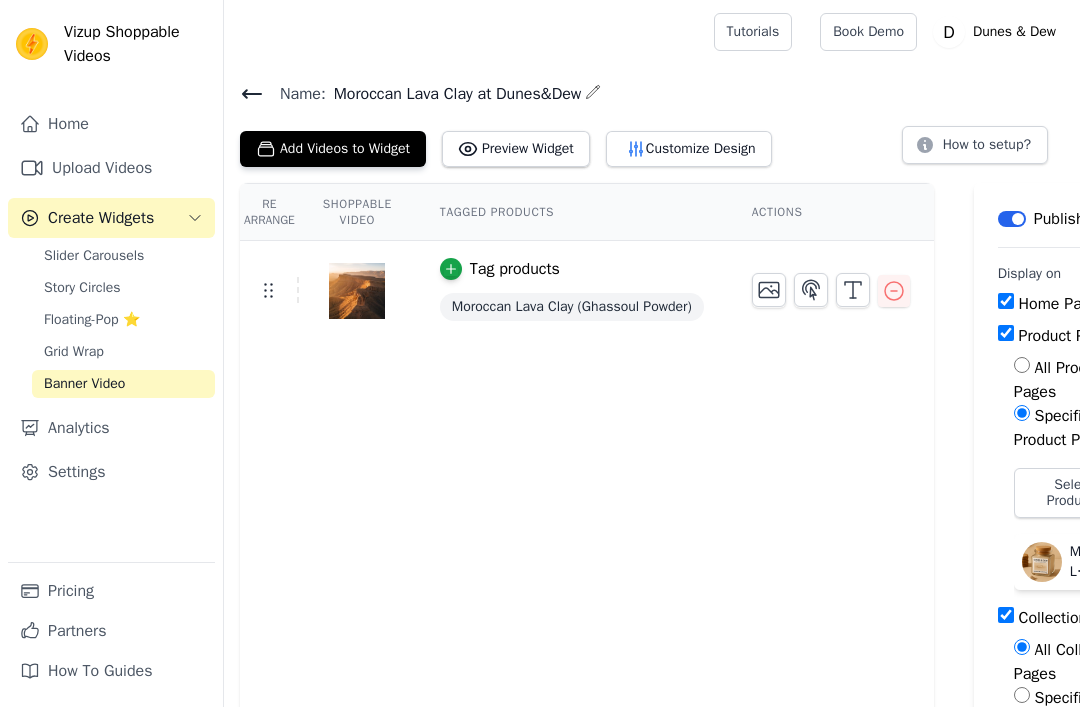 scroll, scrollTop: 0, scrollLeft: 0, axis: both 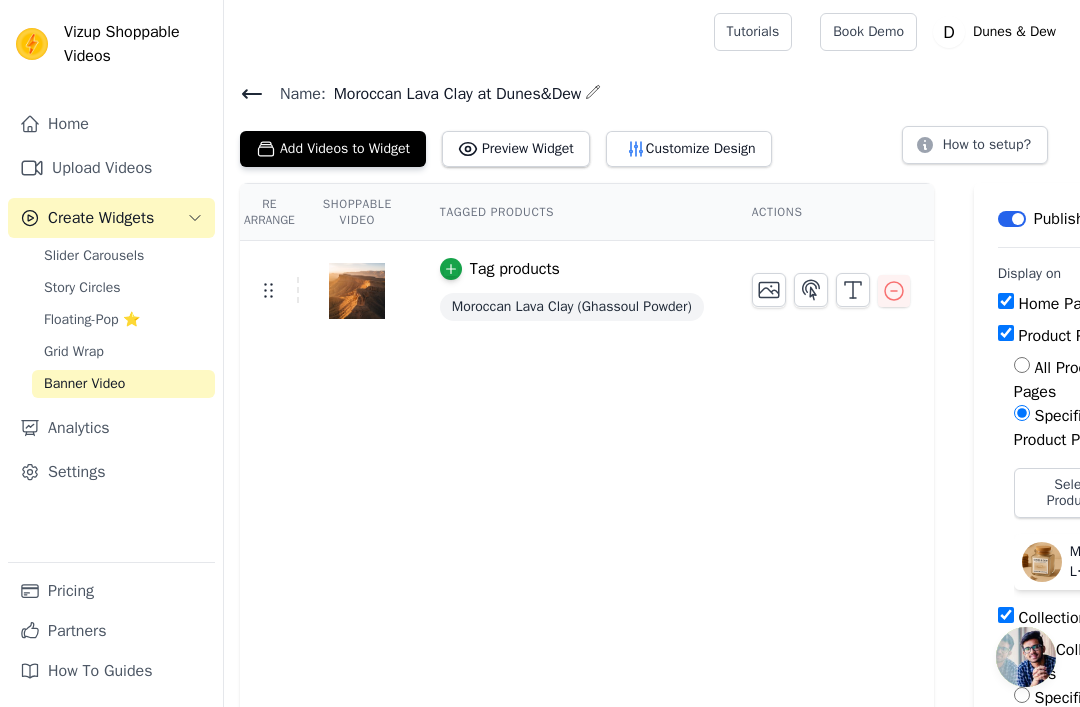 click 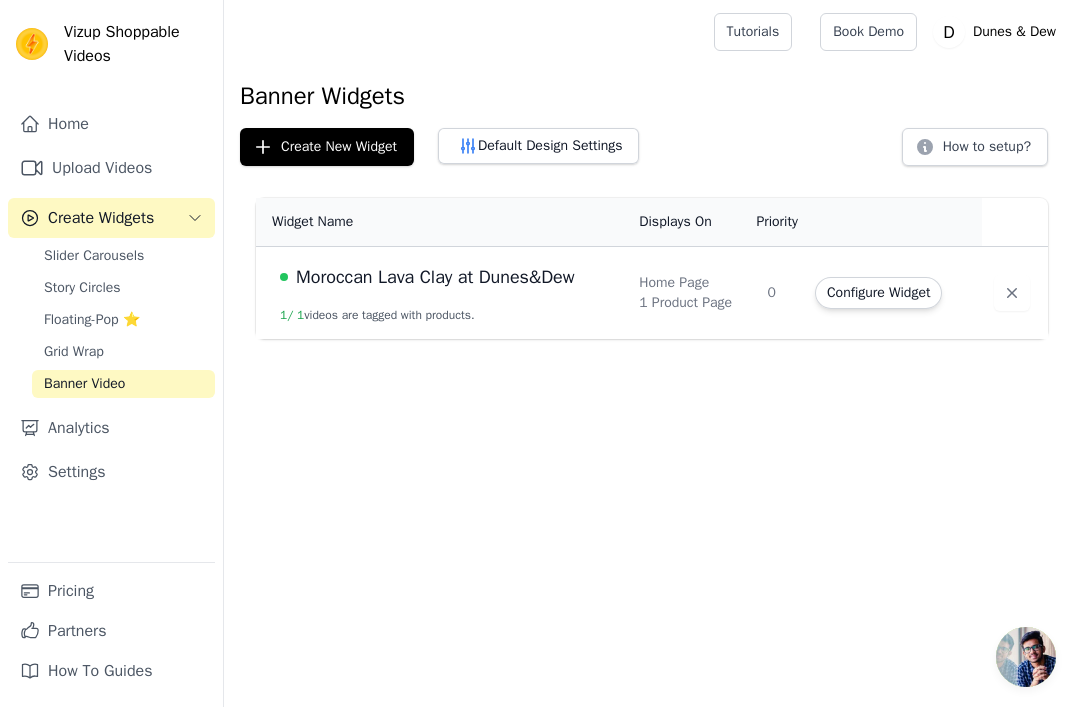 click on "Create New Widget" at bounding box center [327, 147] 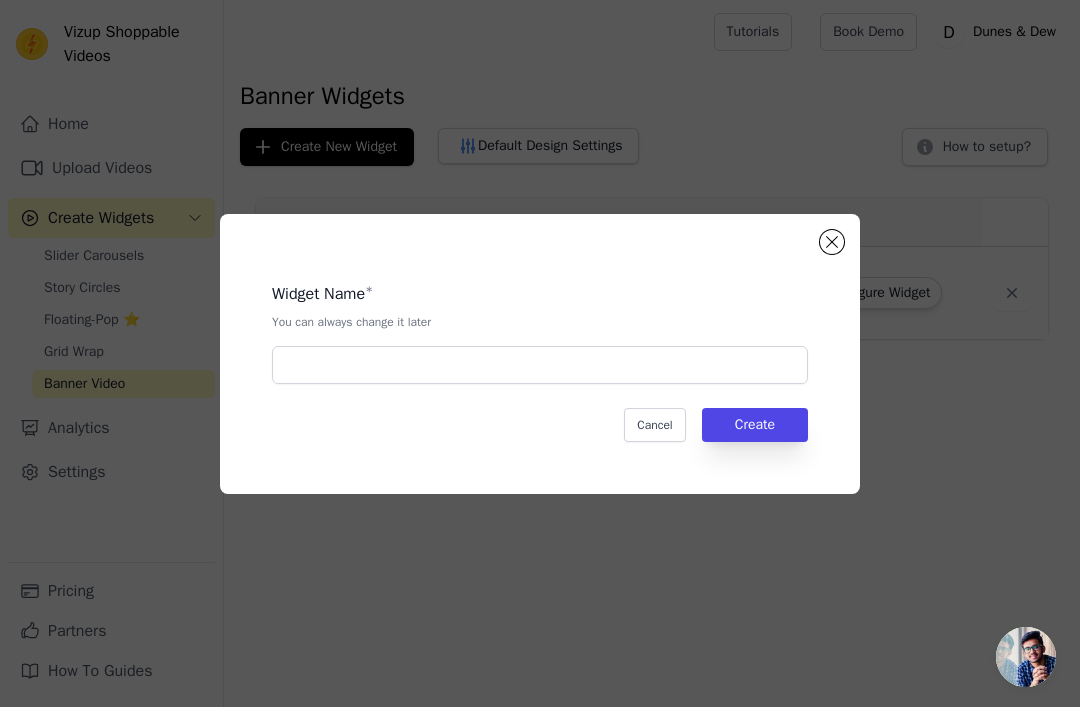 click at bounding box center (832, 242) 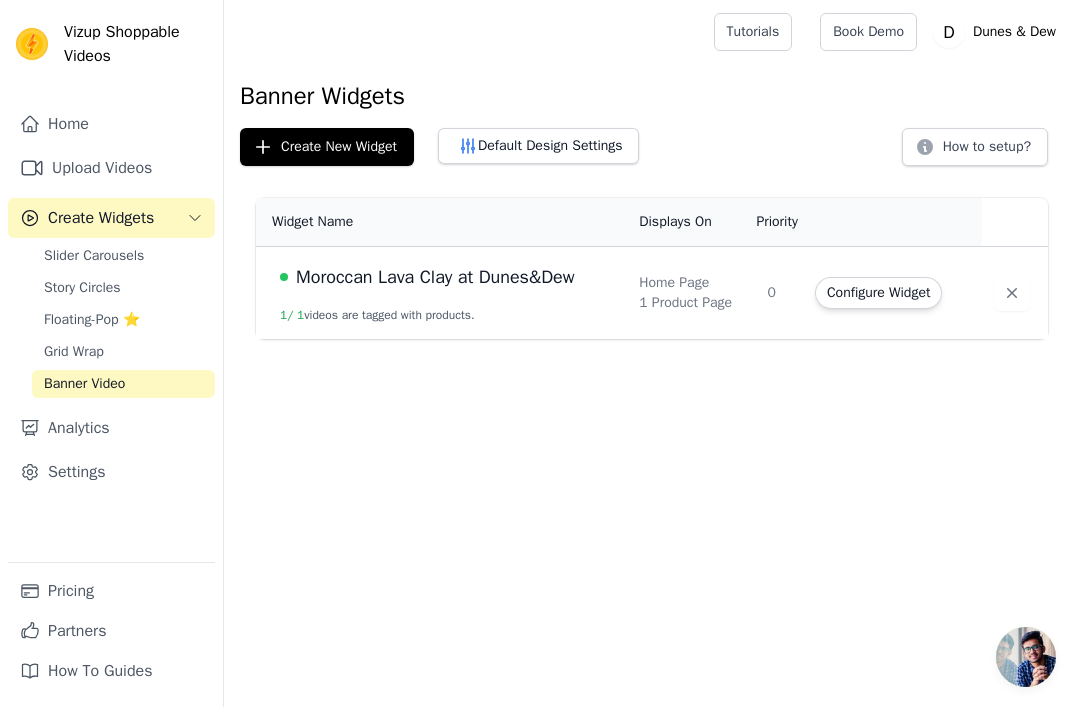 click on "Create New Widget" at bounding box center (327, 147) 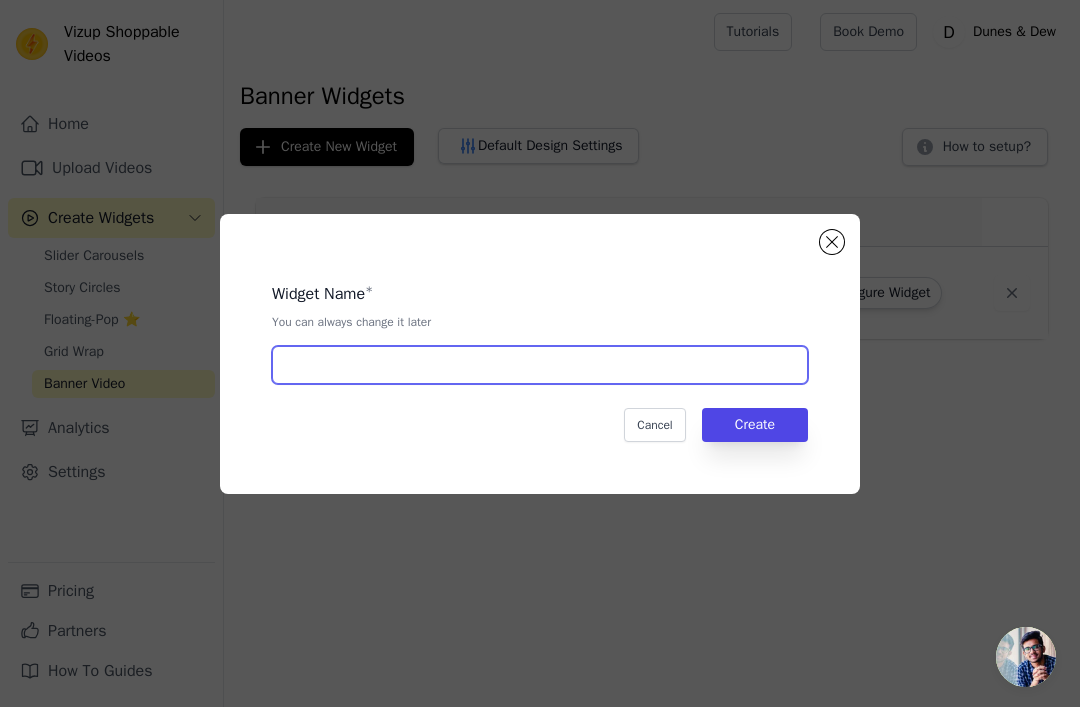 click at bounding box center [540, 365] 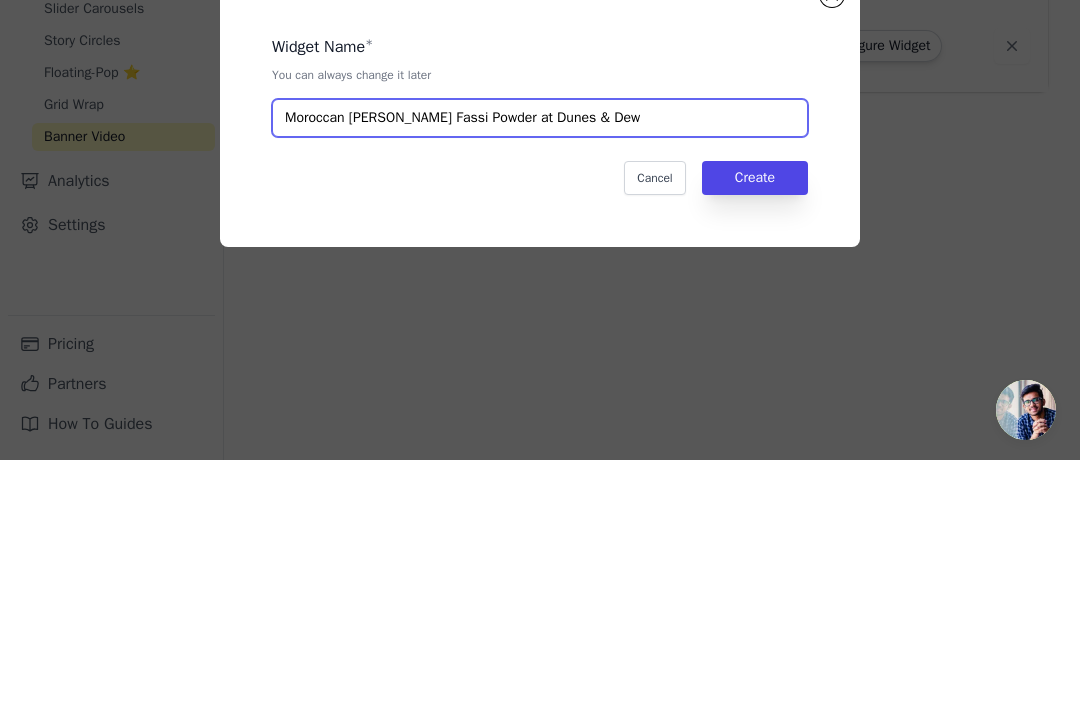 type on "Moroccan [PERSON_NAME] Fassi Powder at Dunes & Dew" 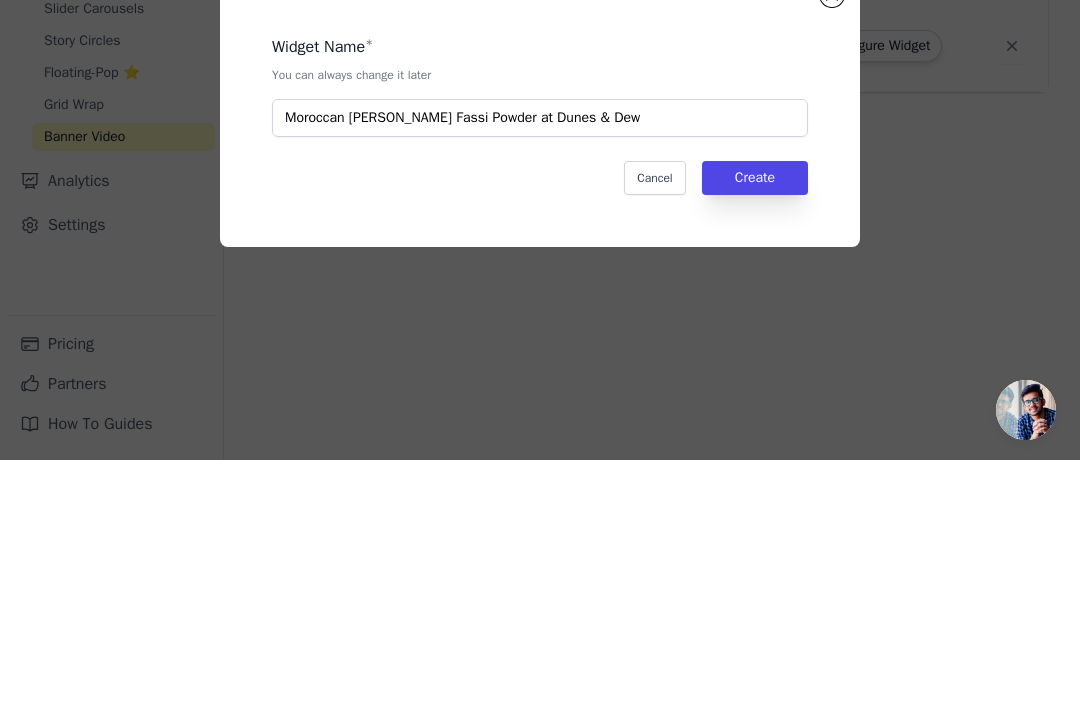 click on "Create" at bounding box center (755, 425) 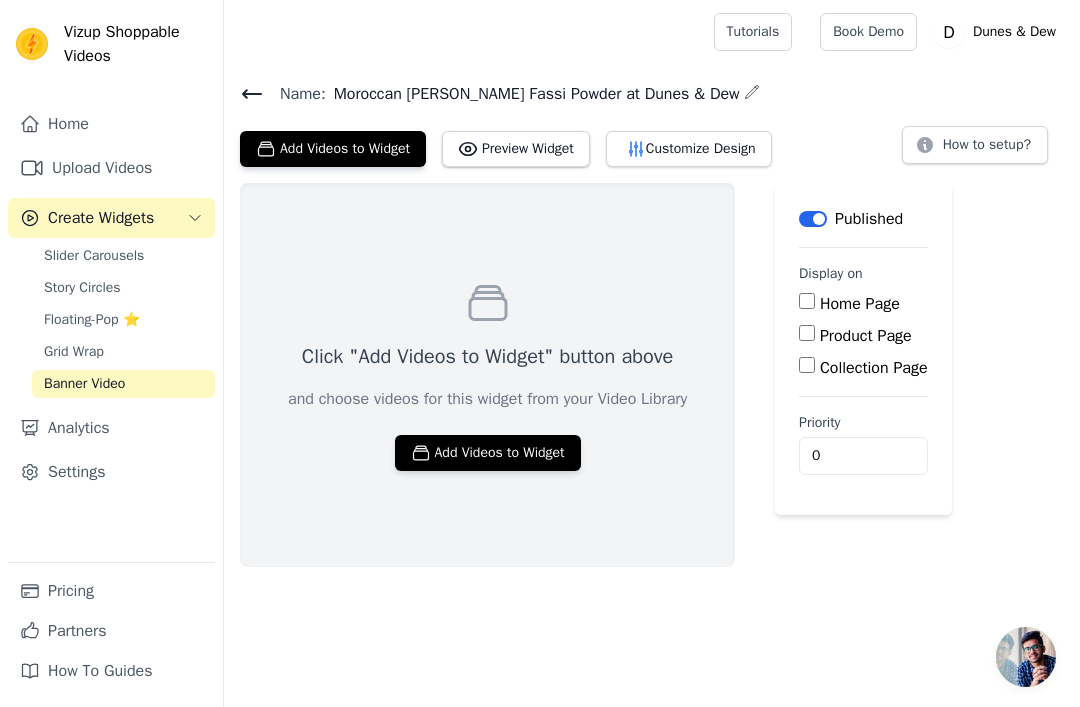 click on "Add Videos to Widget" at bounding box center [488, 453] 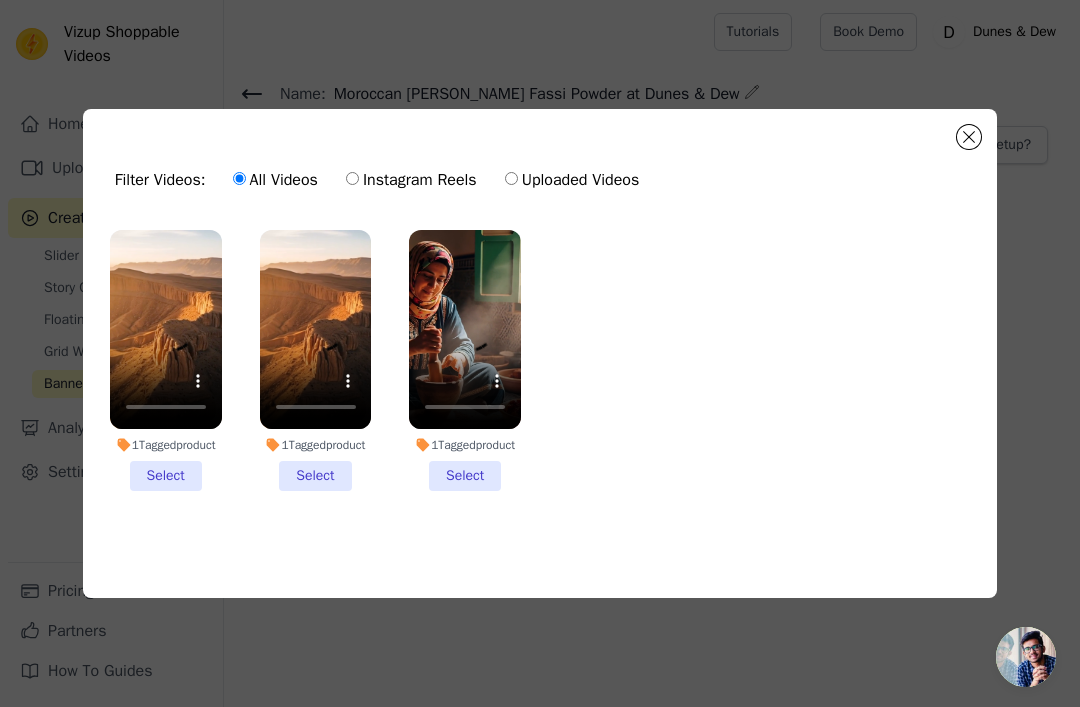 click at bounding box center (969, 137) 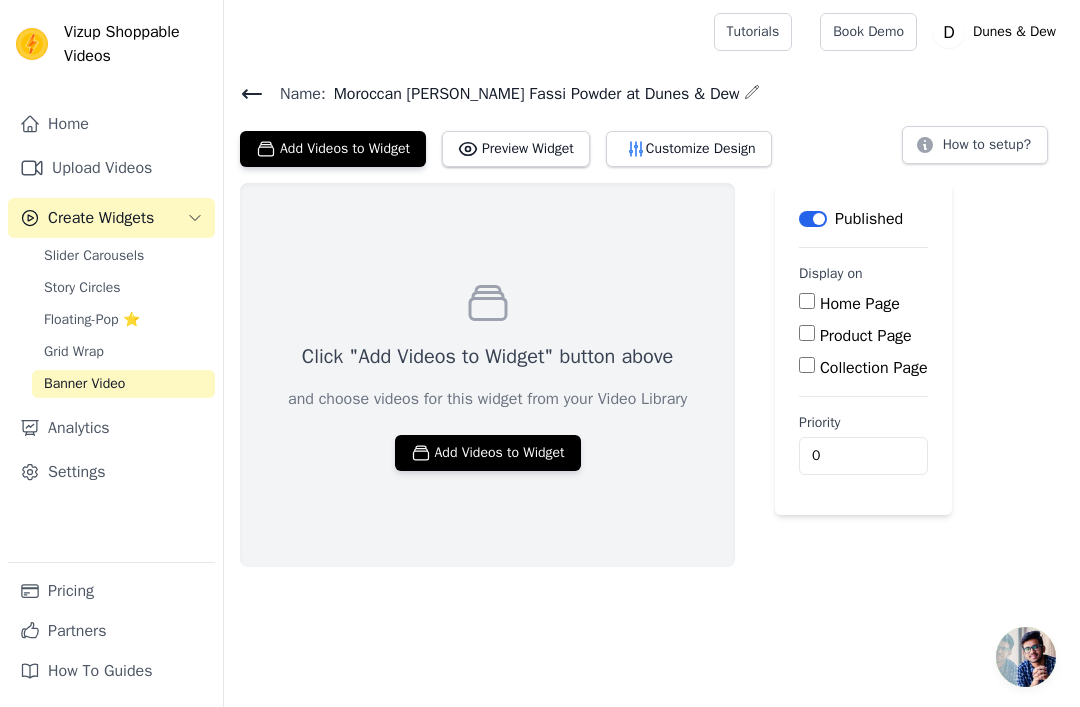click on "Upload Videos" at bounding box center (111, 168) 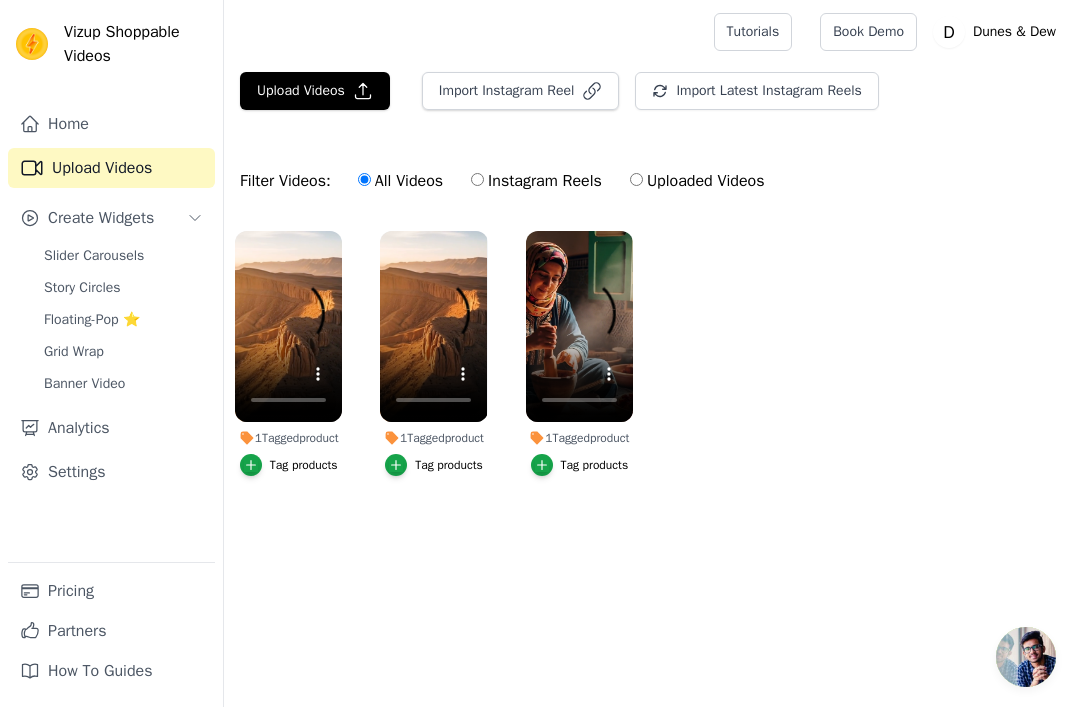 click on "Upload Videos" at bounding box center [315, 91] 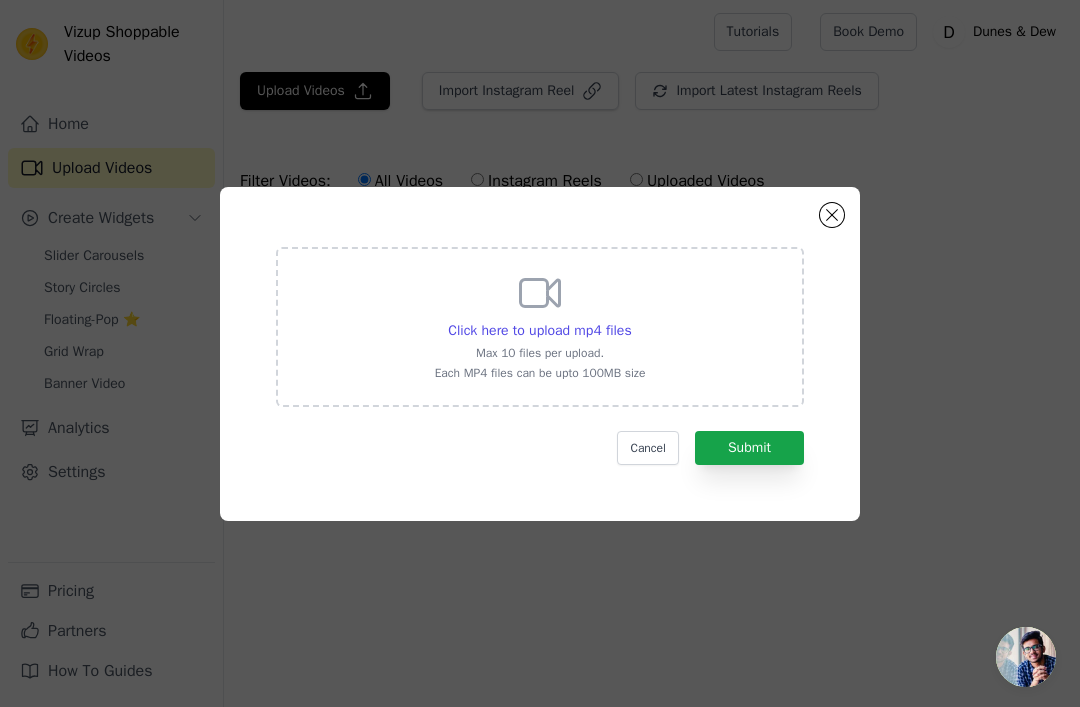 click on "Click here to upload mp4 files" at bounding box center [539, 330] 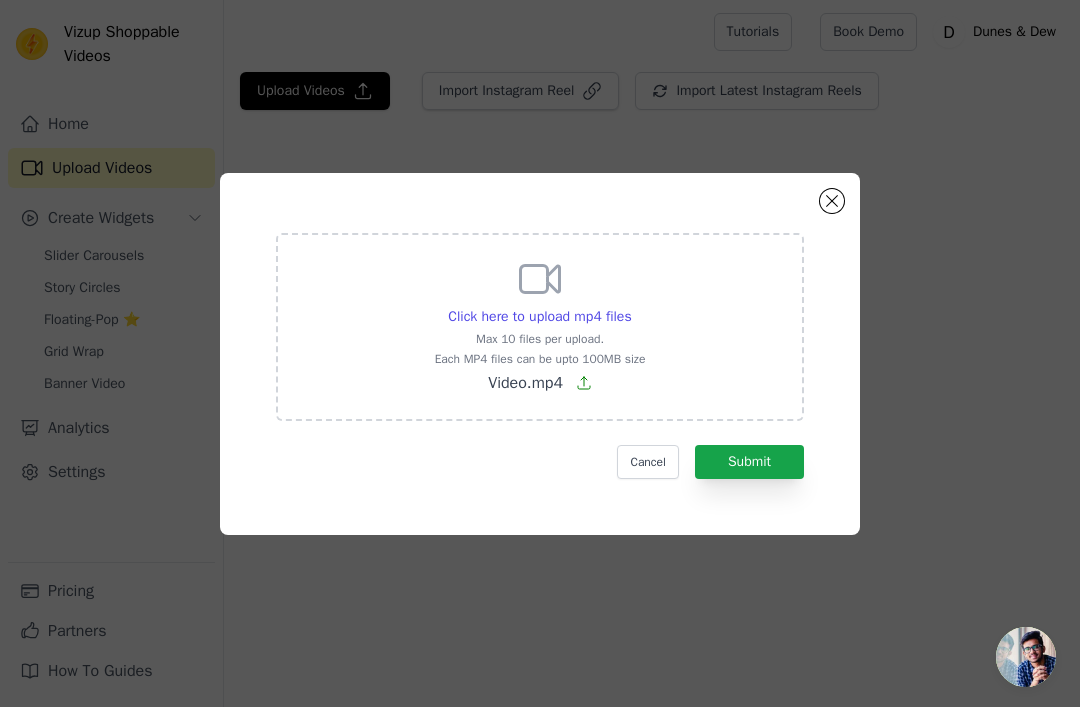 click on "Submit" at bounding box center [749, 462] 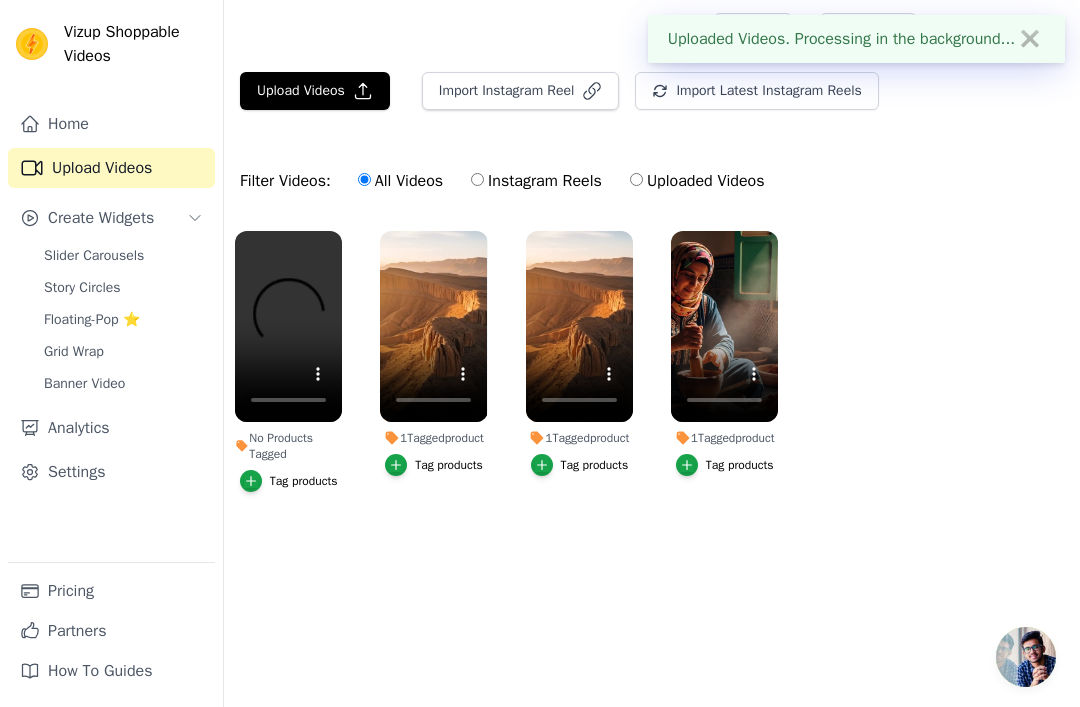 click at bounding box center (251, 481) 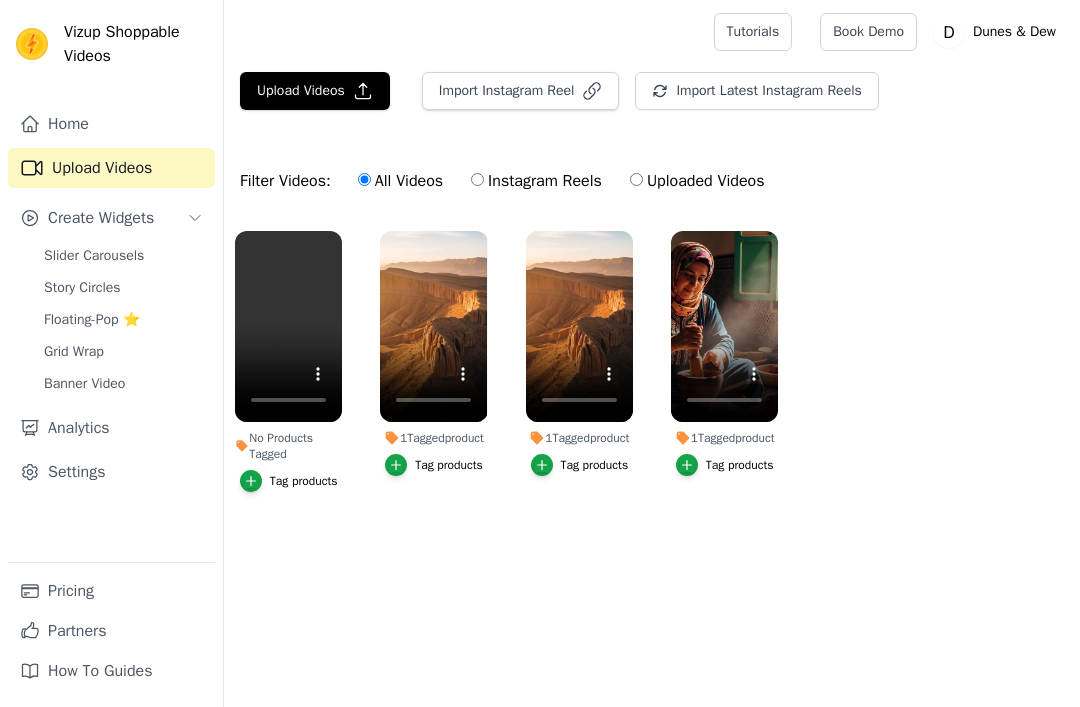 scroll, scrollTop: 0, scrollLeft: 0, axis: both 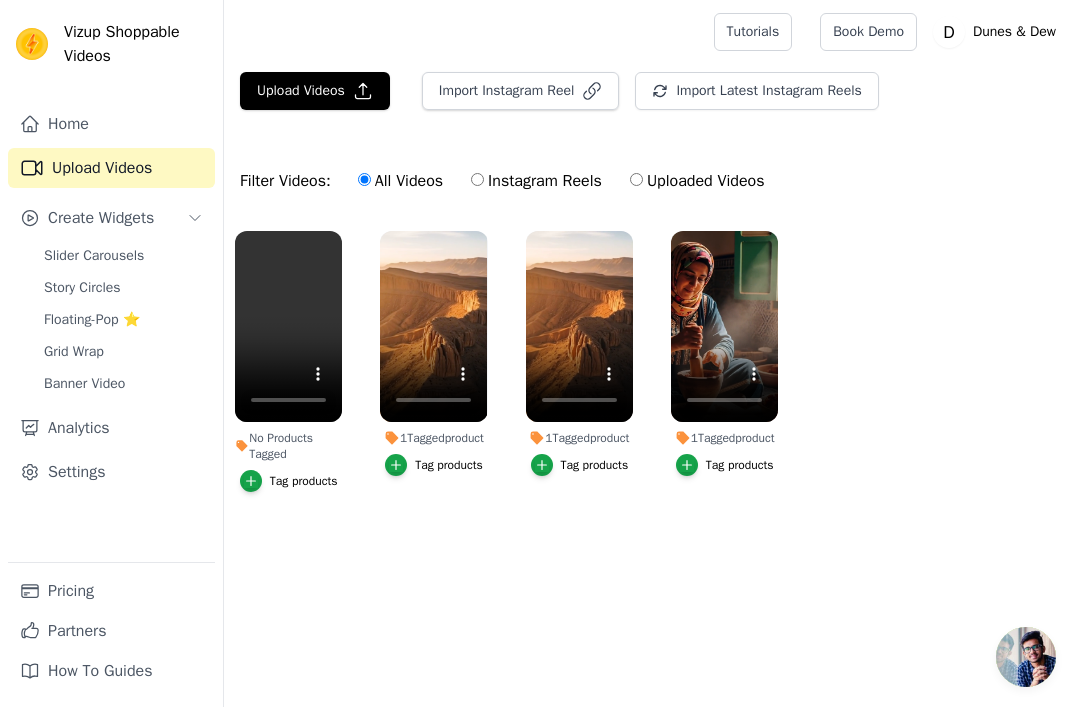click on "Tag products" at bounding box center [289, 481] 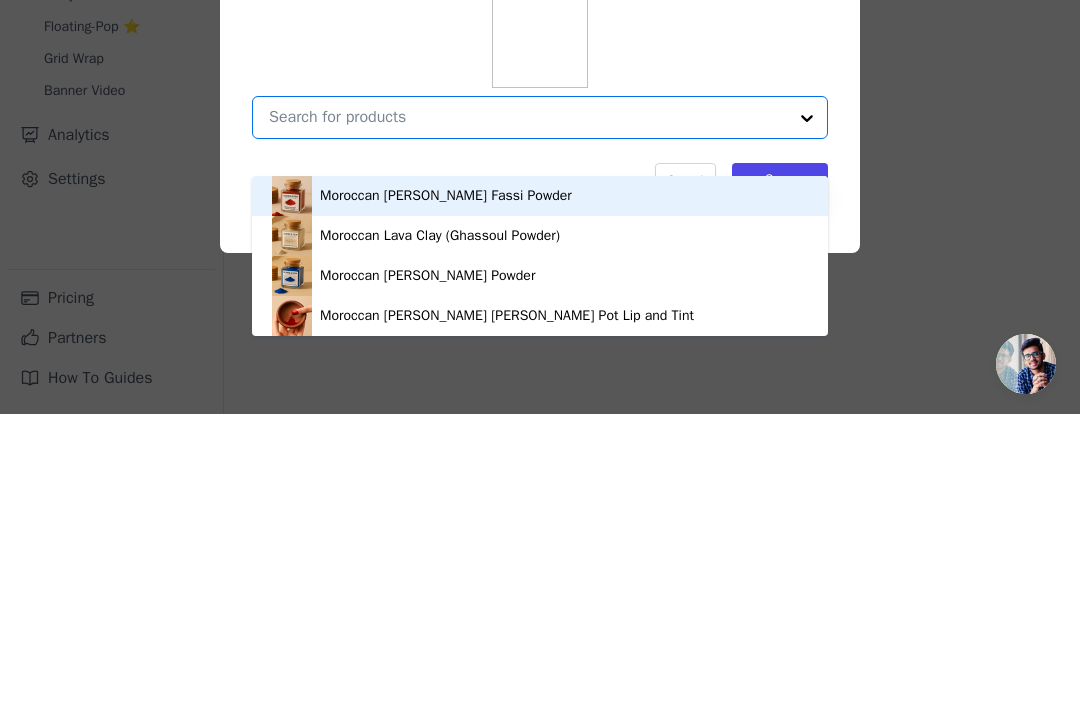 click on "Moroccan [PERSON_NAME] Fassi Powder" at bounding box center [540, 489] 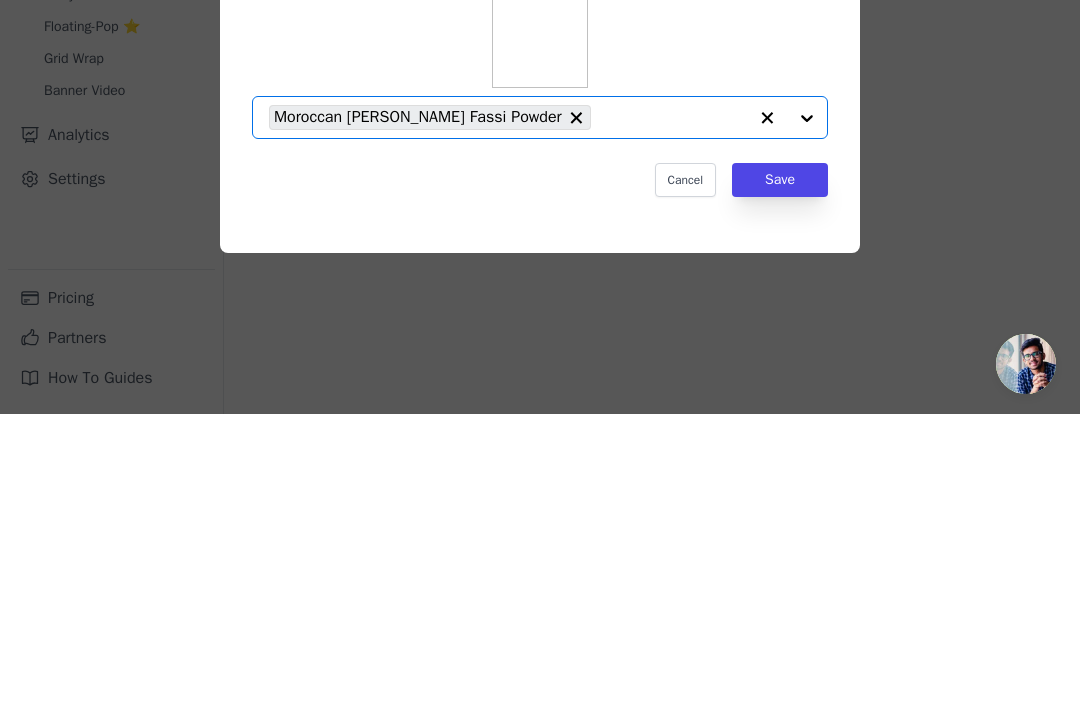 click on "Save" at bounding box center [780, 473] 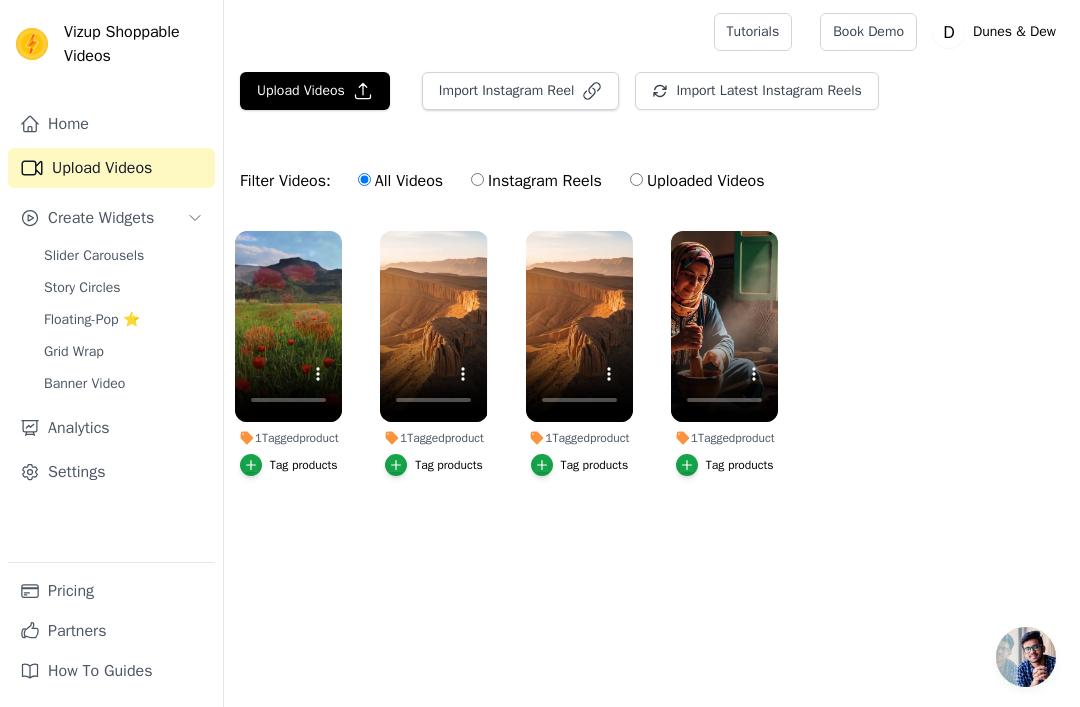 click on "Banner Video" at bounding box center [123, 384] 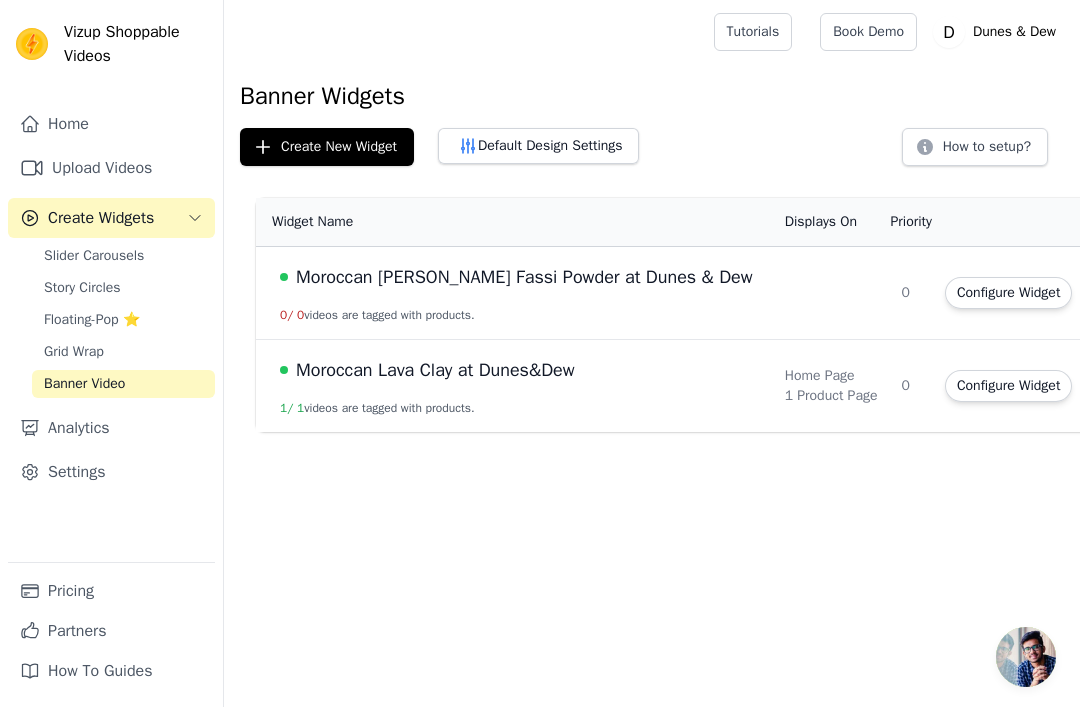 click on "Moroccan [PERSON_NAME] Fassi Powder at Dunes & Dew" at bounding box center (524, 277) 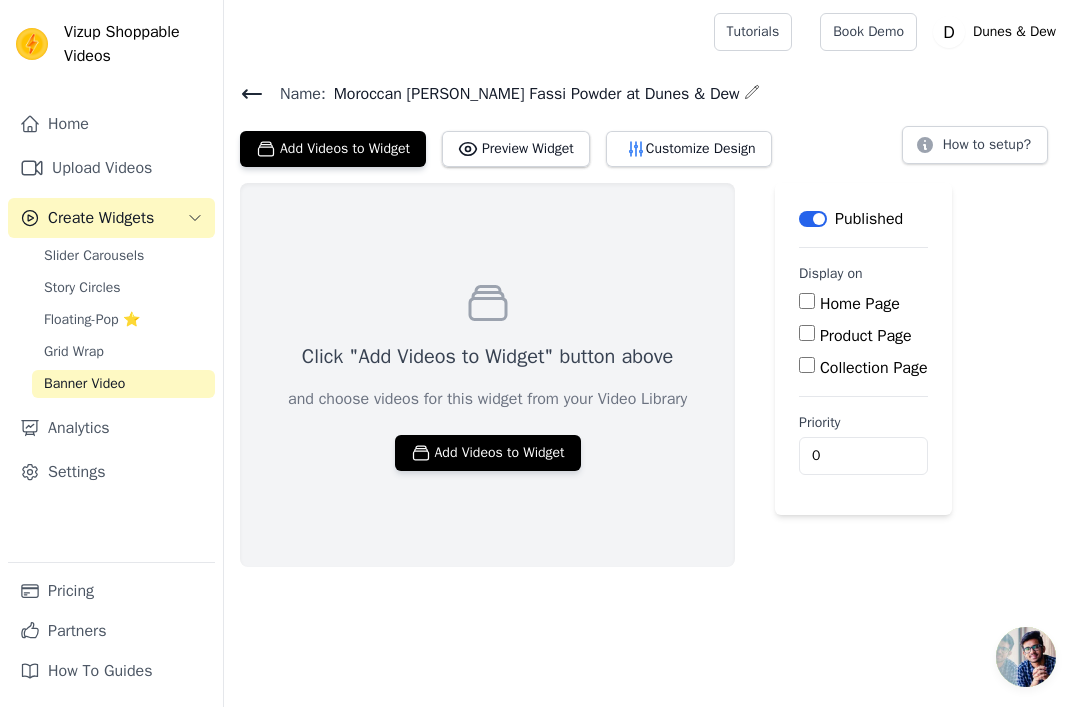 click on "Add Videos to Widget" at bounding box center (488, 453) 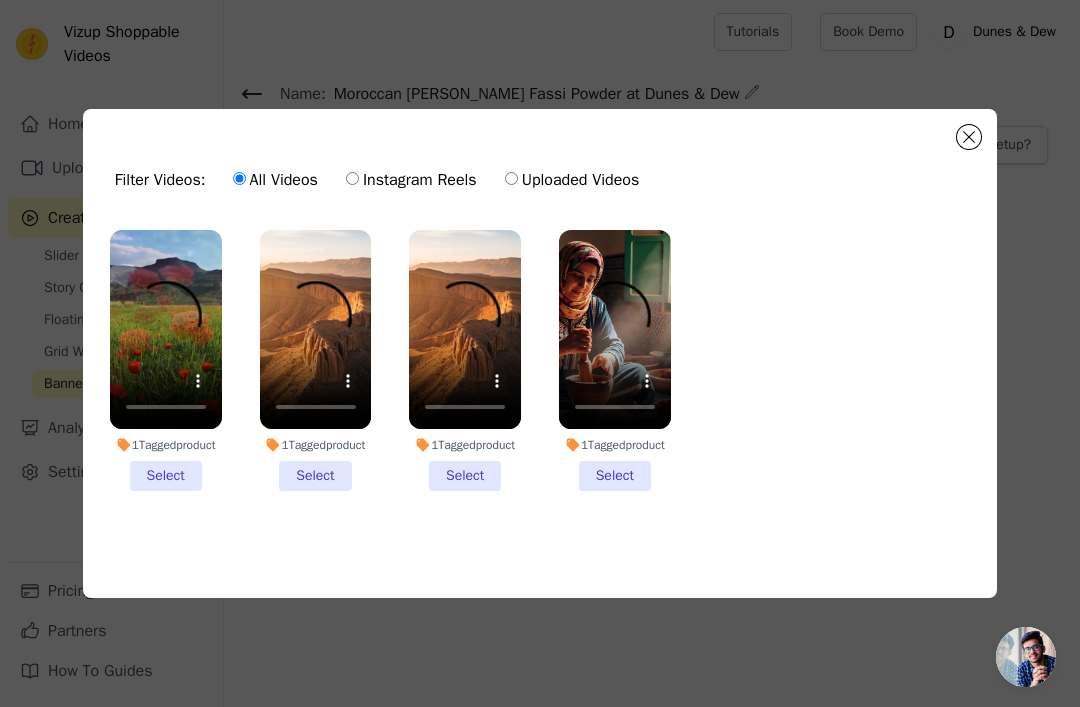 click on "1  Tagged  product     Select" at bounding box center [166, 360] 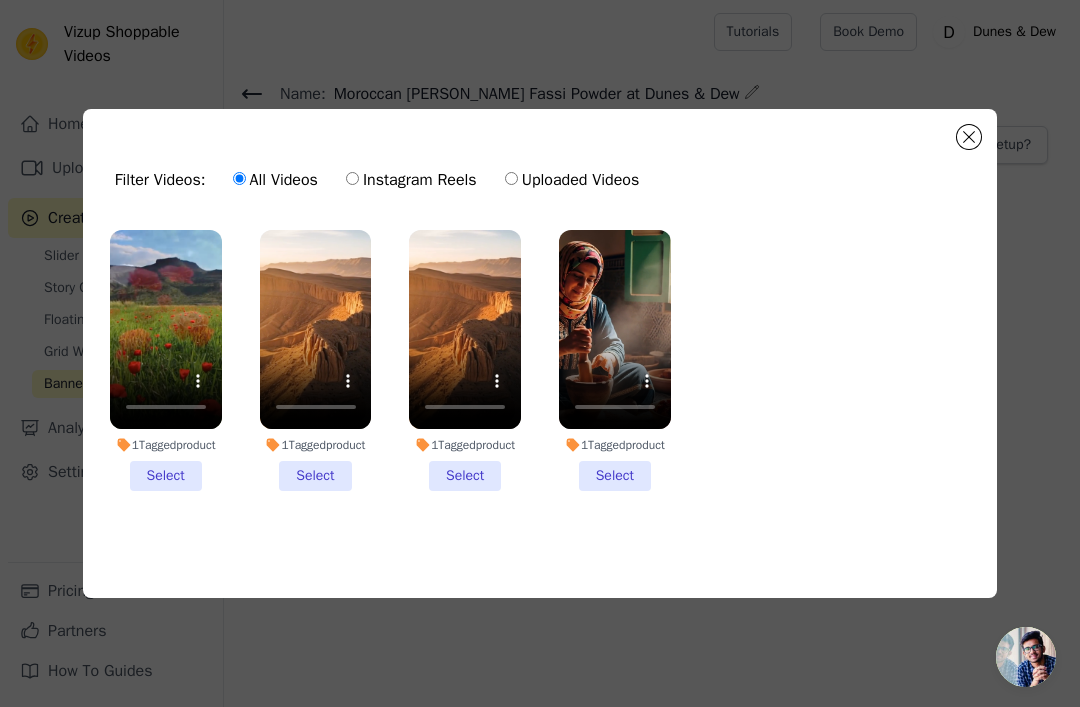 click on "1  Tagged  product     Select" at bounding box center (0, 0) 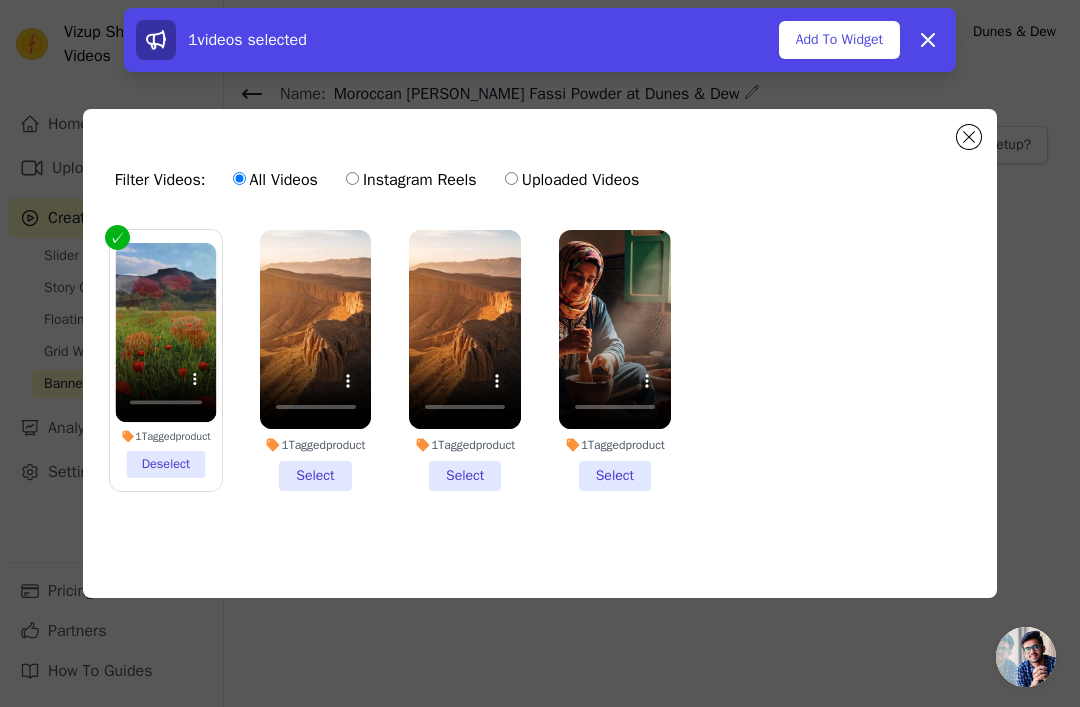 click on "Add To Widget" at bounding box center [839, 40] 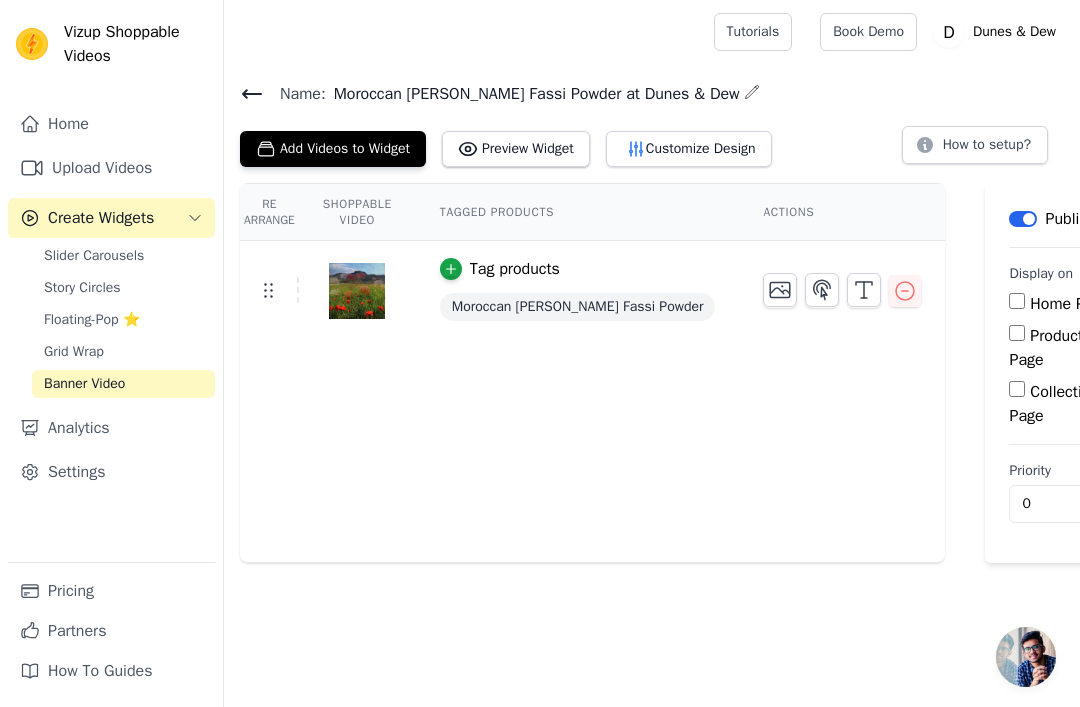 click on "Product Page" at bounding box center [1017, 333] 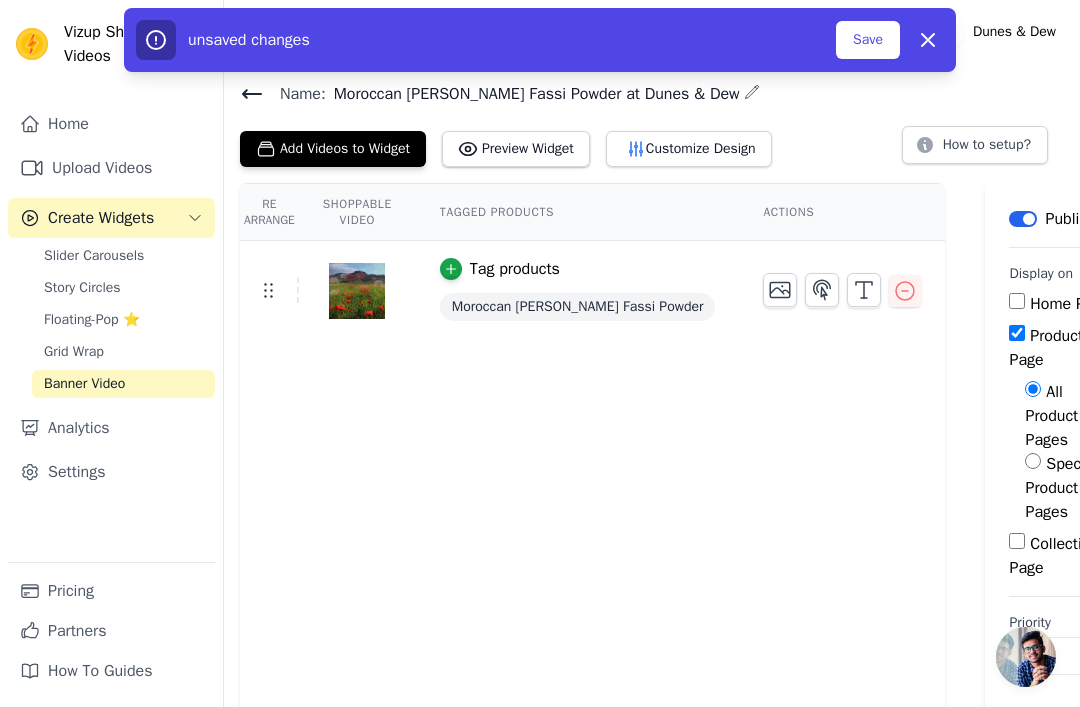 click on "Specific Product Pages" at bounding box center [1033, 461] 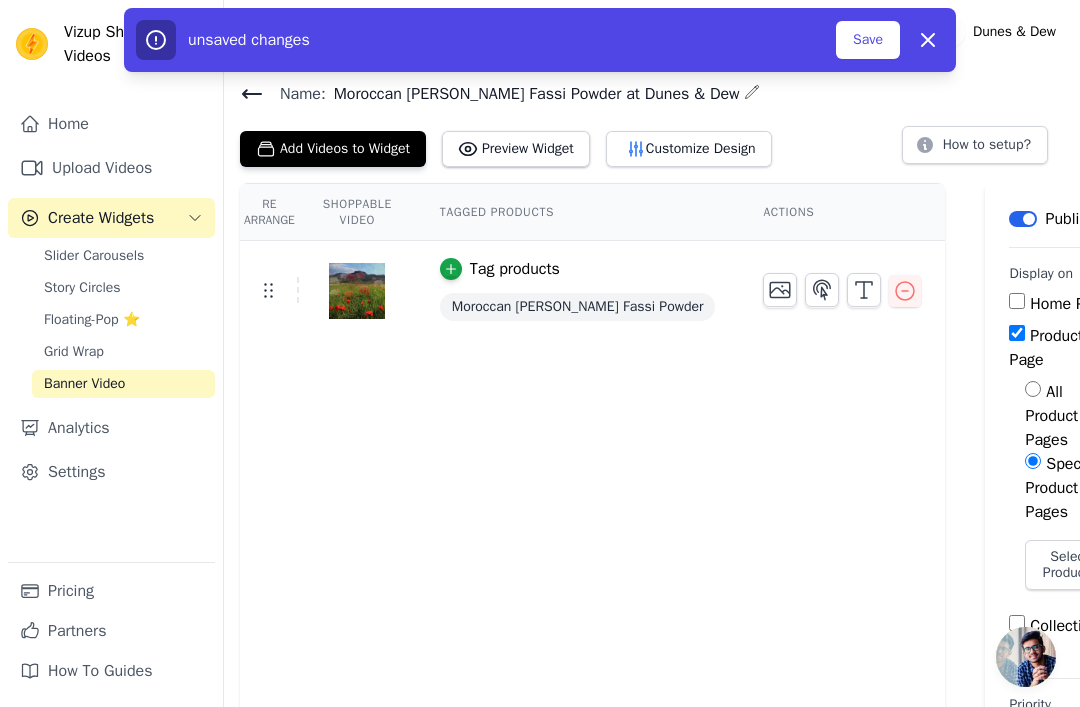 click on "Select Products" at bounding box center (1069, 565) 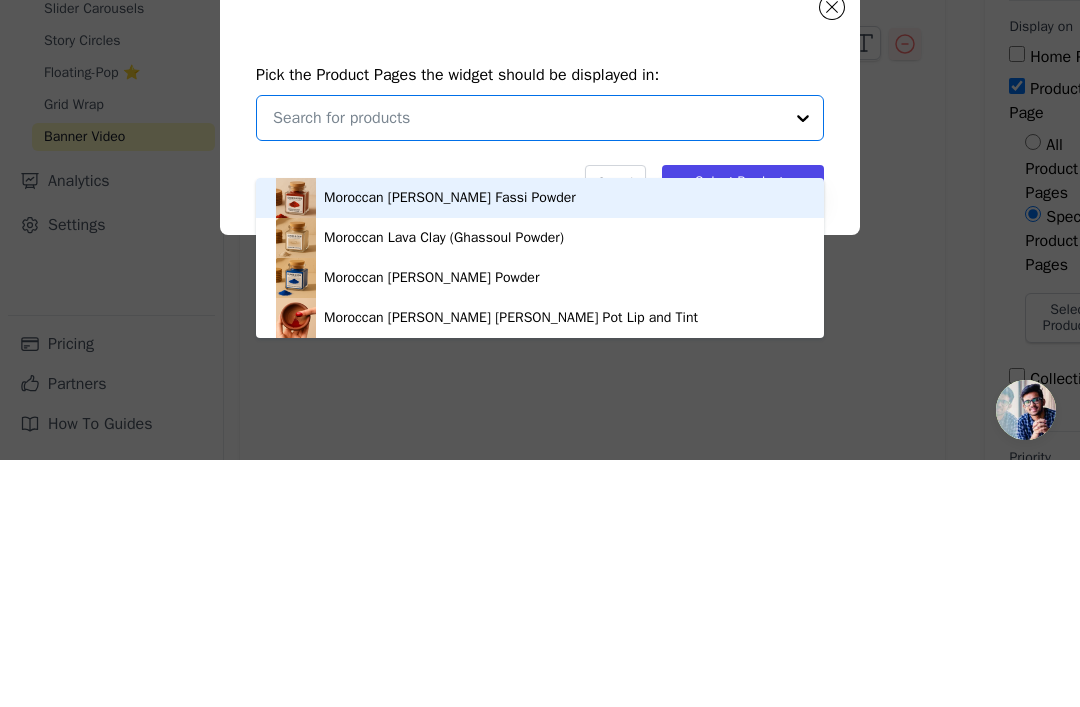 click on "Moroccan [PERSON_NAME] Fassi Powder" at bounding box center (450, 445) 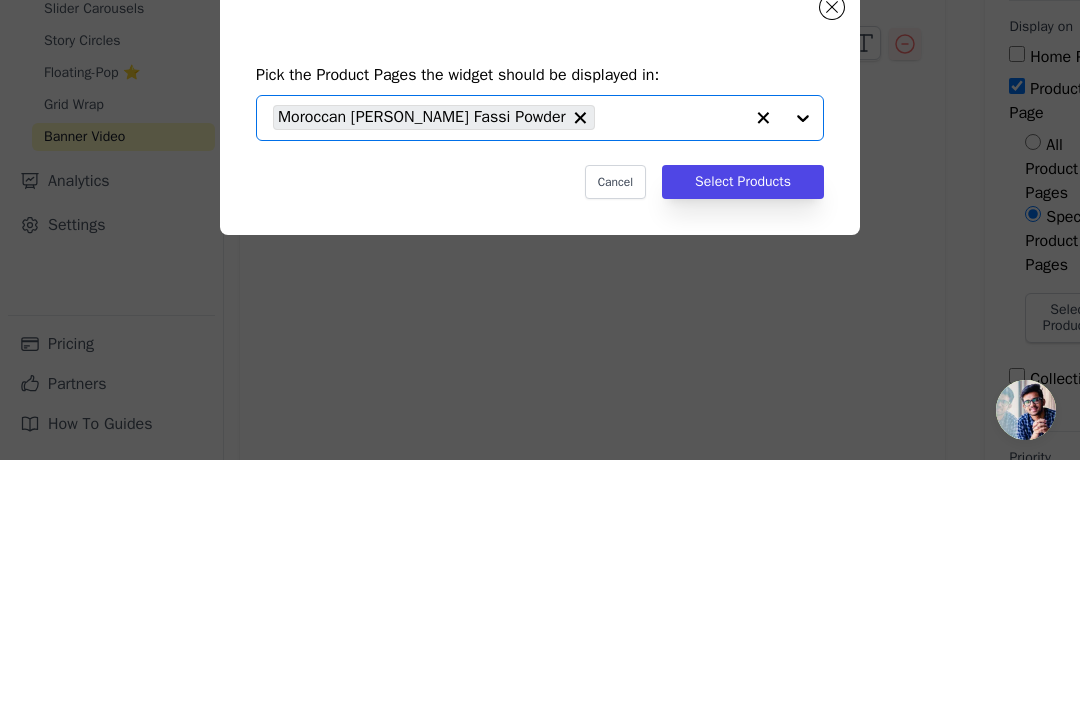 click on "Select Products" at bounding box center [743, 429] 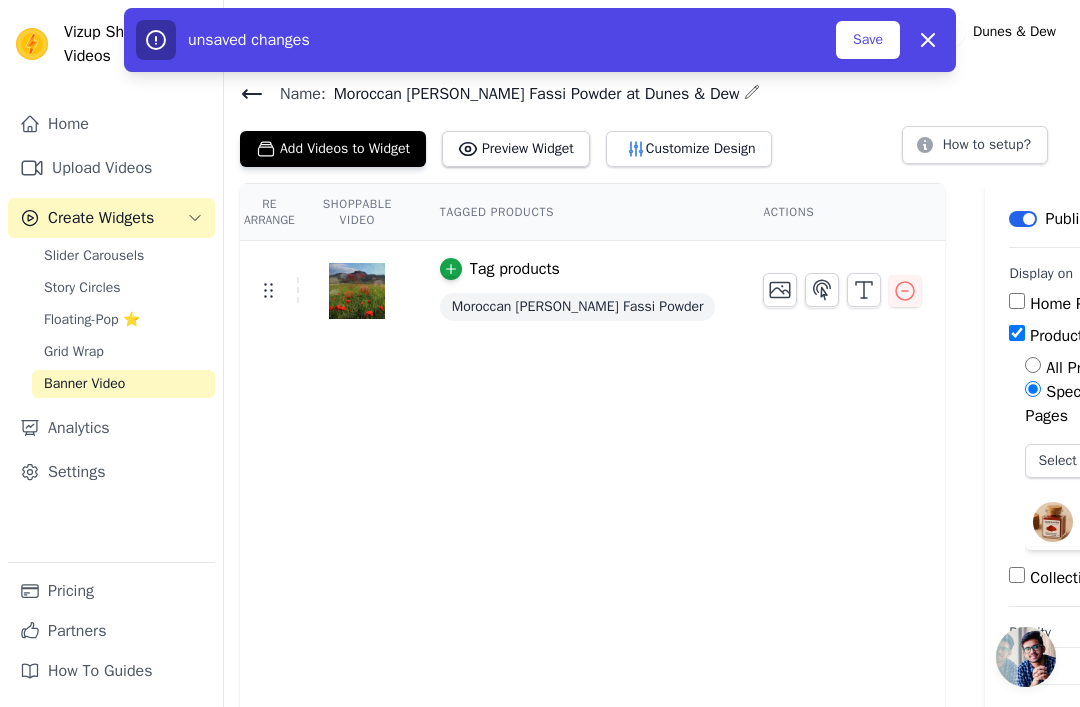 click on "Save" at bounding box center (868, 40) 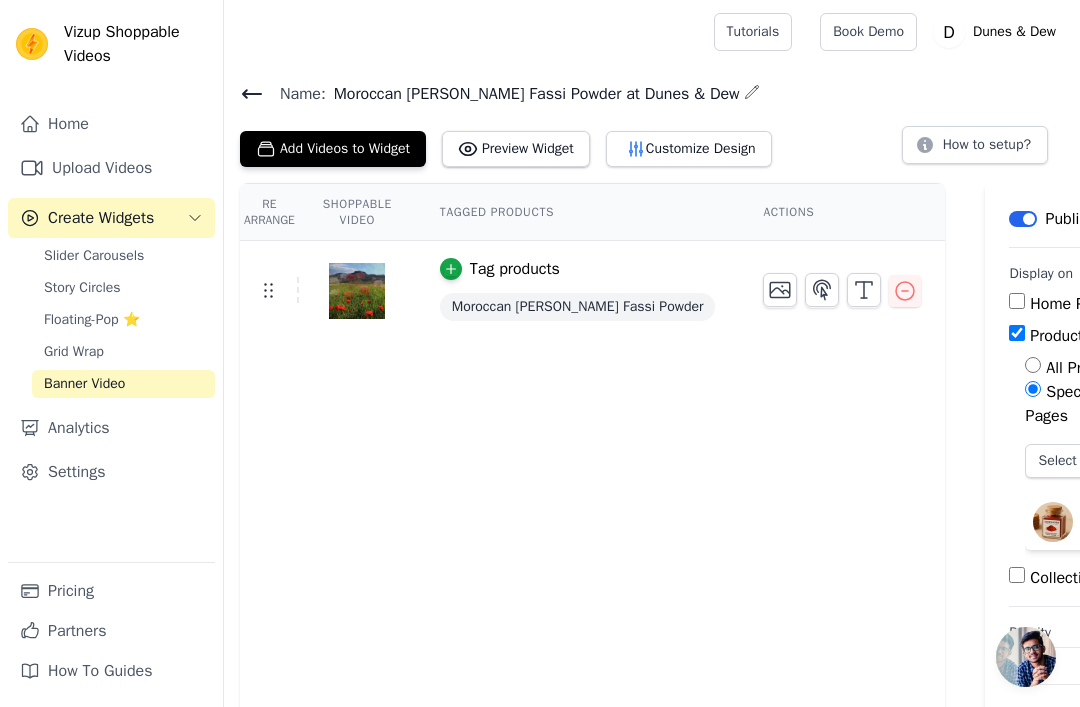 click on "Tag products   Moroccan Aker Fassi Powder" at bounding box center (578, 291) 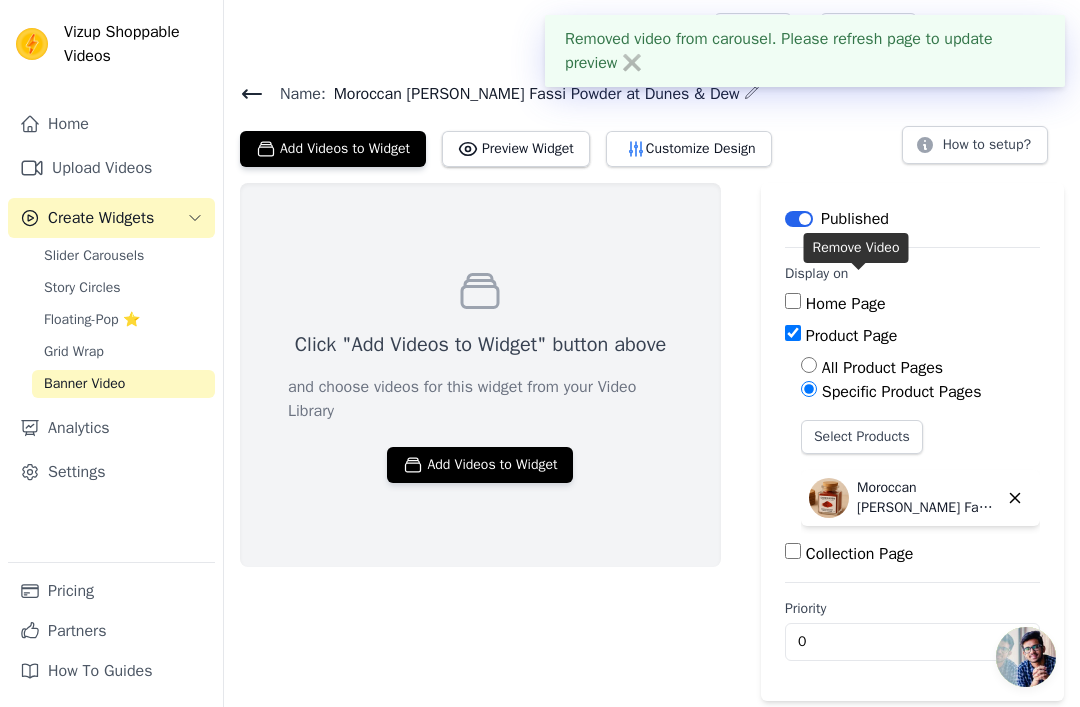 click on "Label     Published     Display on     Home Page     Product Page     All Product Pages     Specific Product Pages     Select Products       Moroccan Aker Fassi Powder         Collection Page       Priority   0" at bounding box center (912, 442) 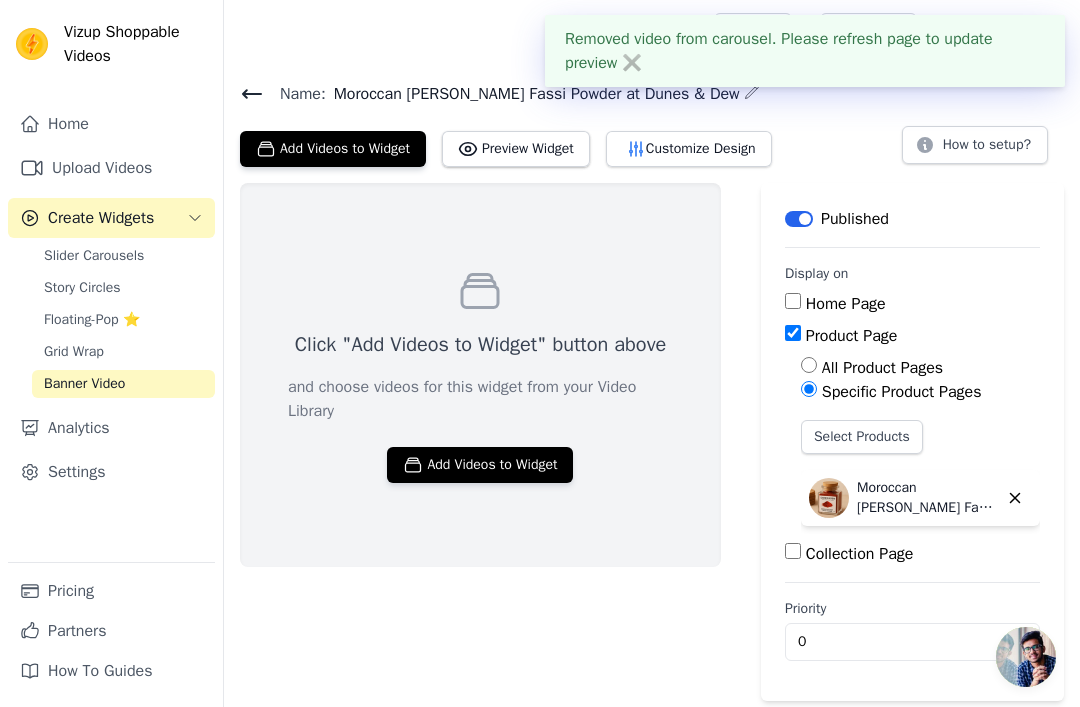 click on "Upload Videos" at bounding box center [111, 168] 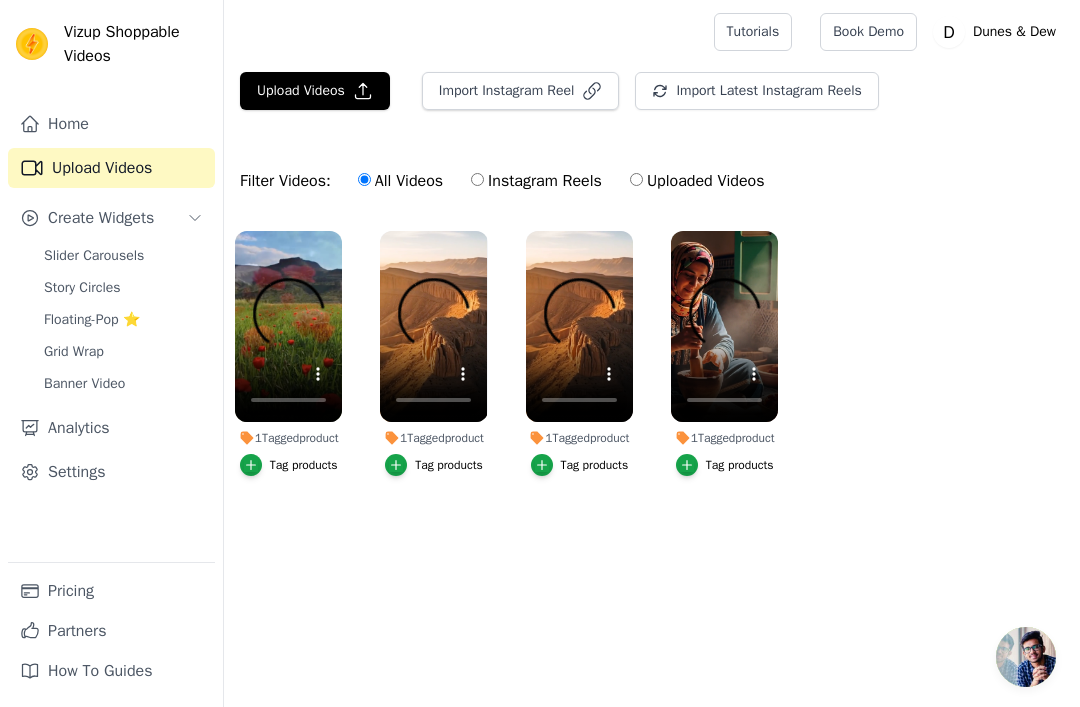 click on "Upload Videos" at bounding box center (315, 91) 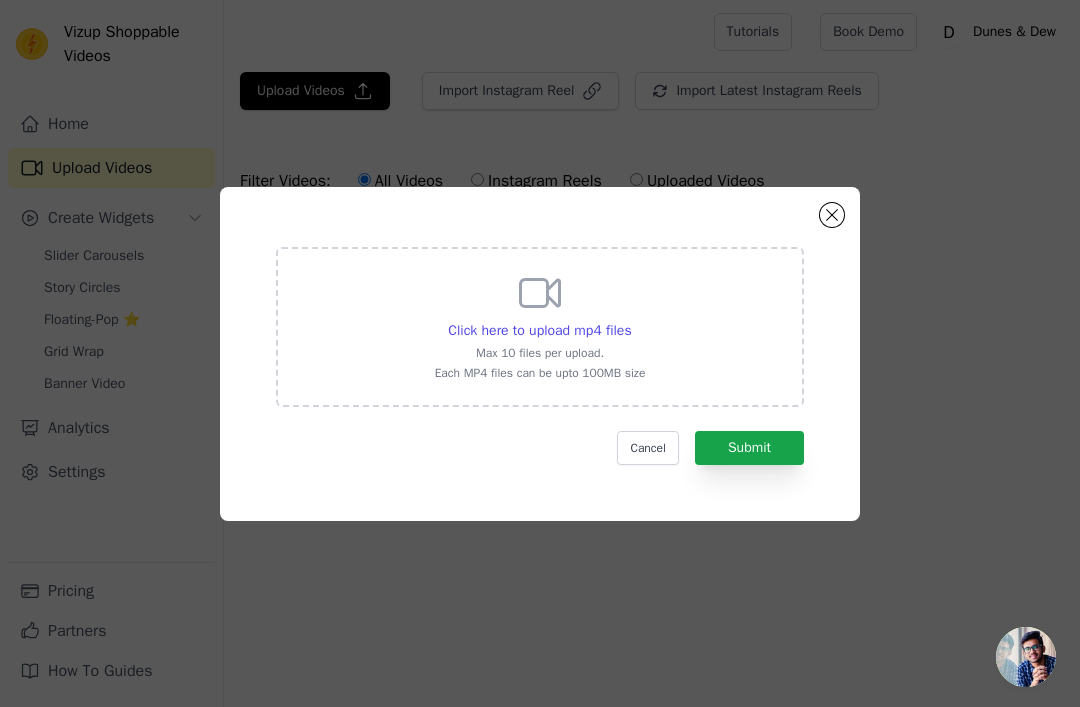 click on "Click here to upload mp4 files" at bounding box center [539, 330] 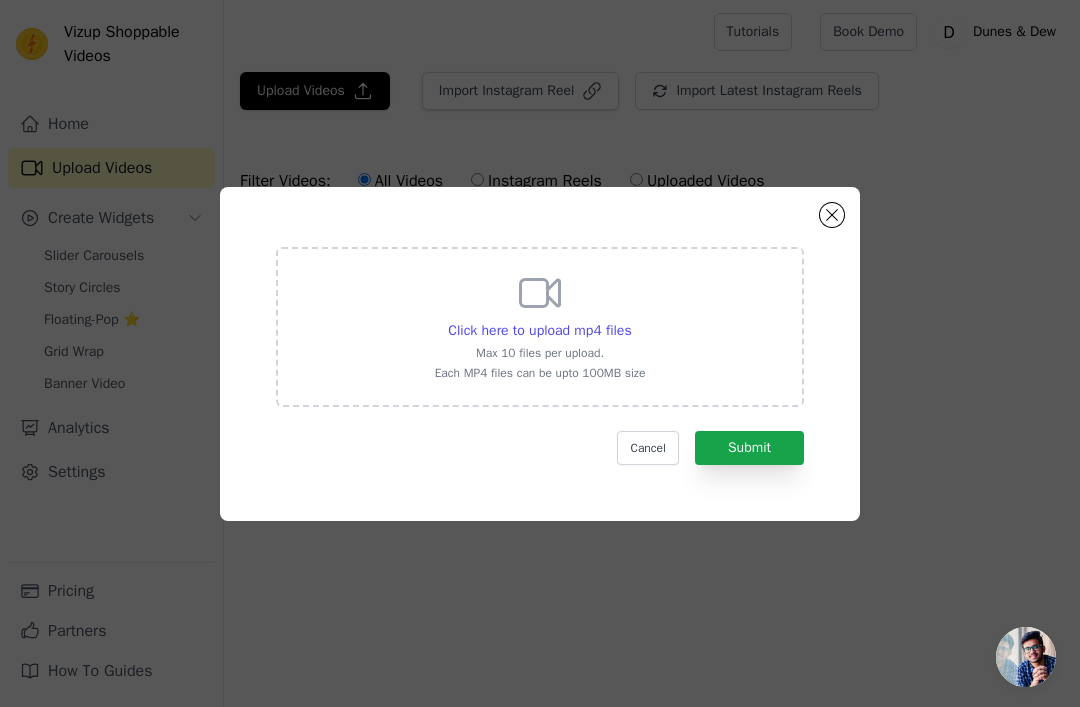 type on "C:\fakepath\Video.mp4" 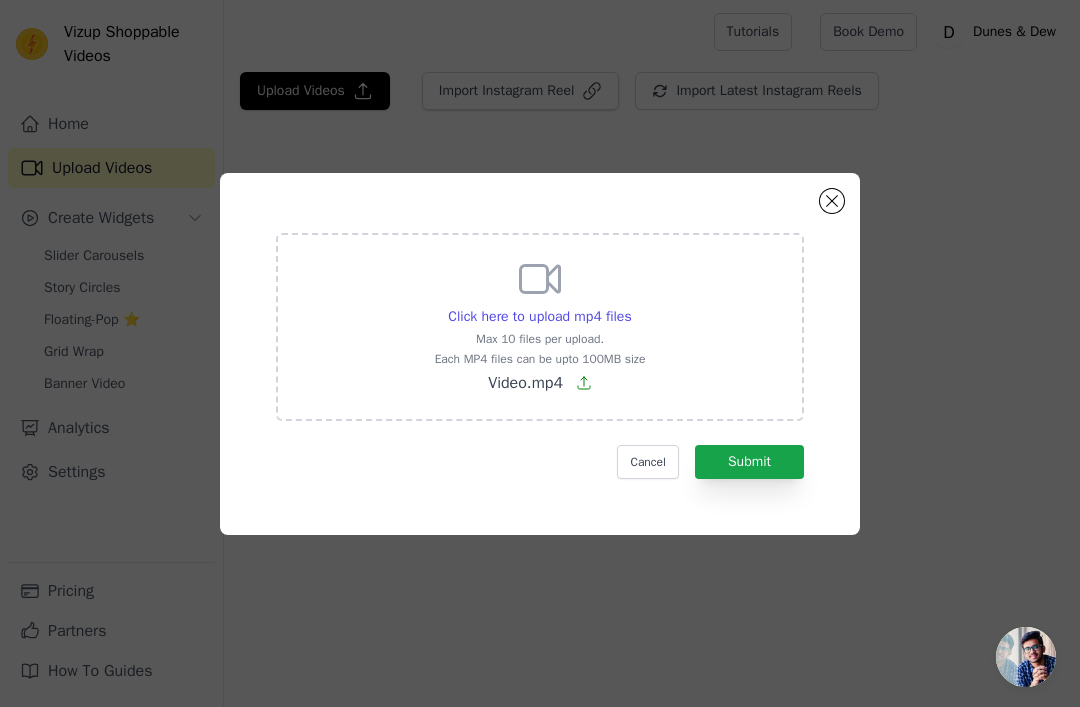 click on "Submit" at bounding box center [749, 462] 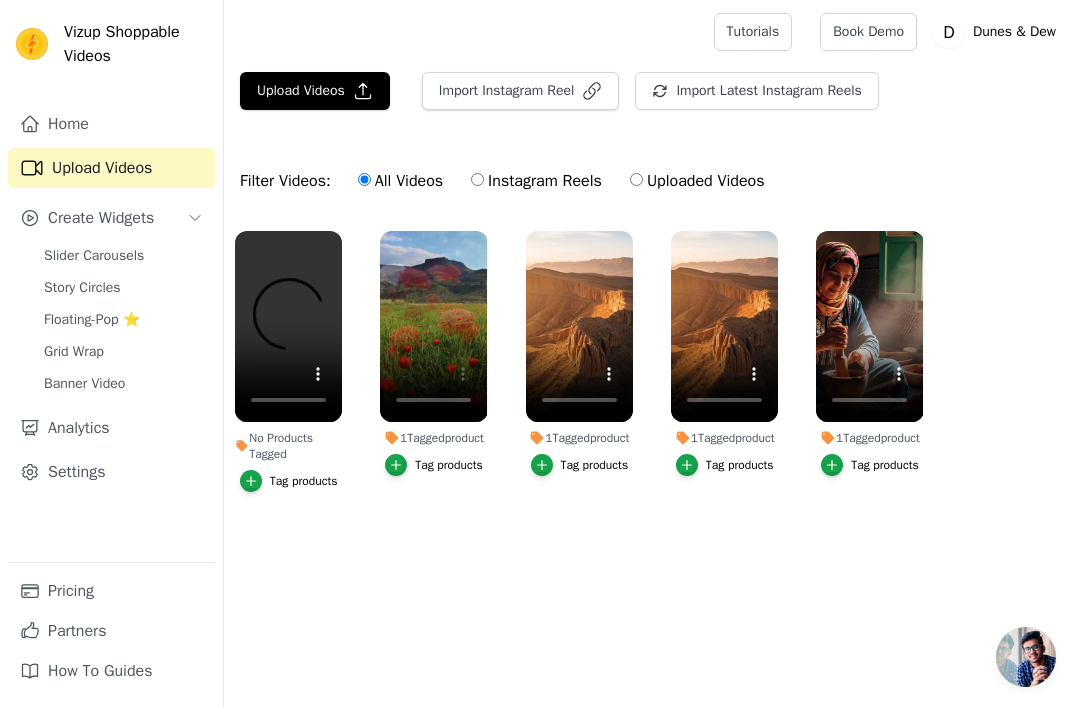click on "Banner Video" at bounding box center (123, 384) 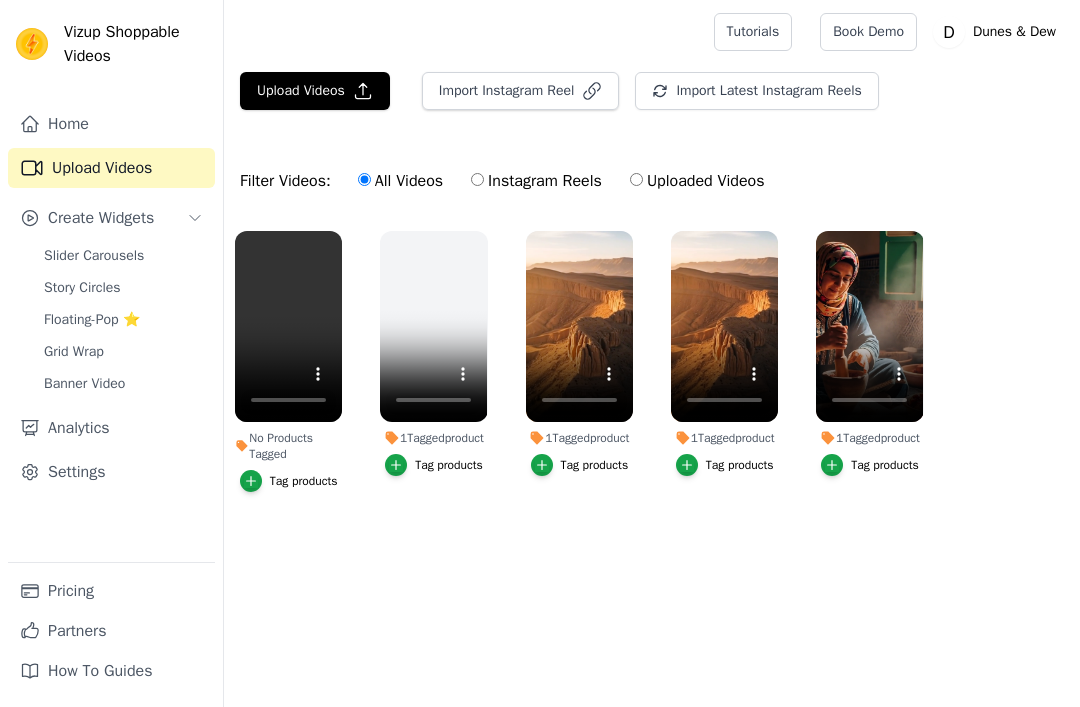 scroll, scrollTop: 0, scrollLeft: 0, axis: both 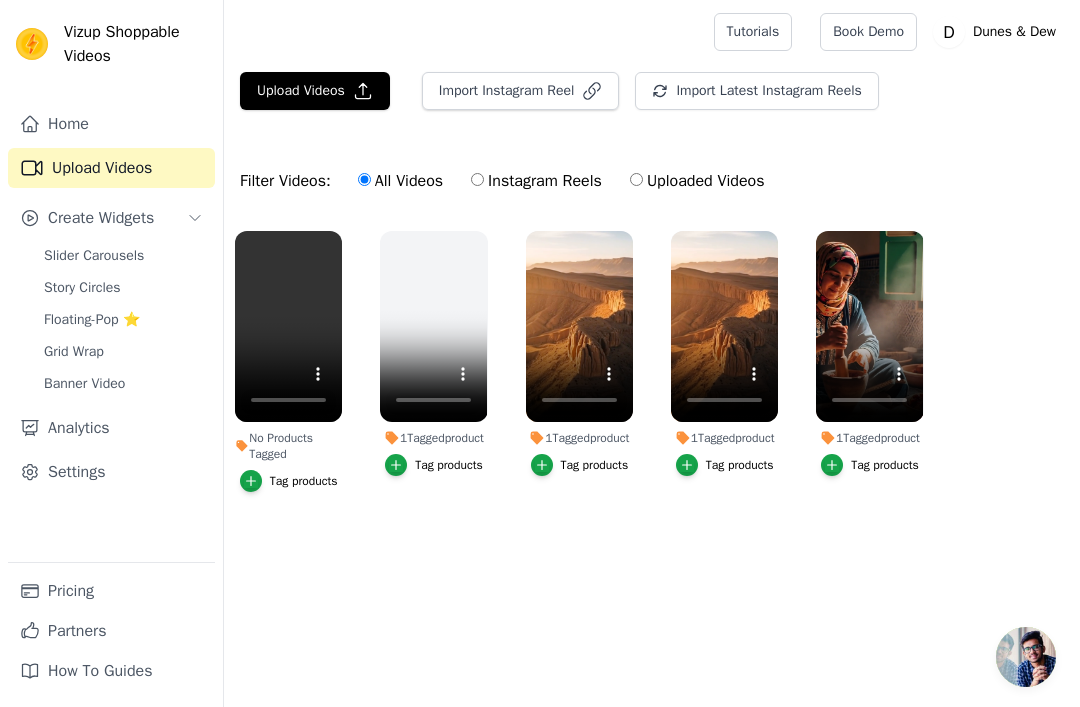 click on "Banner Video" at bounding box center [123, 384] 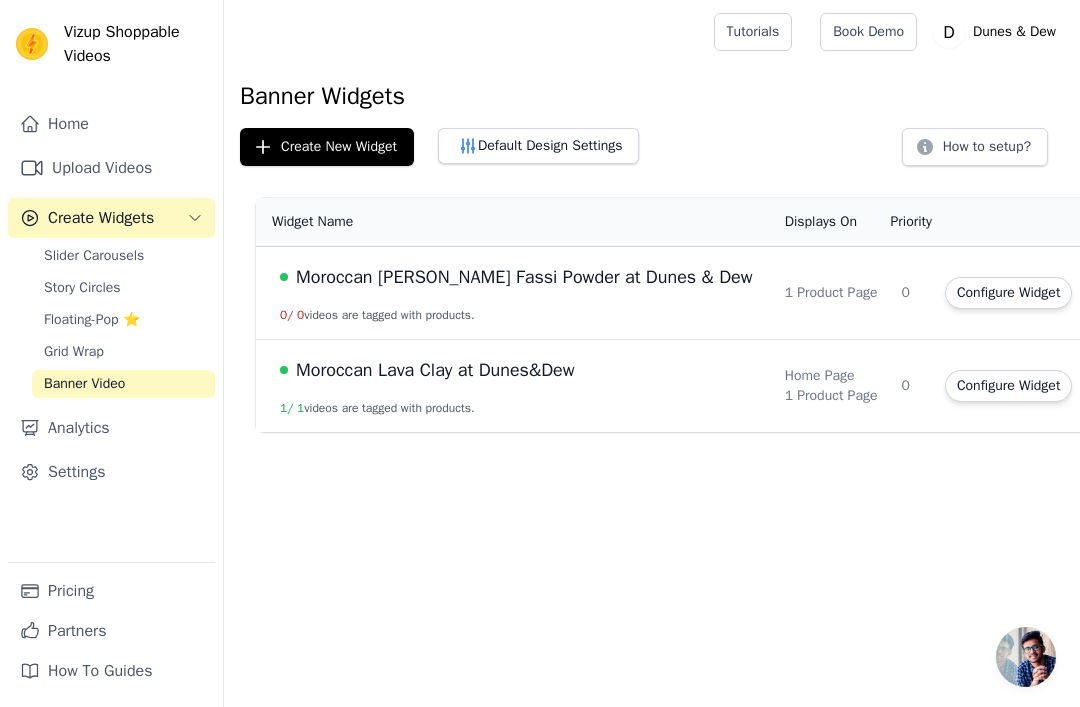 click on "Moroccan [PERSON_NAME] Fassi Powder at Dunes & Dew" at bounding box center (524, 277) 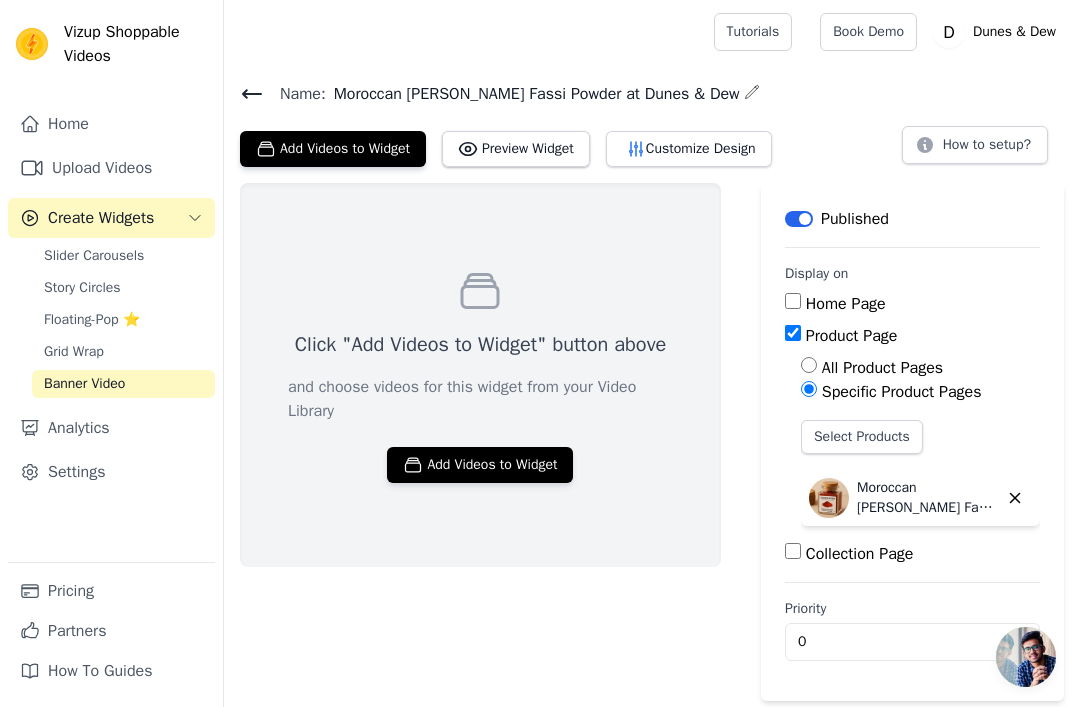 click on "Add Videos to Widget" at bounding box center [480, 465] 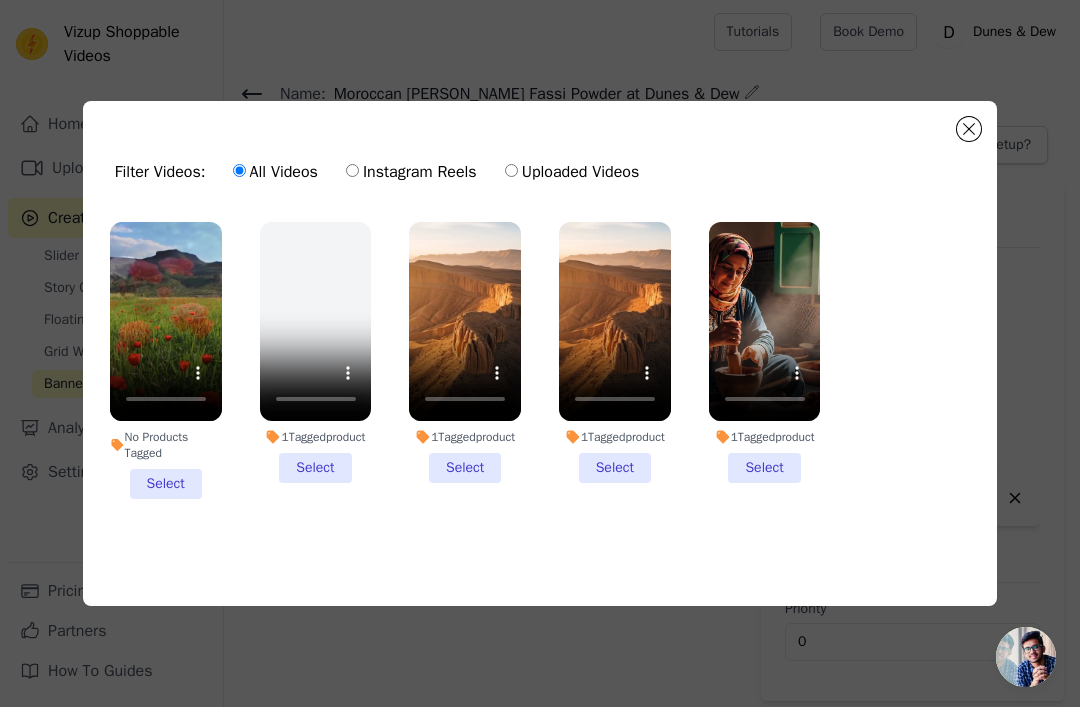 click on "No Products Tagged     Select" at bounding box center [166, 360] 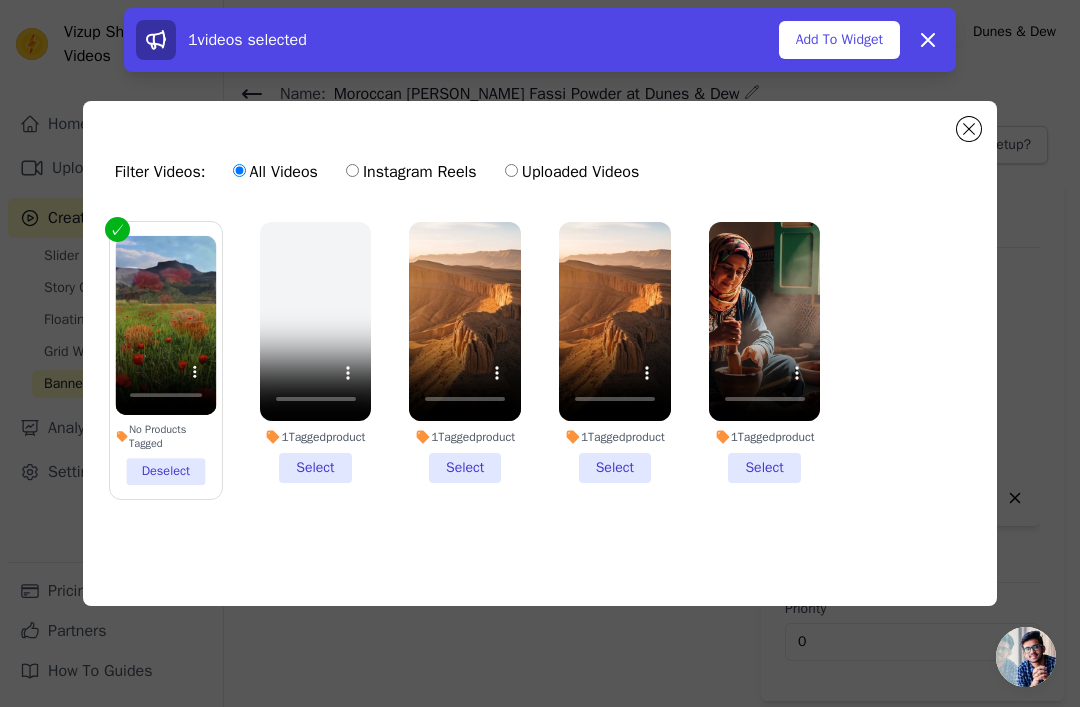 click on "Add To Widget" at bounding box center (839, 40) 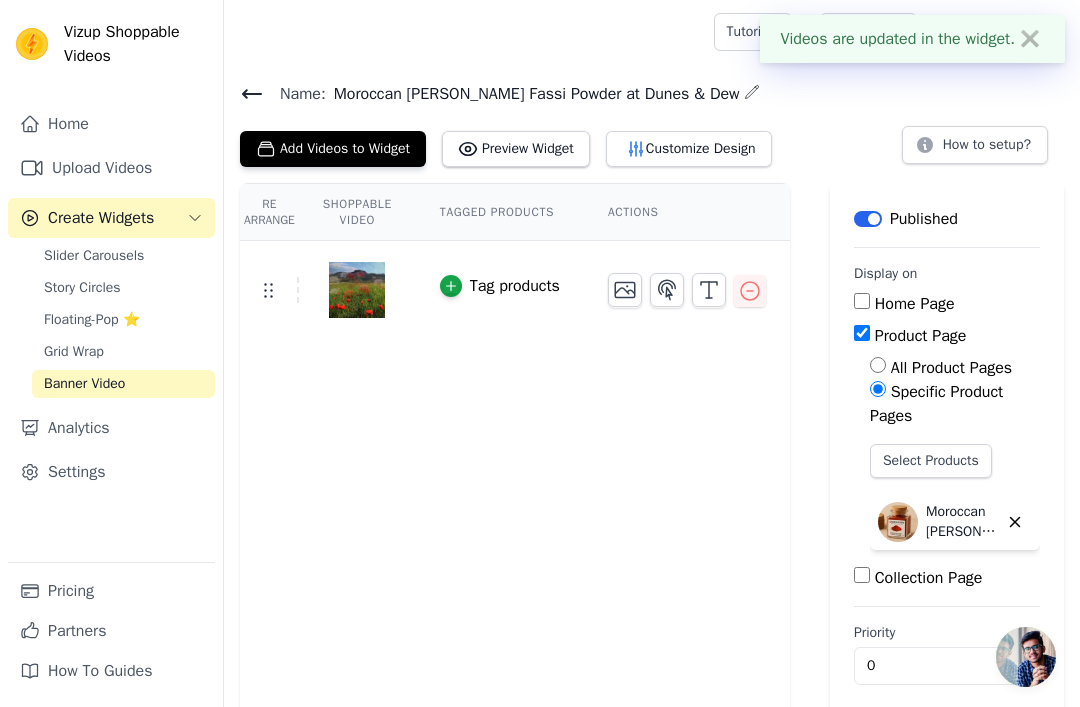 click on "Tag products" at bounding box center [500, 286] 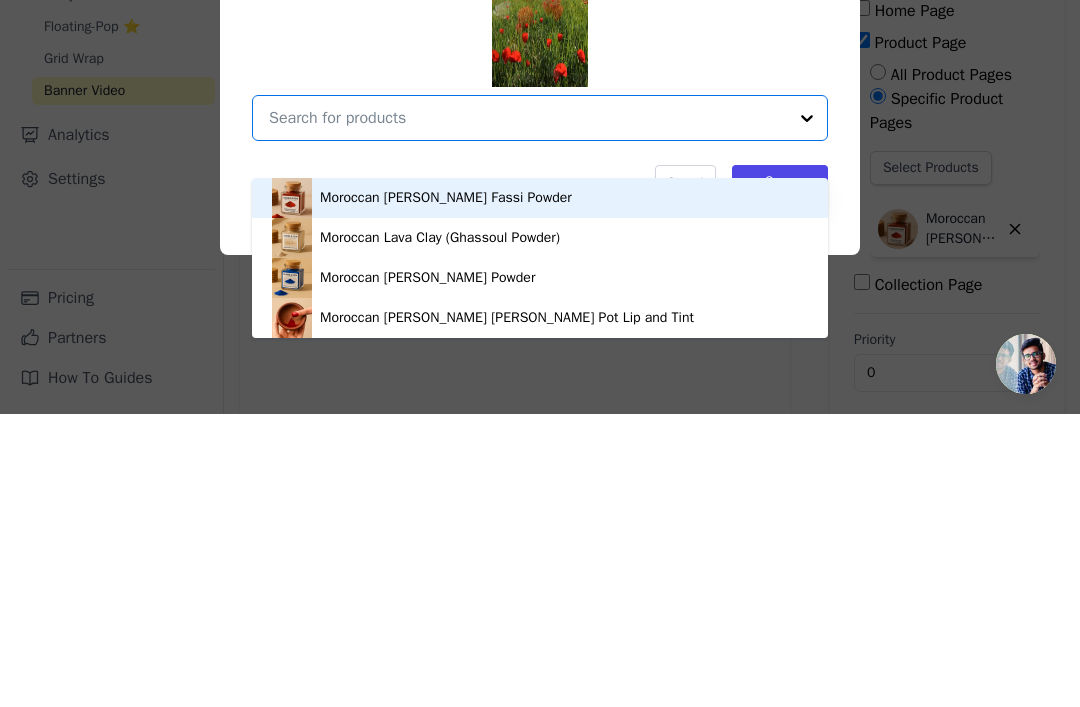 click on "Moroccan [PERSON_NAME] Fassi Powder" at bounding box center (540, 491) 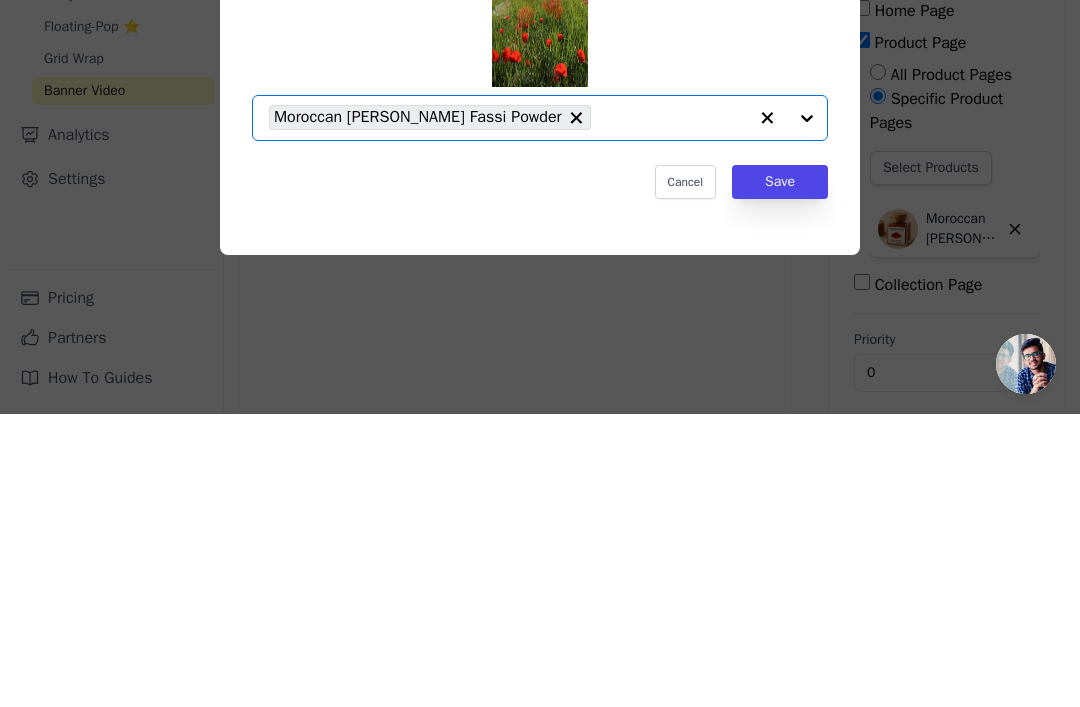 click on "Save" at bounding box center [780, 475] 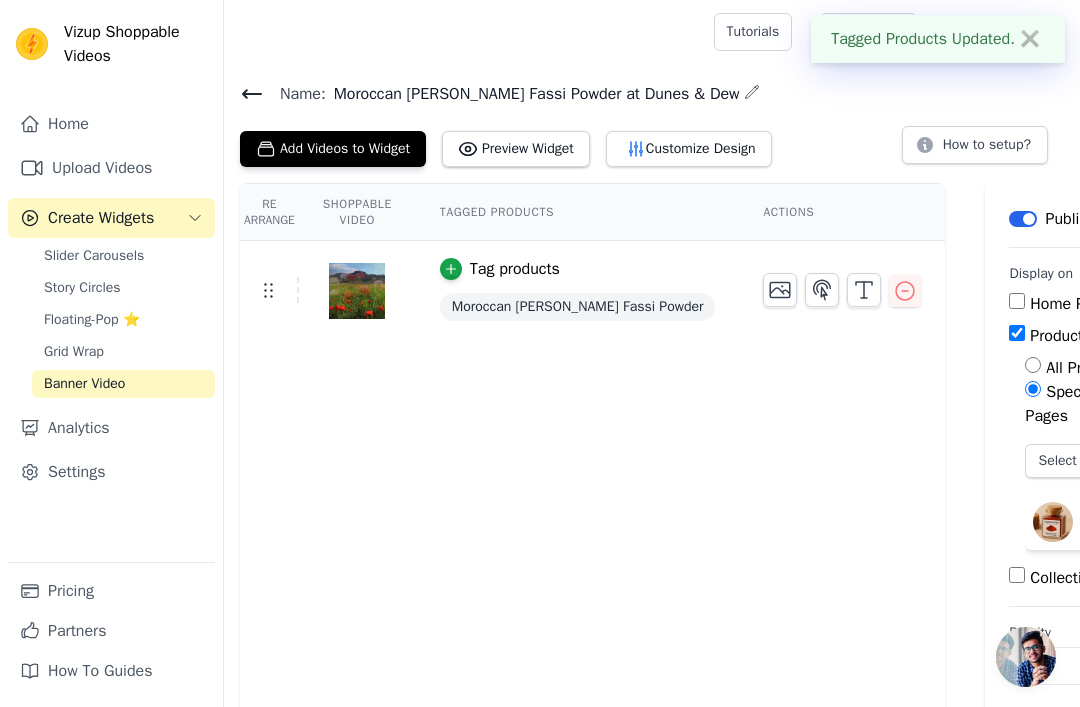 click on "Select Products" at bounding box center (1086, 461) 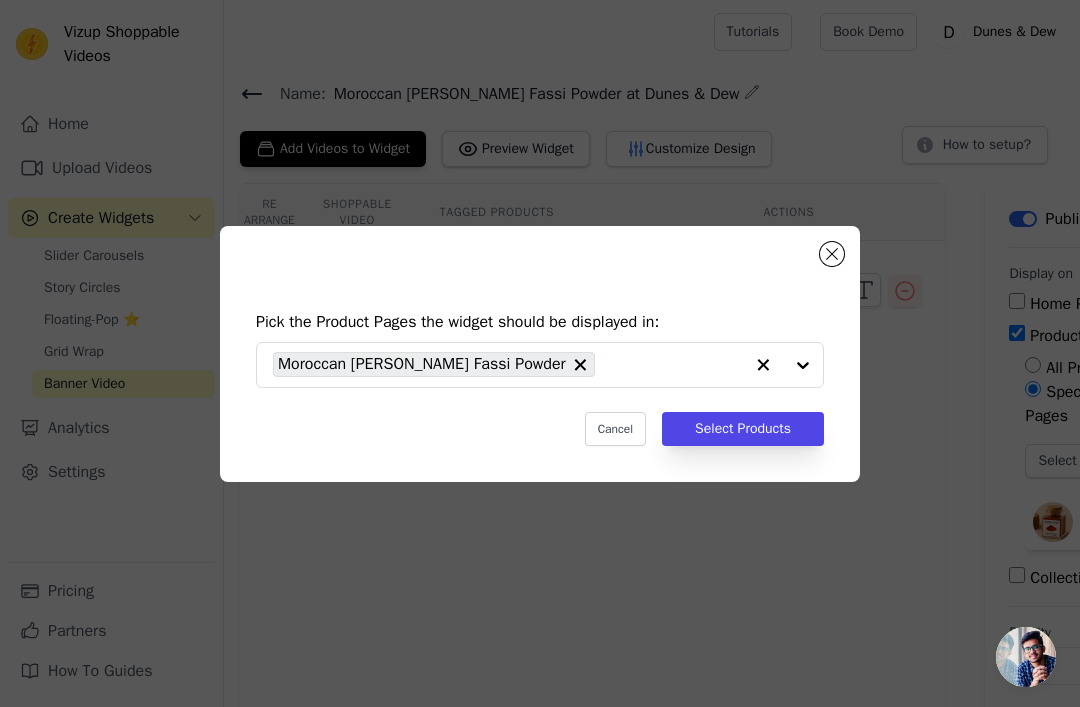 click on "Select Products" at bounding box center [743, 429] 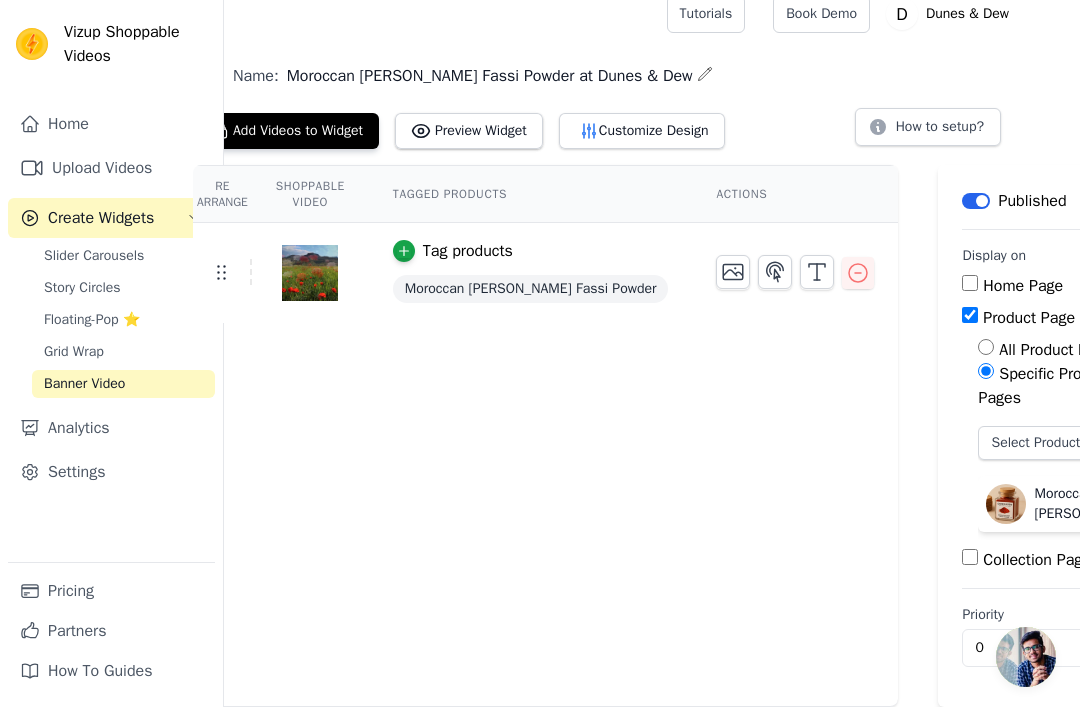 scroll, scrollTop: 0, scrollLeft: 47, axis: horizontal 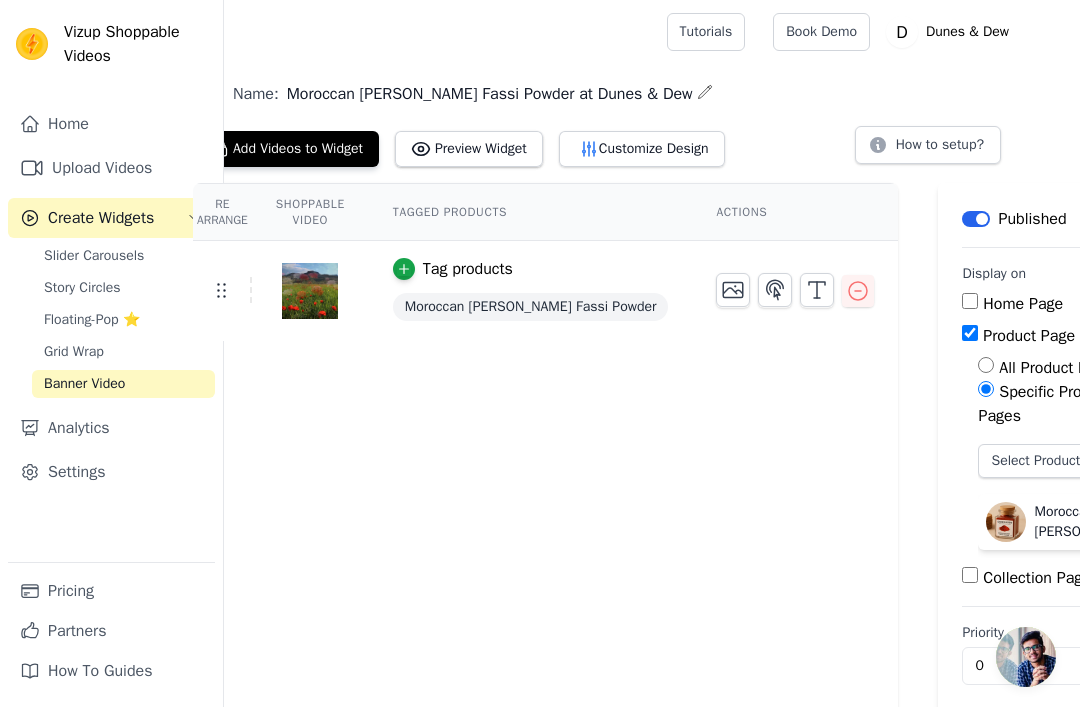 click on "Product Page" at bounding box center [970, 333] 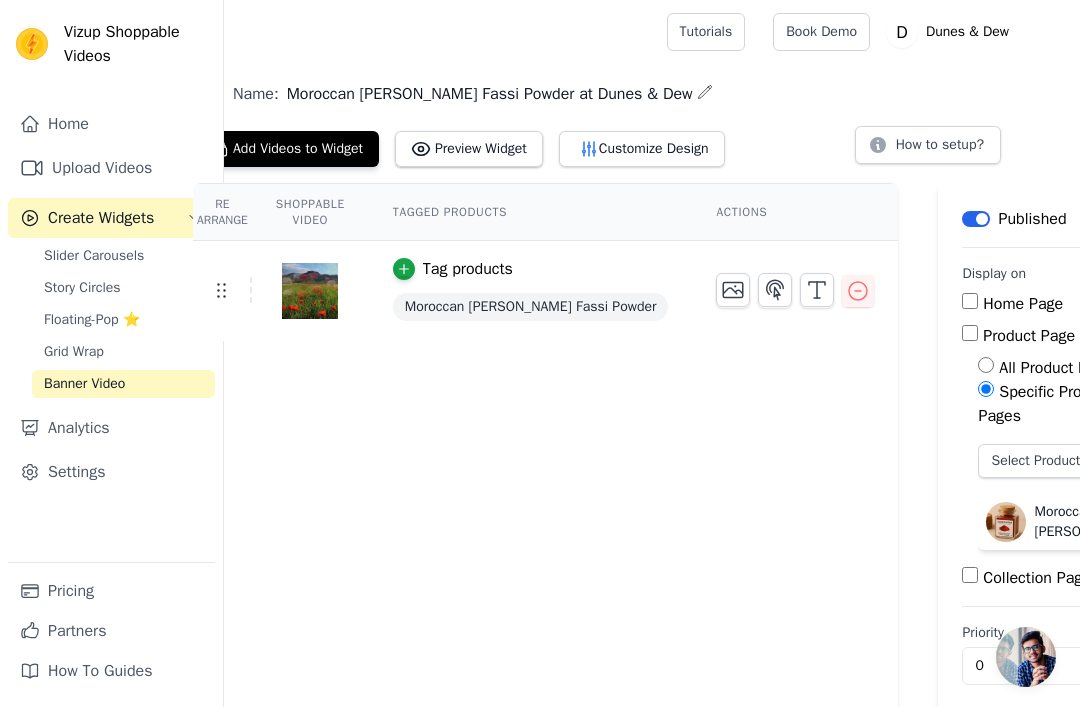 scroll, scrollTop: 0, scrollLeft: 14, axis: horizontal 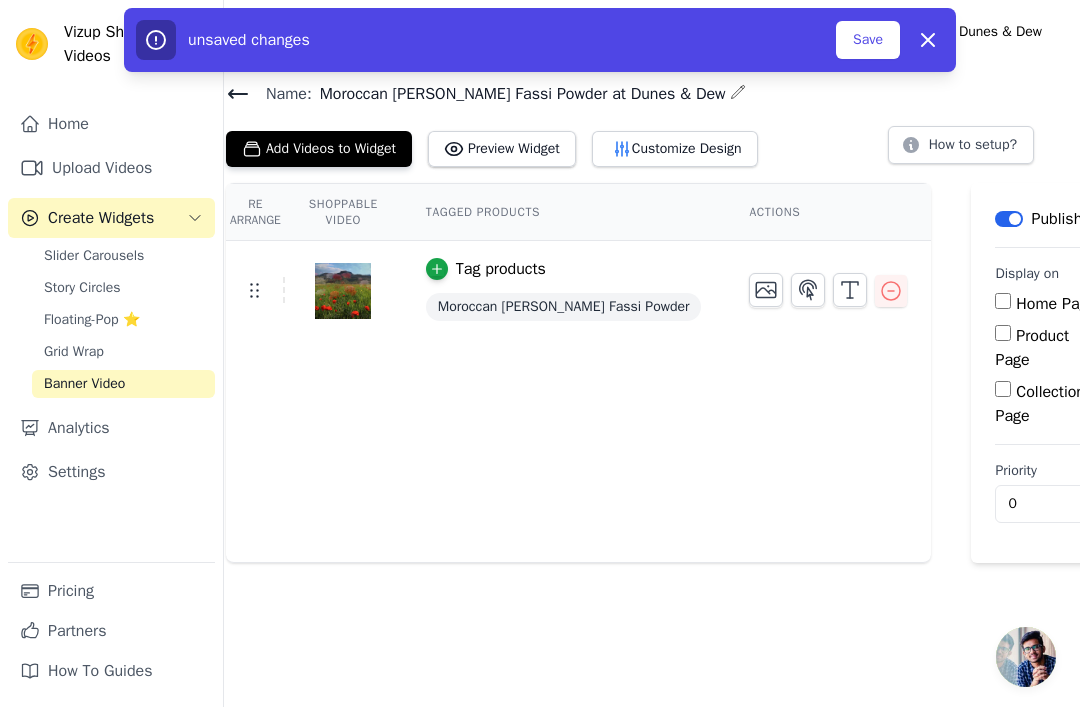 click on "Product Page" at bounding box center [1003, 333] 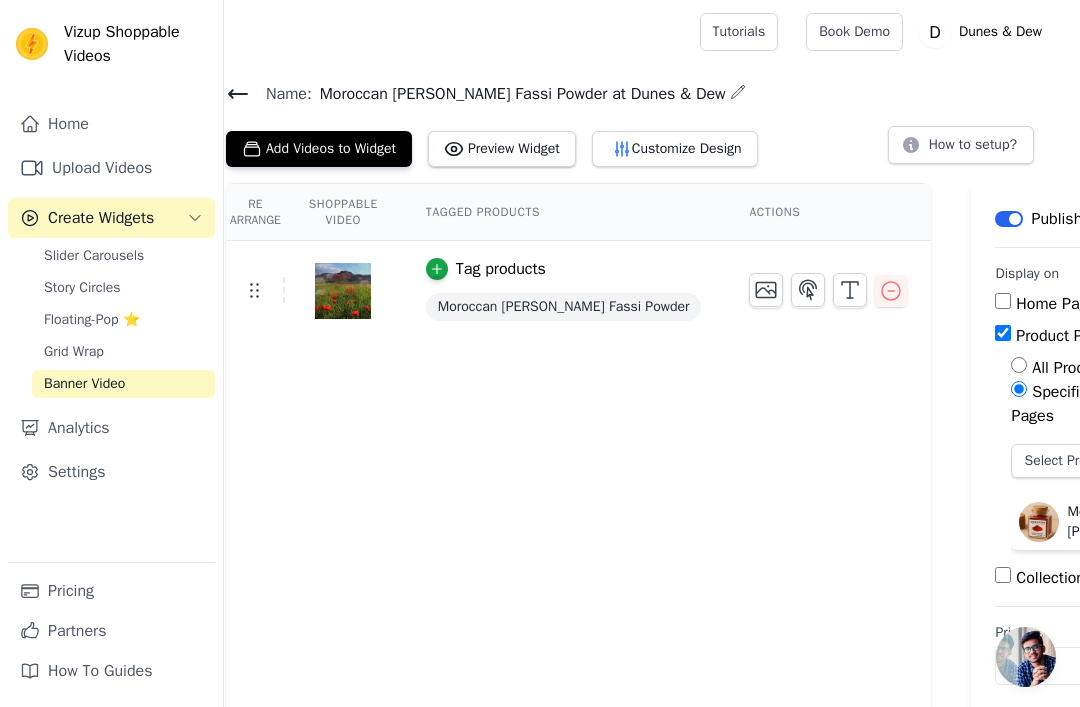 click on "Select Products" at bounding box center (1072, 461) 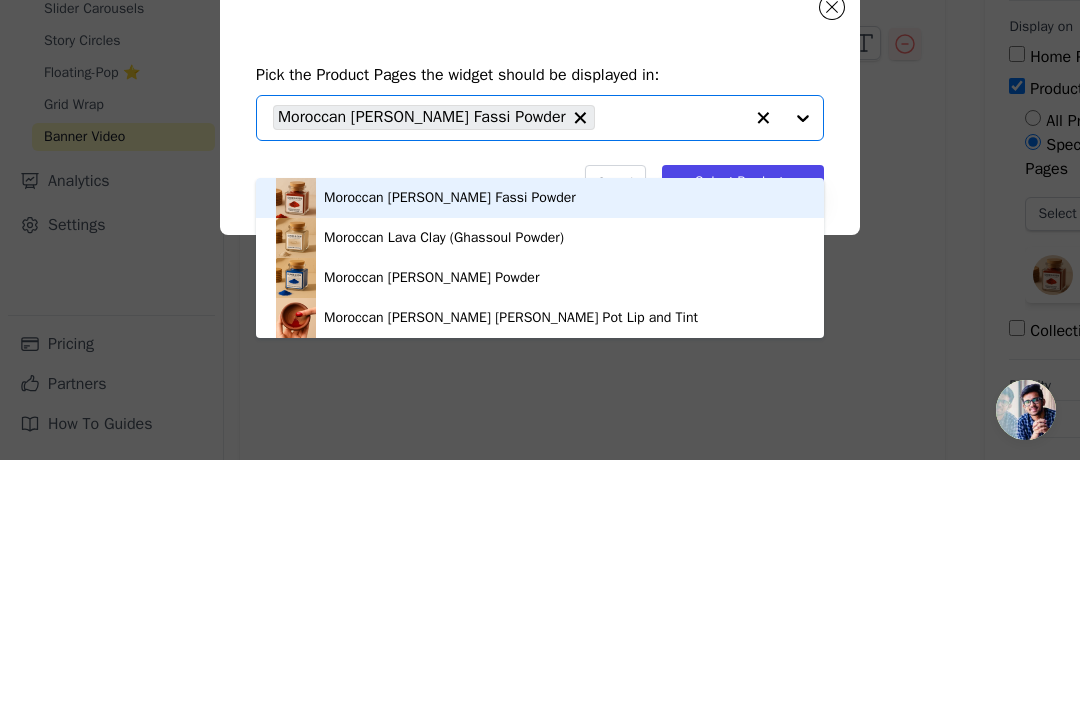click on "Moroccan [PERSON_NAME] Fassi Powder" at bounding box center (540, 445) 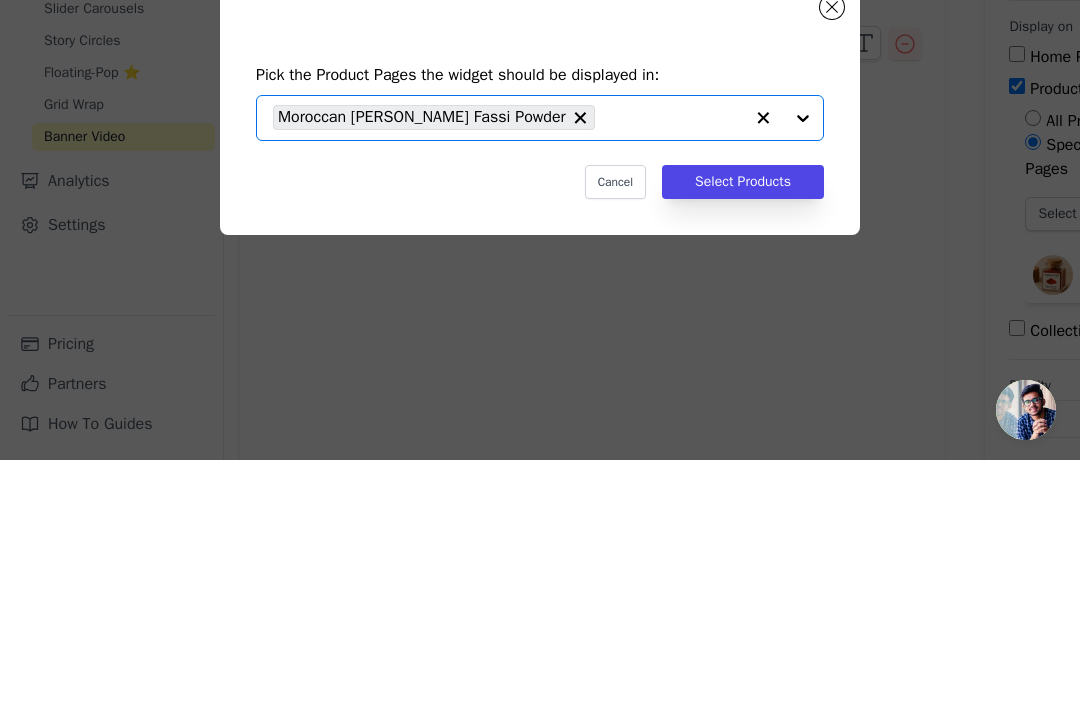 click on "Select Products" at bounding box center (743, 429) 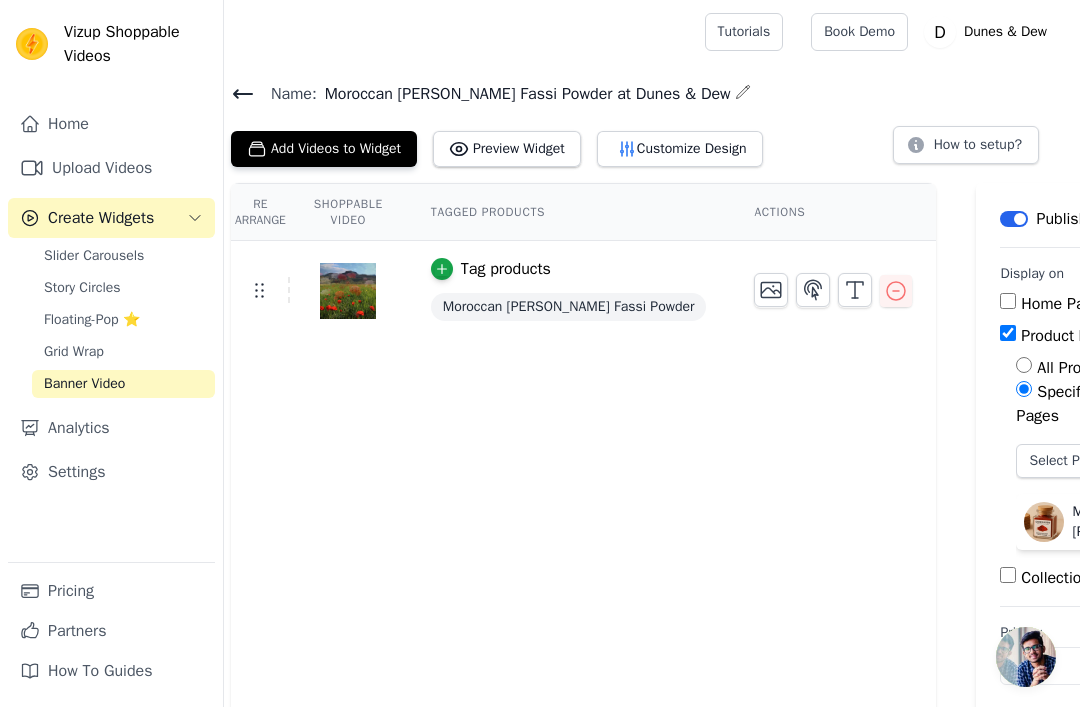 scroll, scrollTop: 0, scrollLeft: 8, axis: horizontal 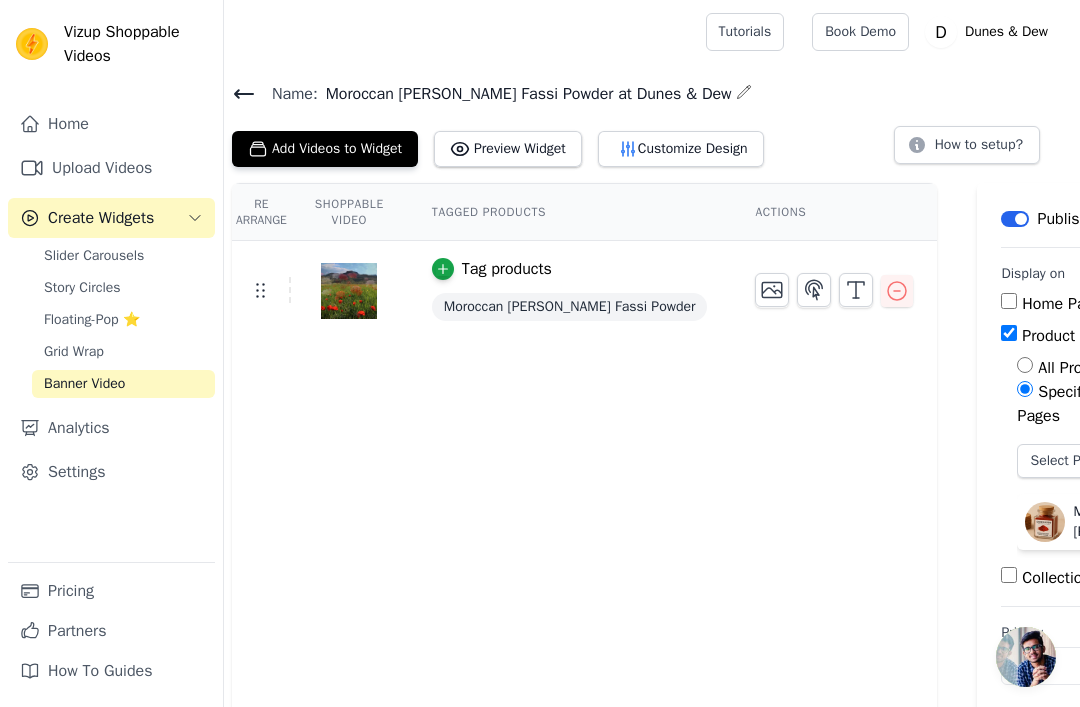 click 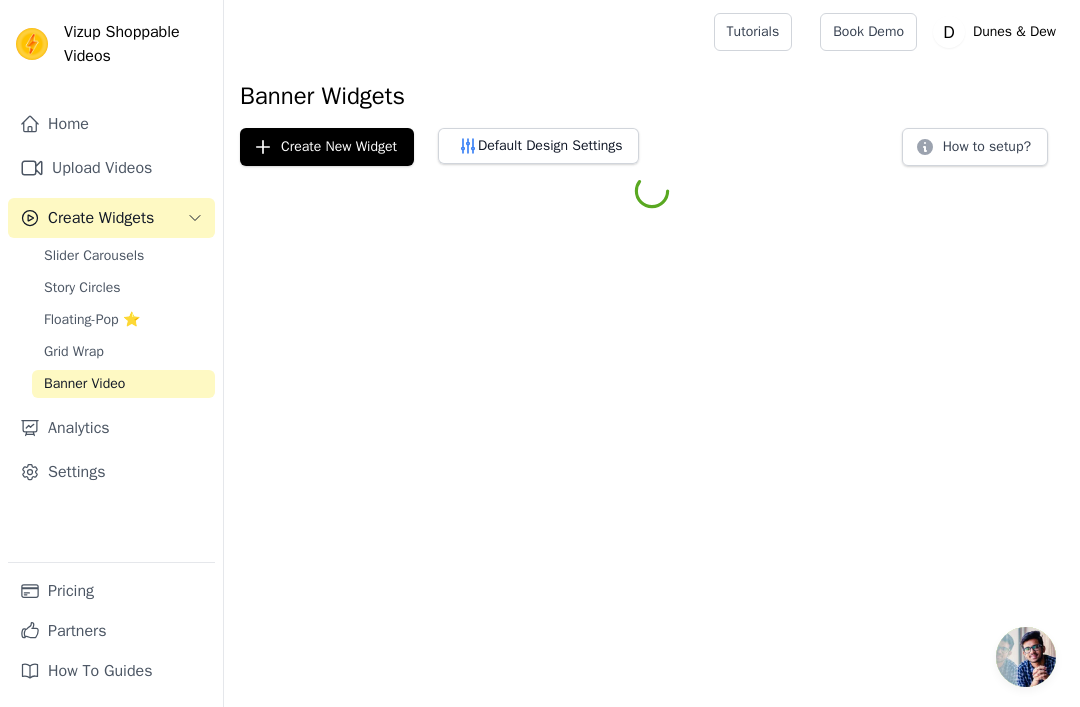 scroll, scrollTop: 0, scrollLeft: 0, axis: both 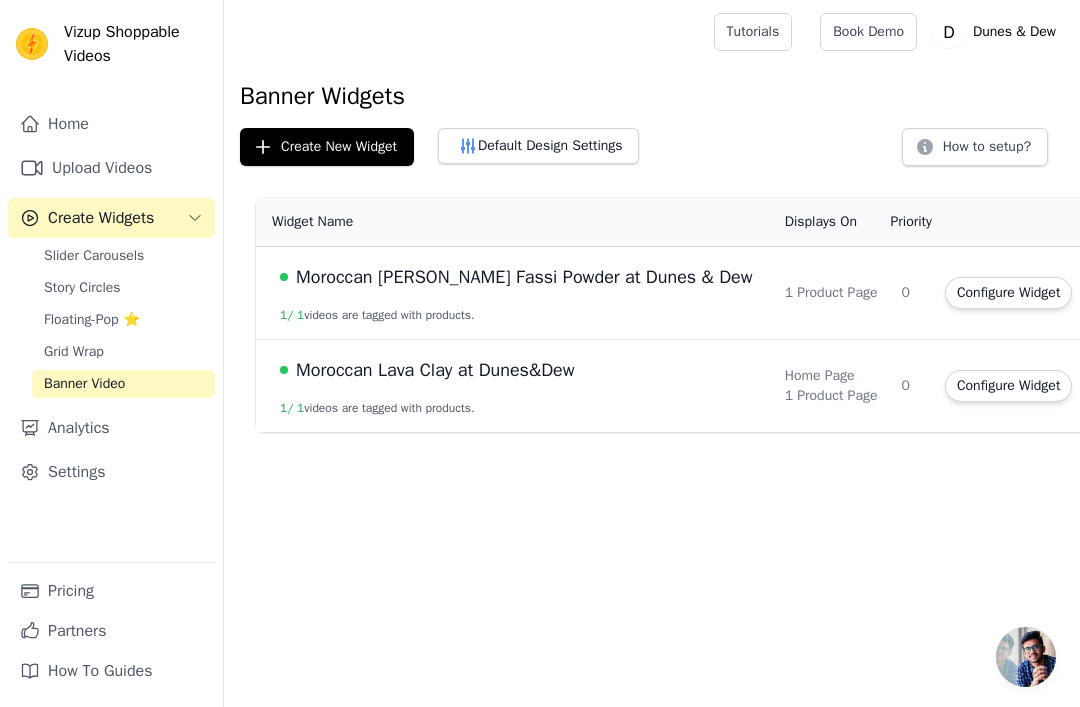 click 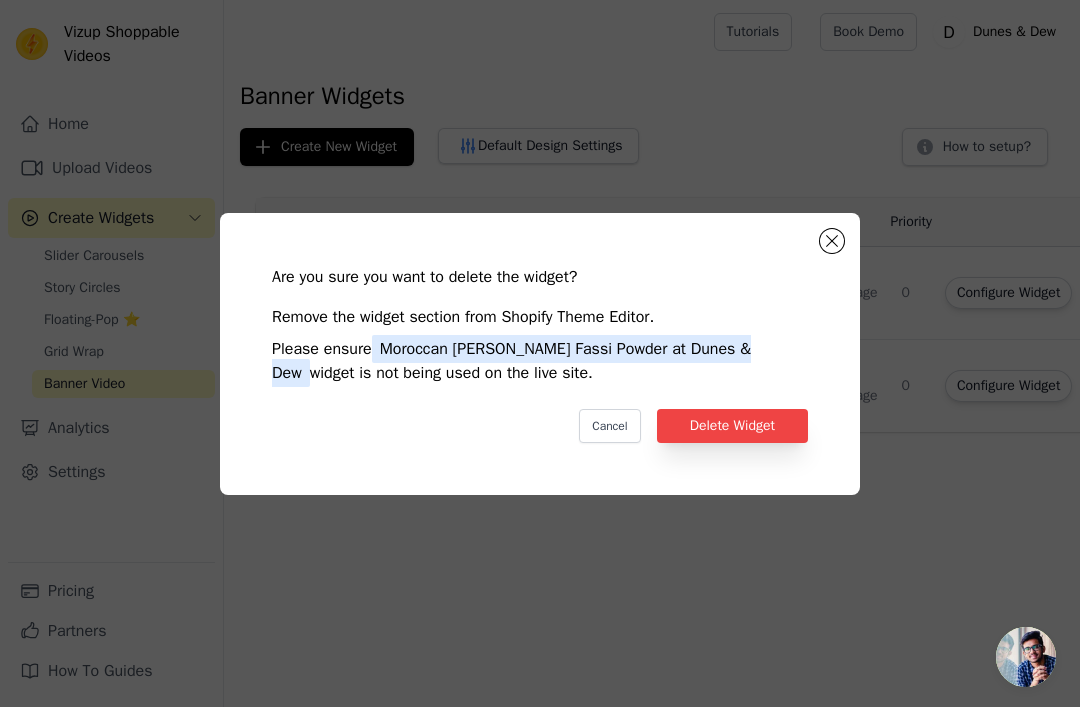 click on "Delete Widget" at bounding box center (732, 426) 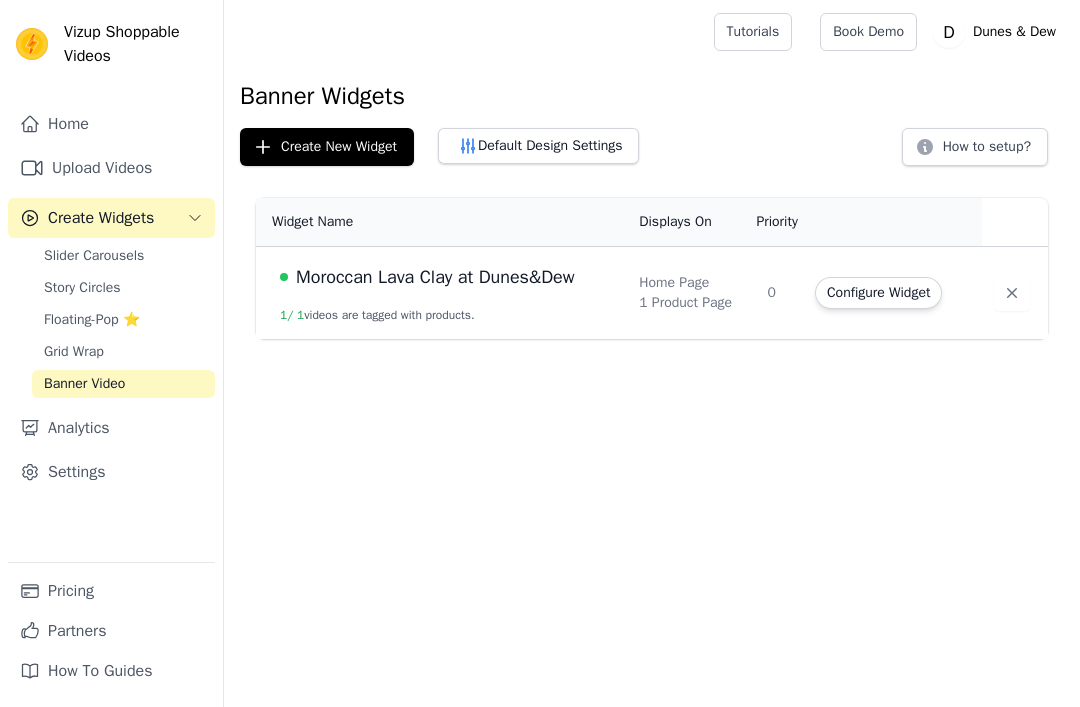 scroll, scrollTop: 0, scrollLeft: 0, axis: both 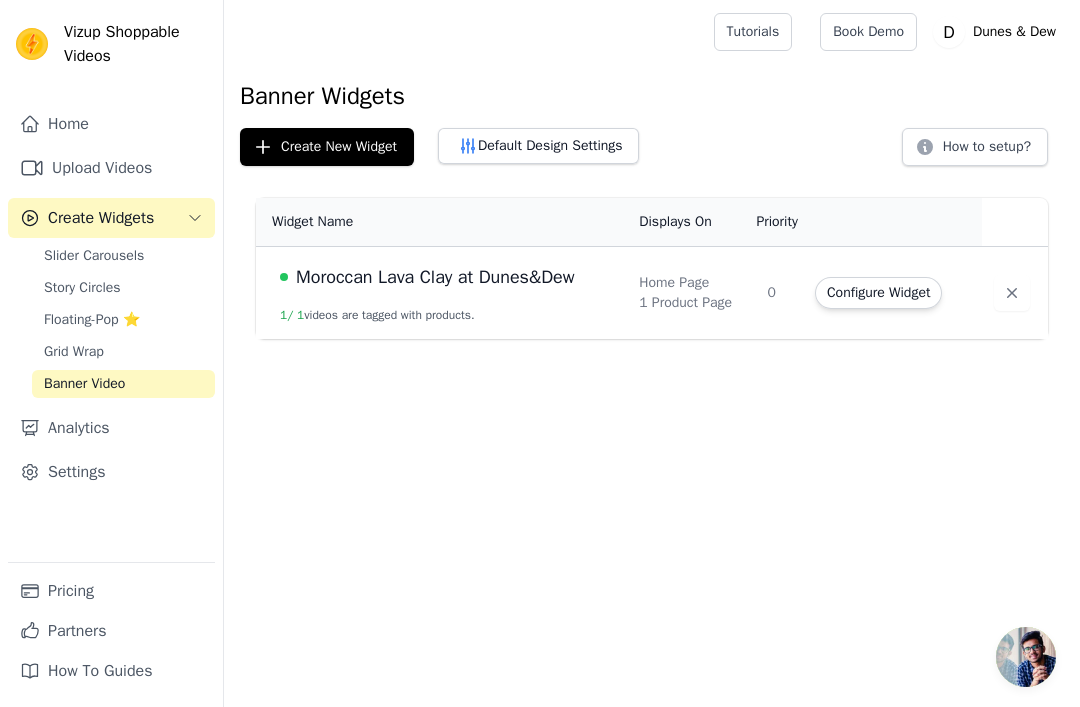 click on "Create New Widget" at bounding box center [327, 147] 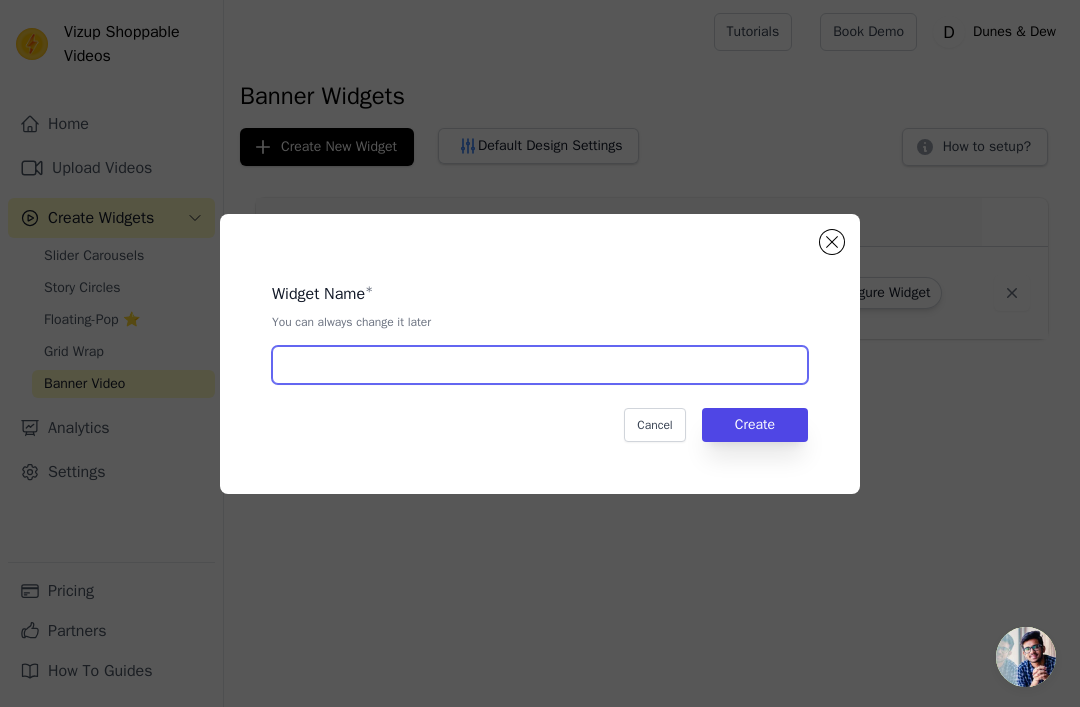 click at bounding box center [540, 365] 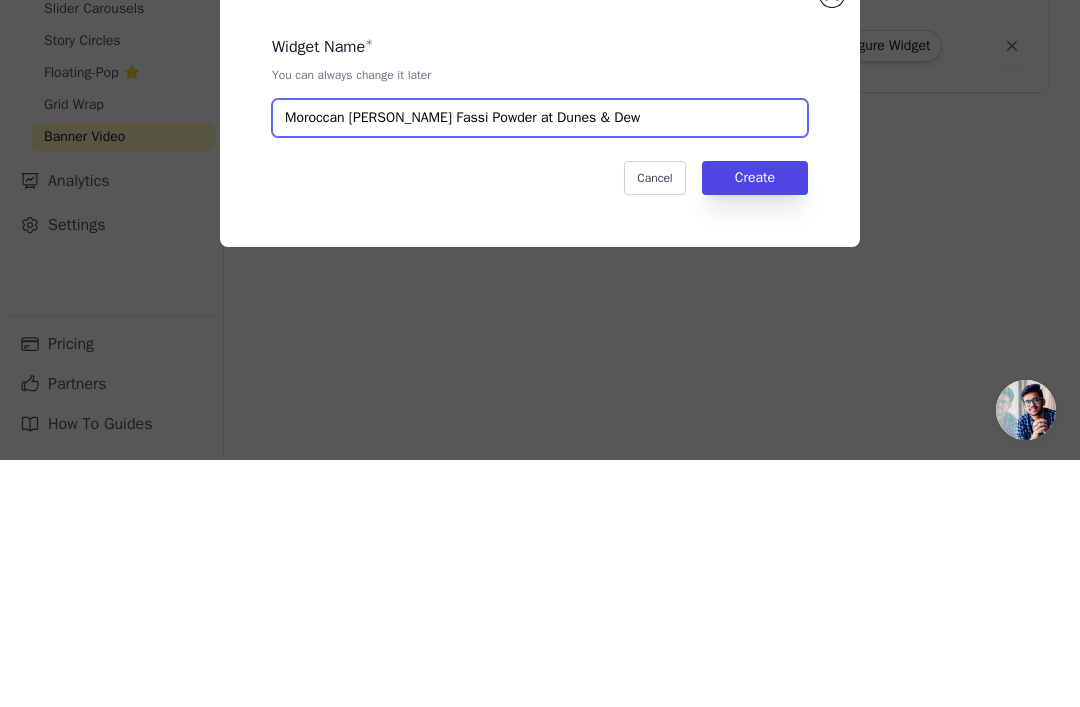 type on "Moroccan [PERSON_NAME] Fassi Powder at Dunes & Dew" 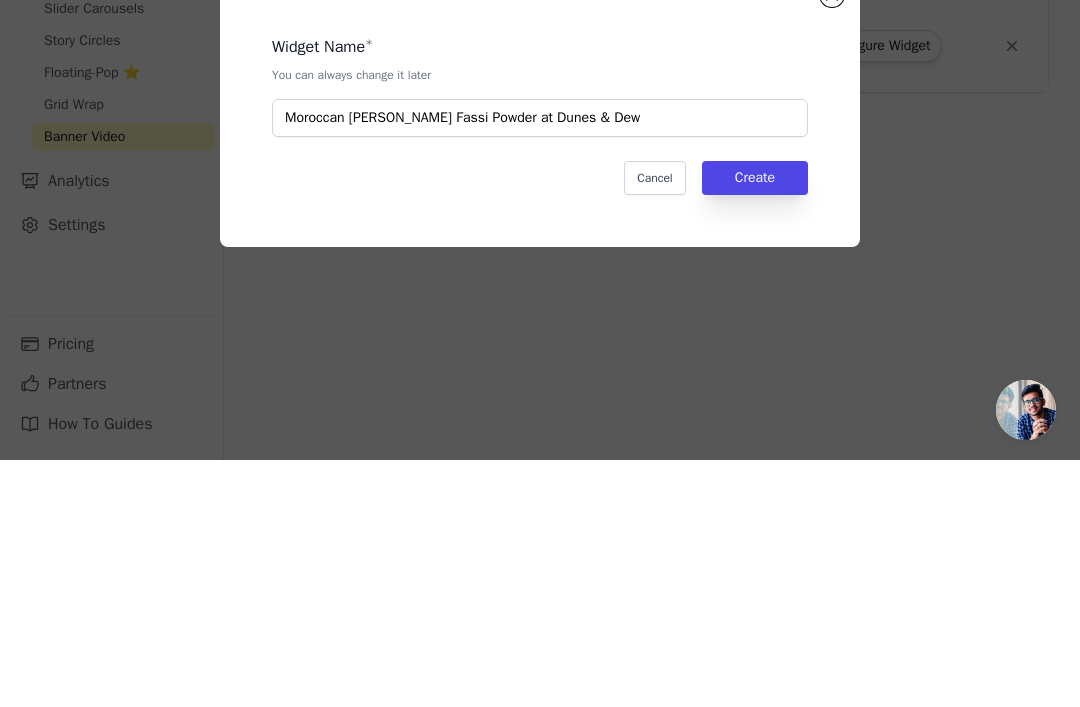 click on "Create" at bounding box center (755, 425) 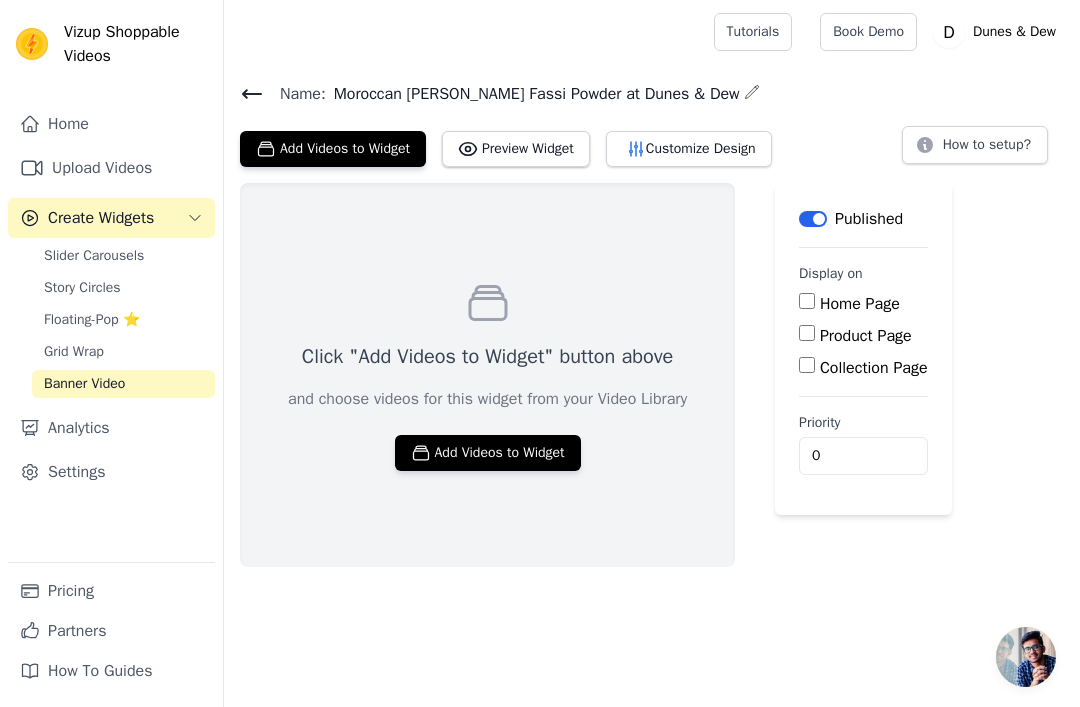 click on "Upload Videos" at bounding box center (111, 168) 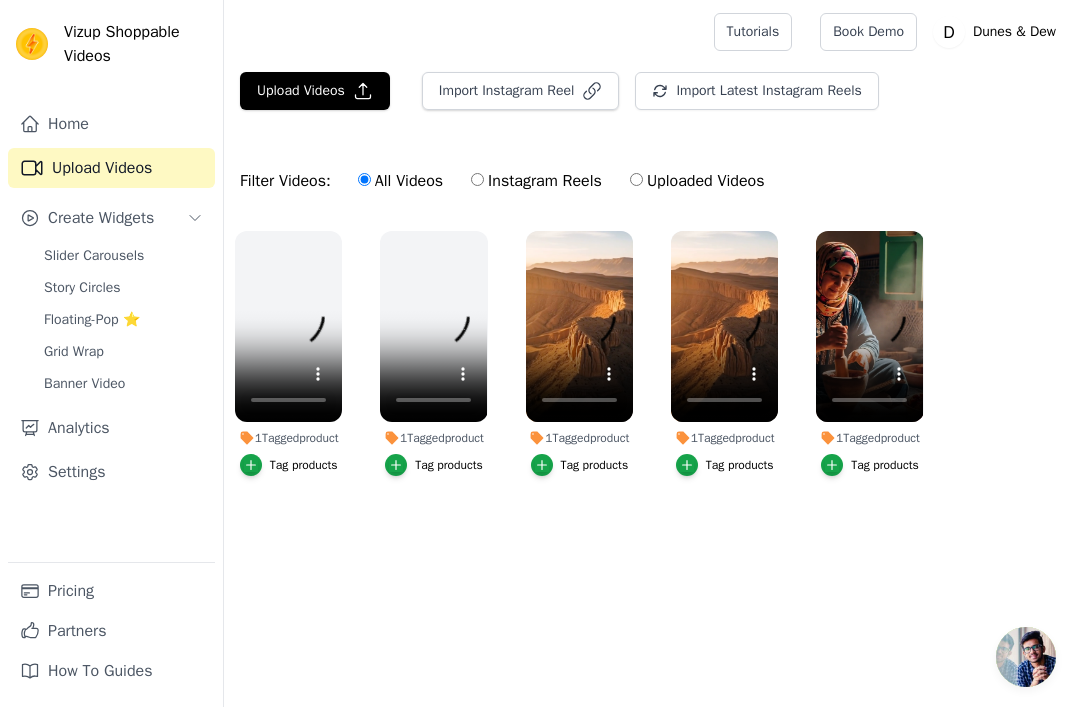 click on "Upload Videos" at bounding box center [315, 91] 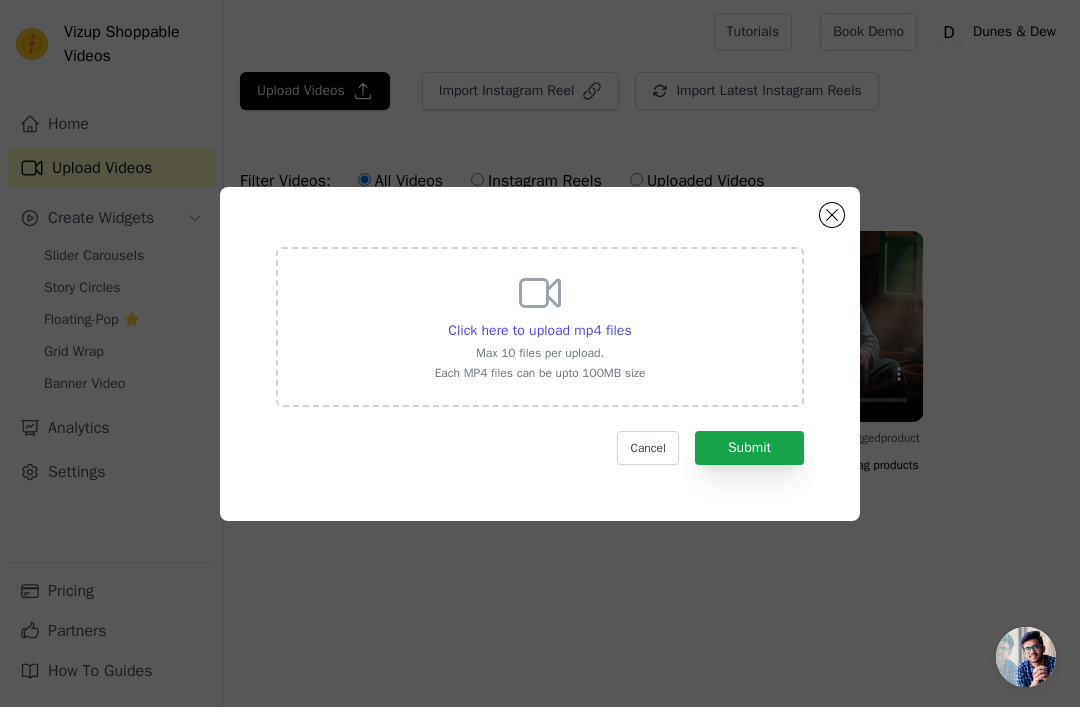click 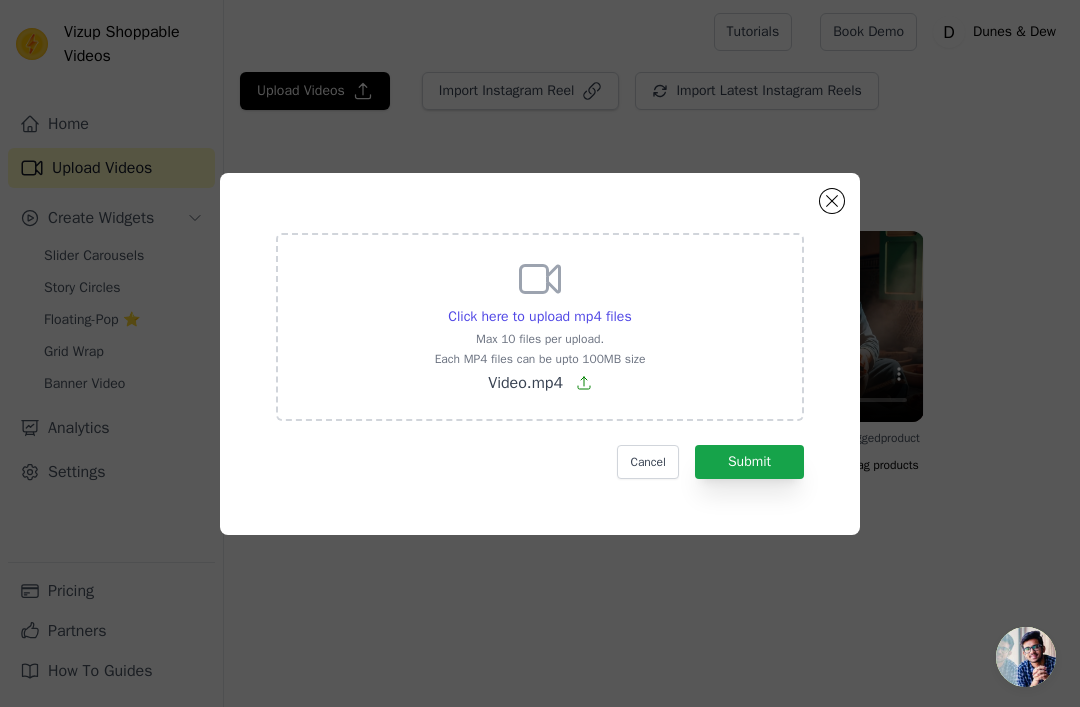 click on "Submit" at bounding box center [749, 462] 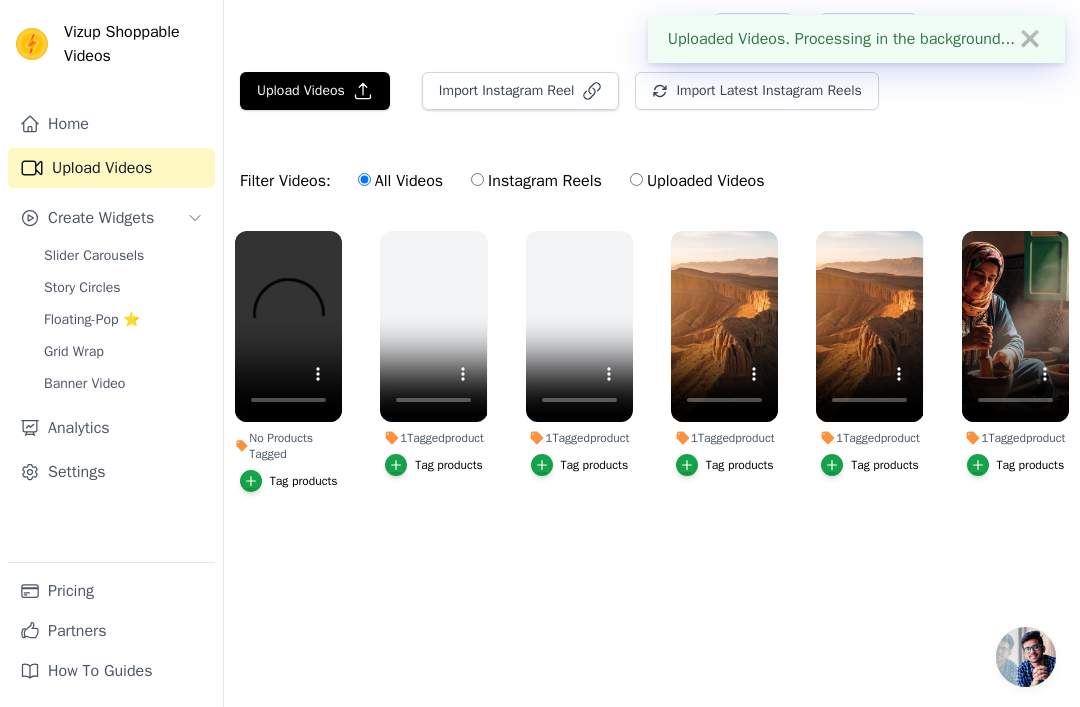 click 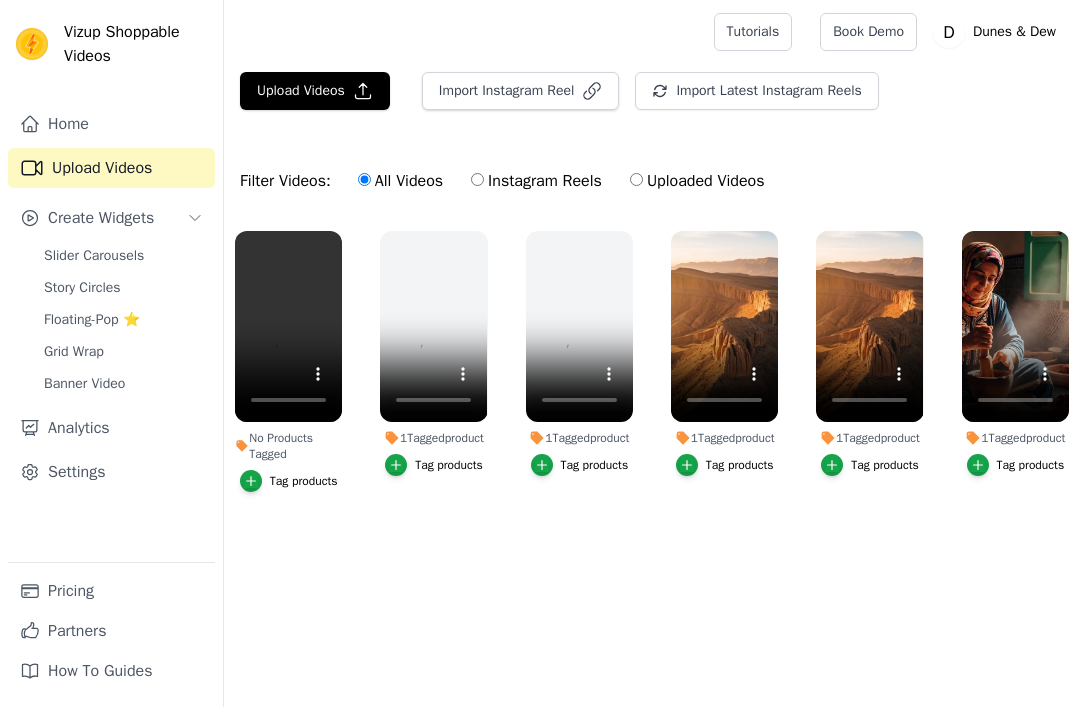 scroll, scrollTop: 0, scrollLeft: 0, axis: both 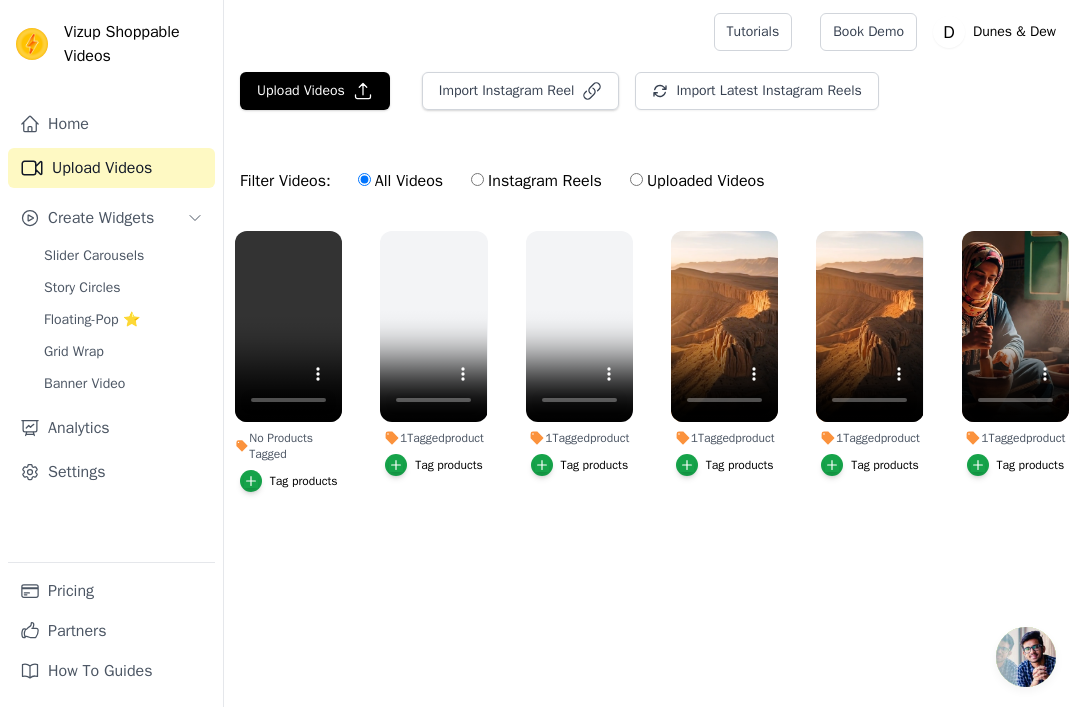 click on "Tag products" at bounding box center (304, 481) 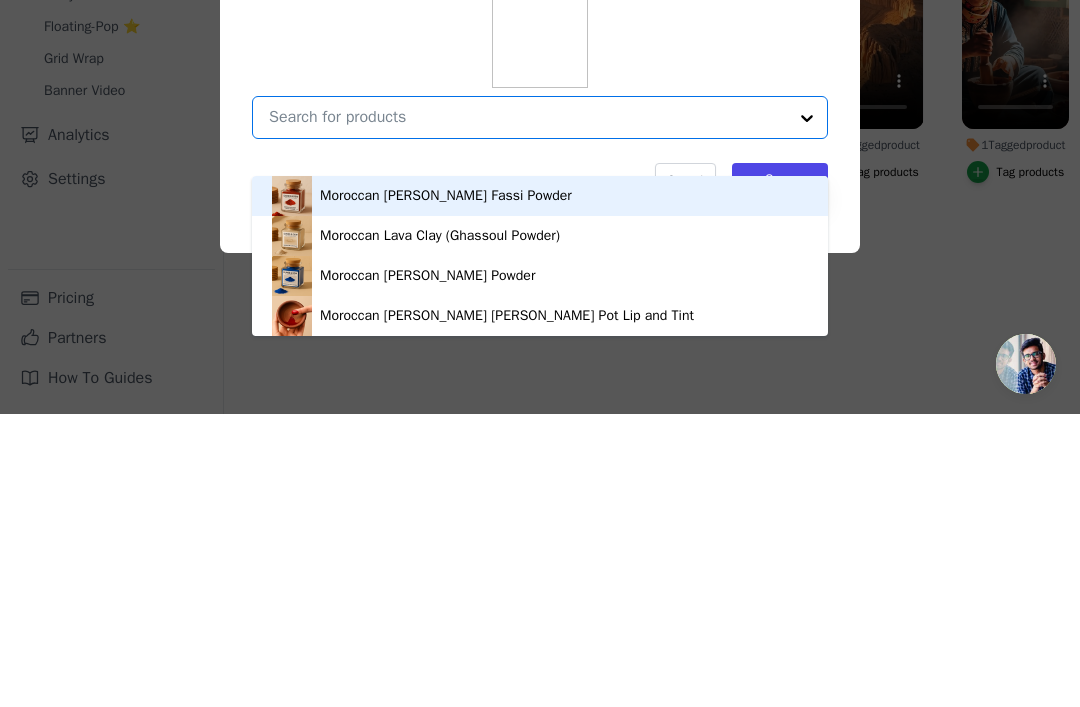 click on "Moroccan [PERSON_NAME] Fassi Powder" at bounding box center (540, 489) 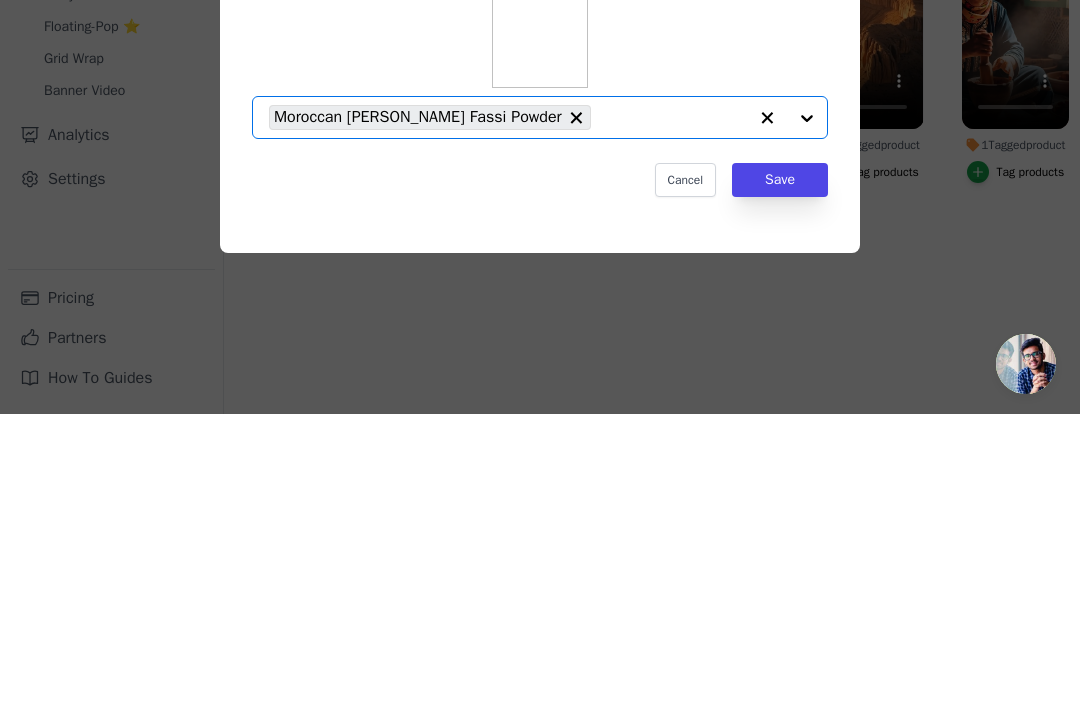 click on "Save" at bounding box center [780, 473] 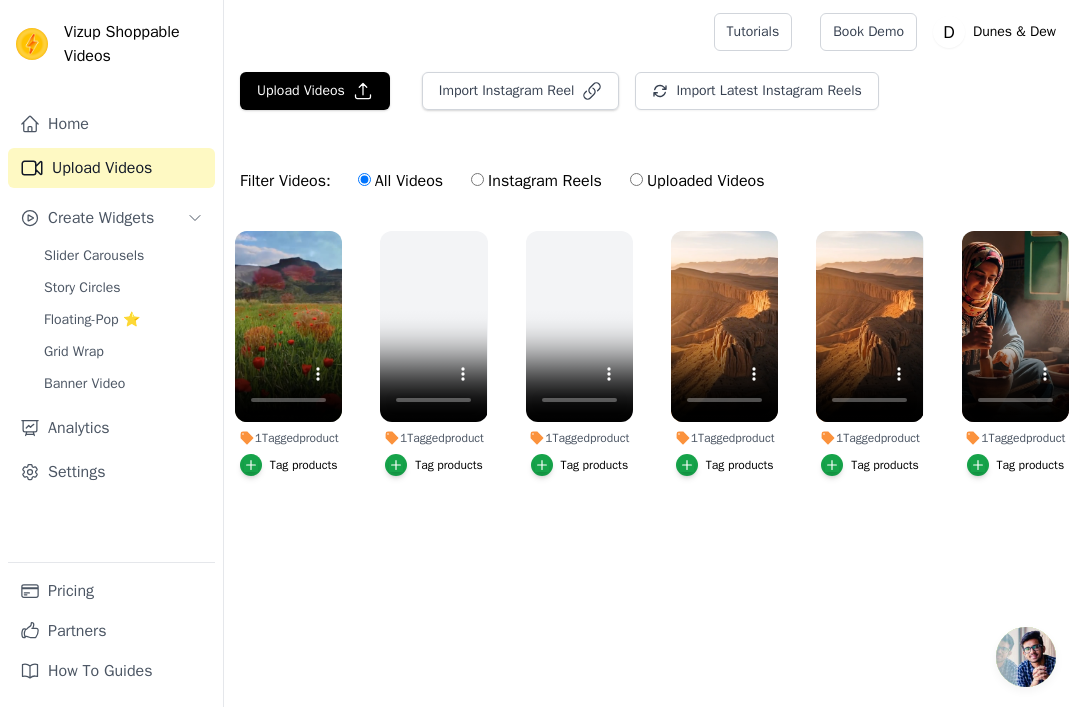 click on "Banner Video" at bounding box center [84, 384] 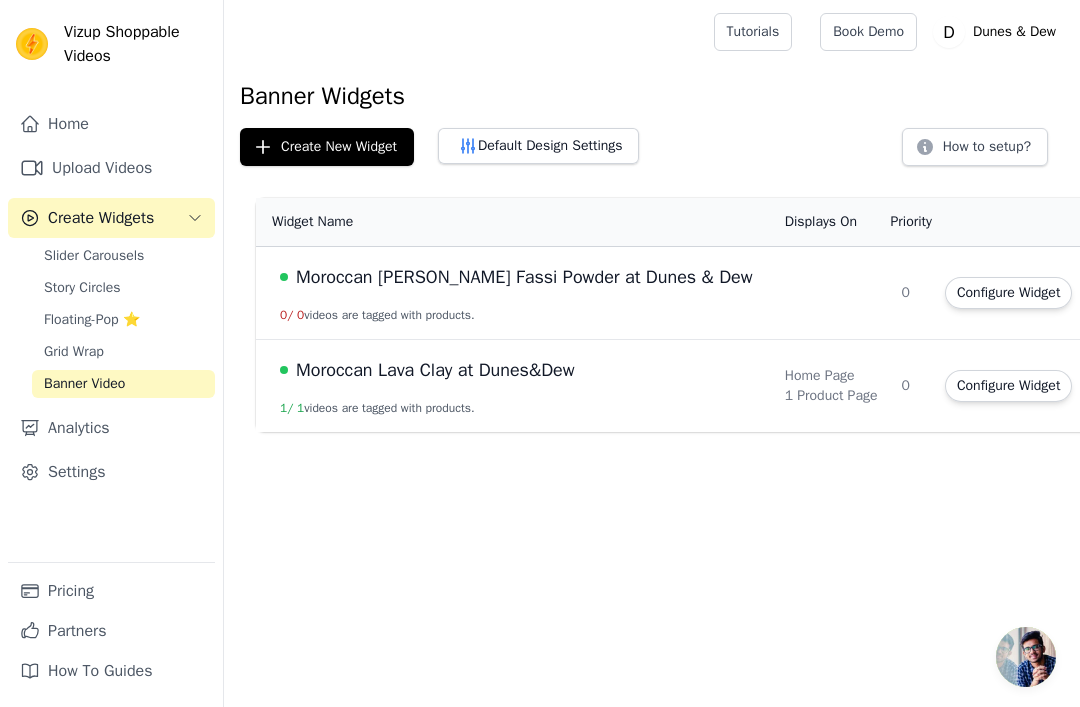 click on "Moroccan [PERSON_NAME] Fassi Powder at Dunes & Dew   0  /   0  videos are tagged with products." at bounding box center [514, 293] 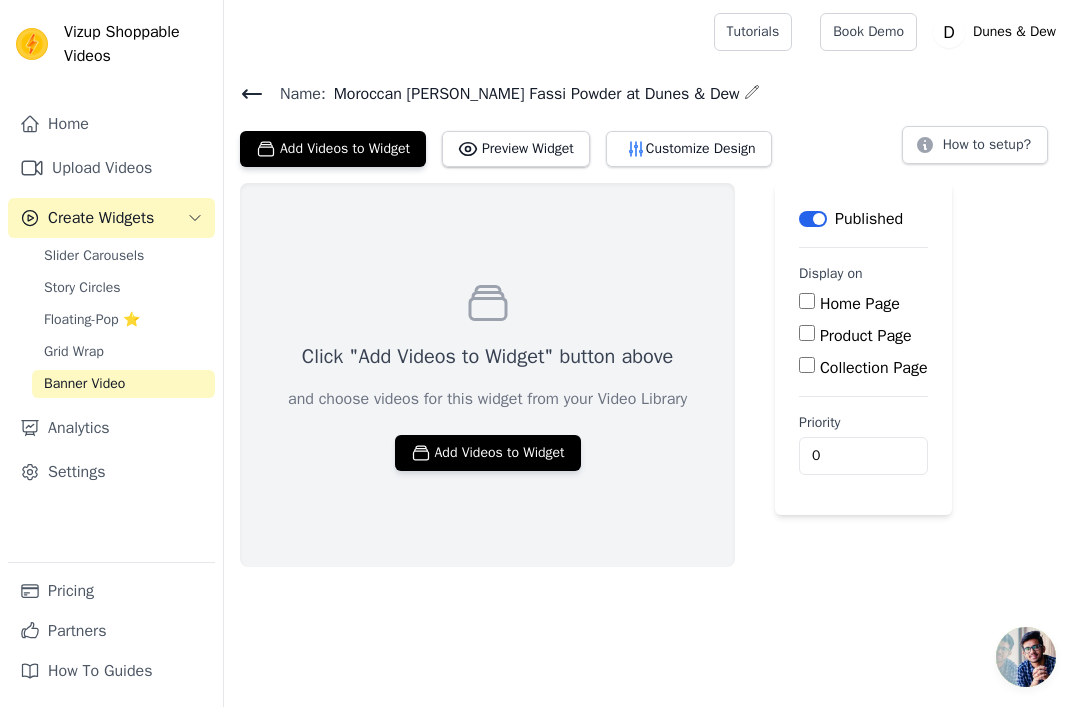 click on "Add Videos to Widget" at bounding box center [488, 453] 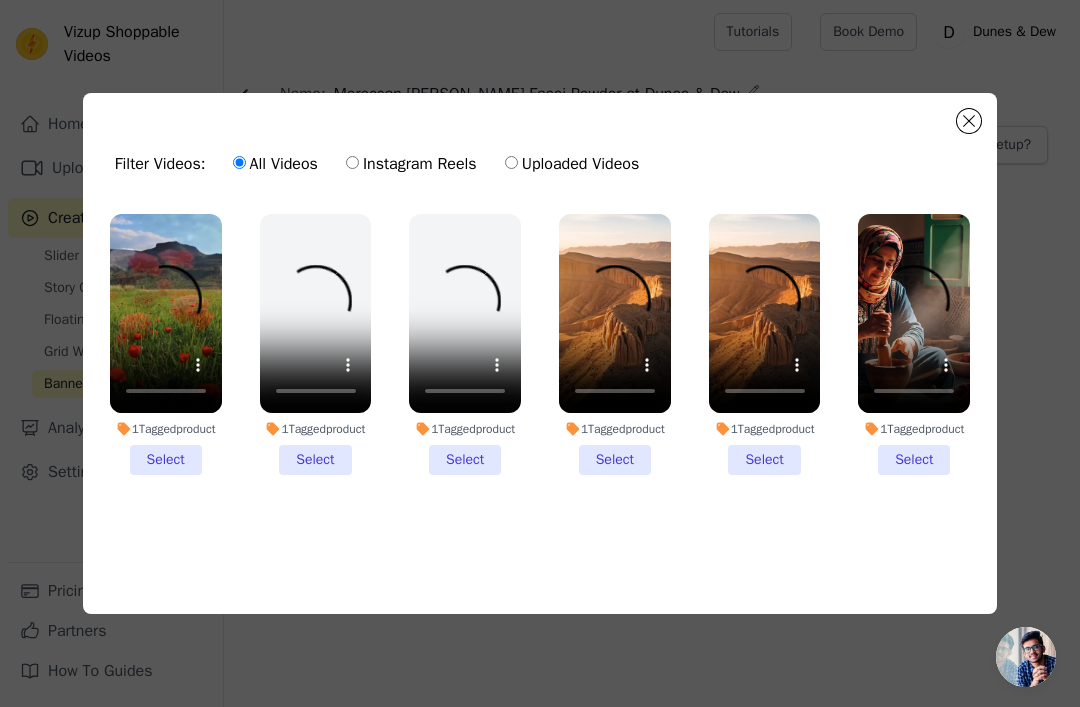 click on "1  Tagged  product     Select" at bounding box center (166, 344) 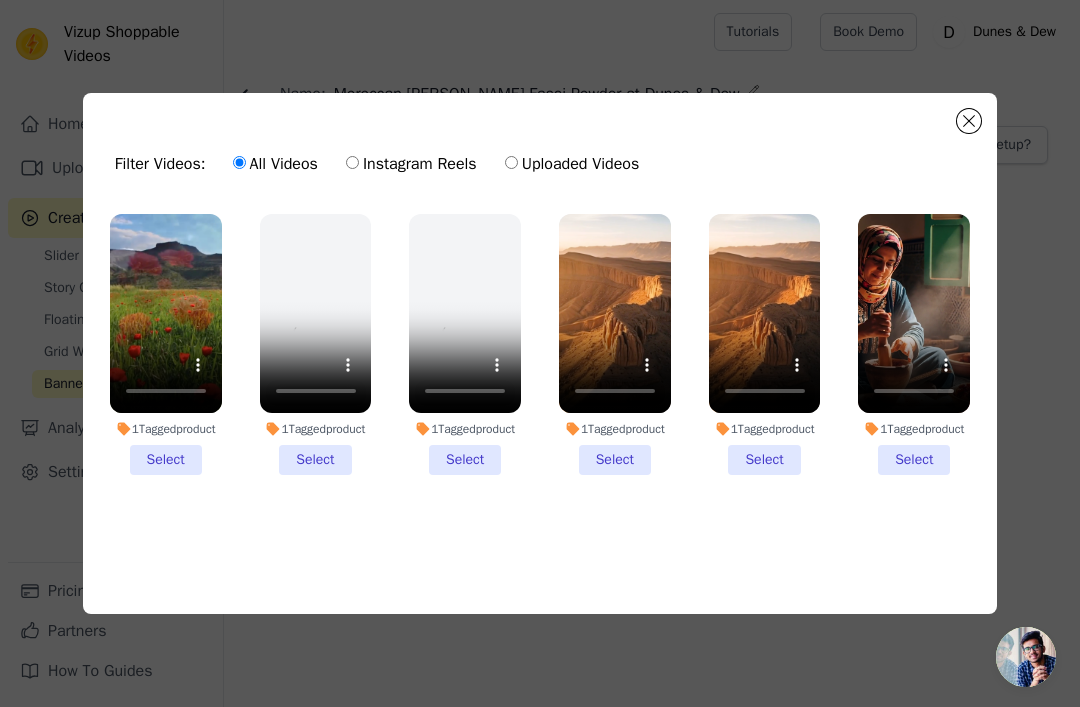 click on "1  Tagged  product     Select" at bounding box center [0, 0] 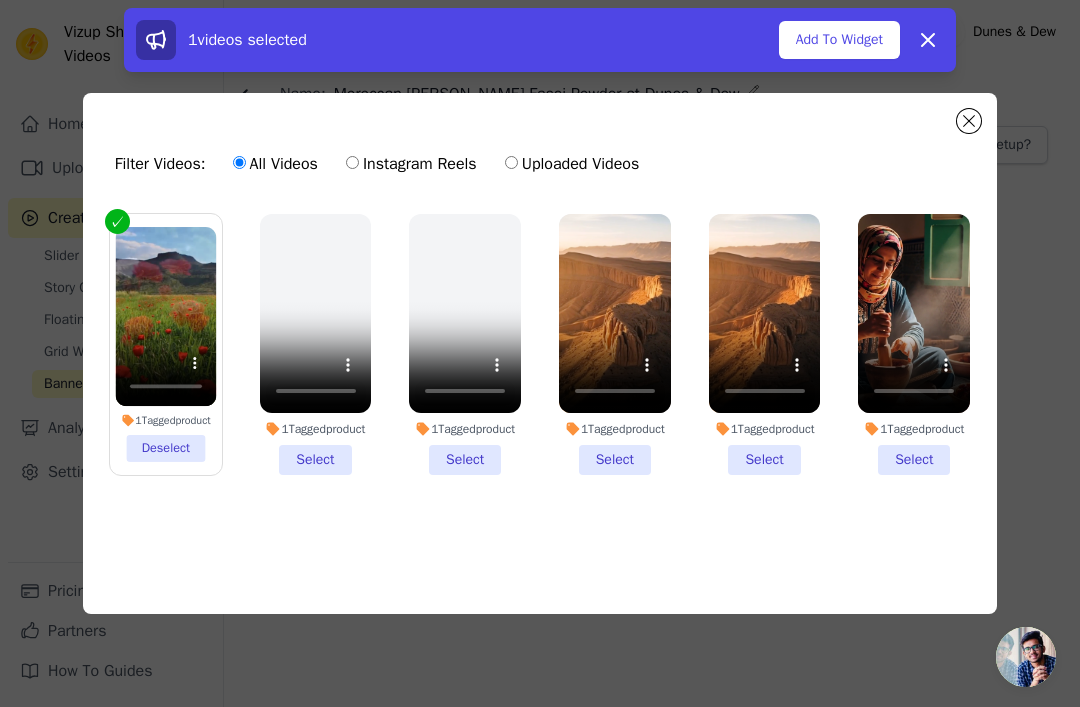 click on "Add To Widget" at bounding box center [839, 40] 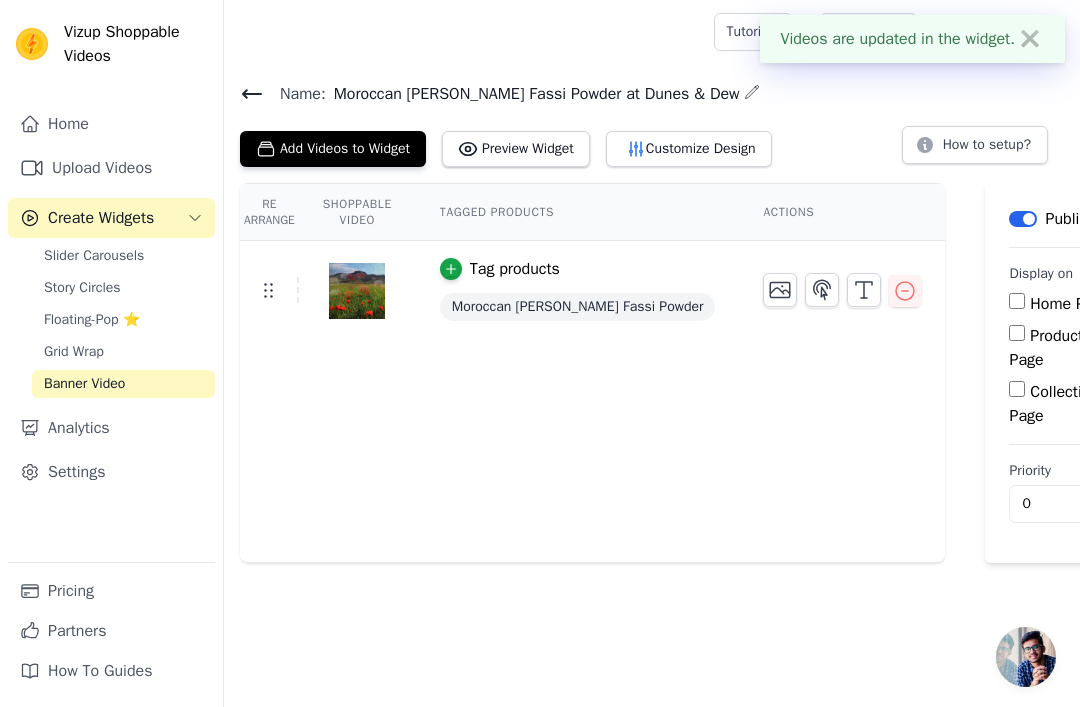 click on "Product Page" at bounding box center (1017, 333) 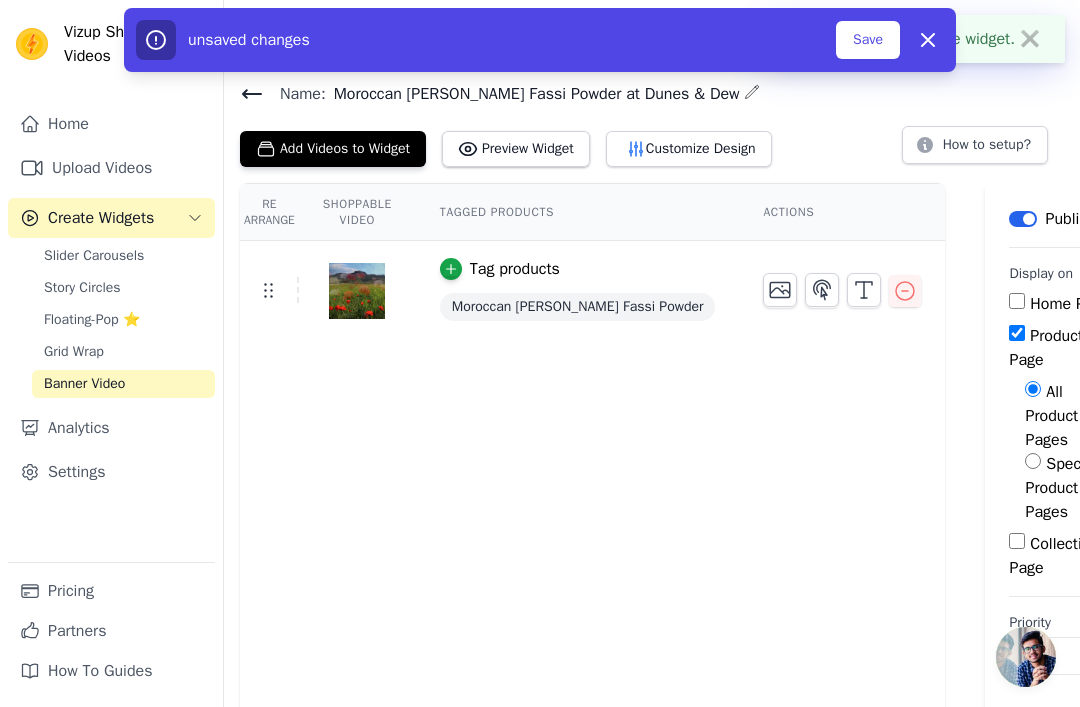 click on "Specific Product Pages" at bounding box center [1033, 461] 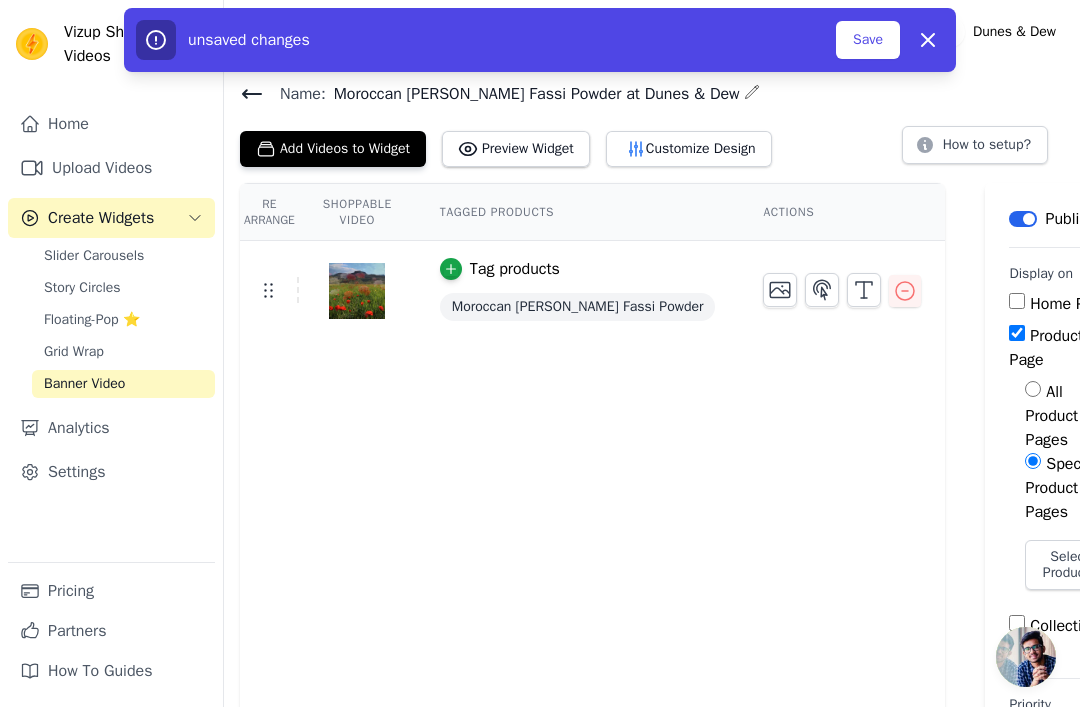 click on "Select Products" at bounding box center [1069, 565] 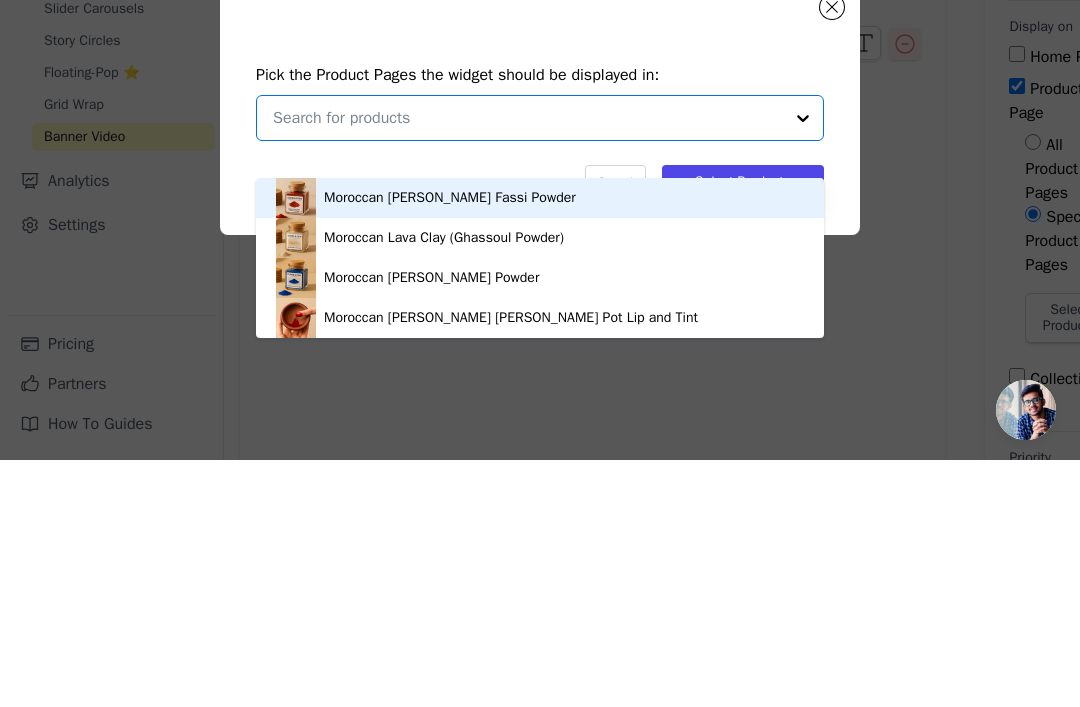 click on "Moroccan [PERSON_NAME] Fassi Powder" at bounding box center (540, 445) 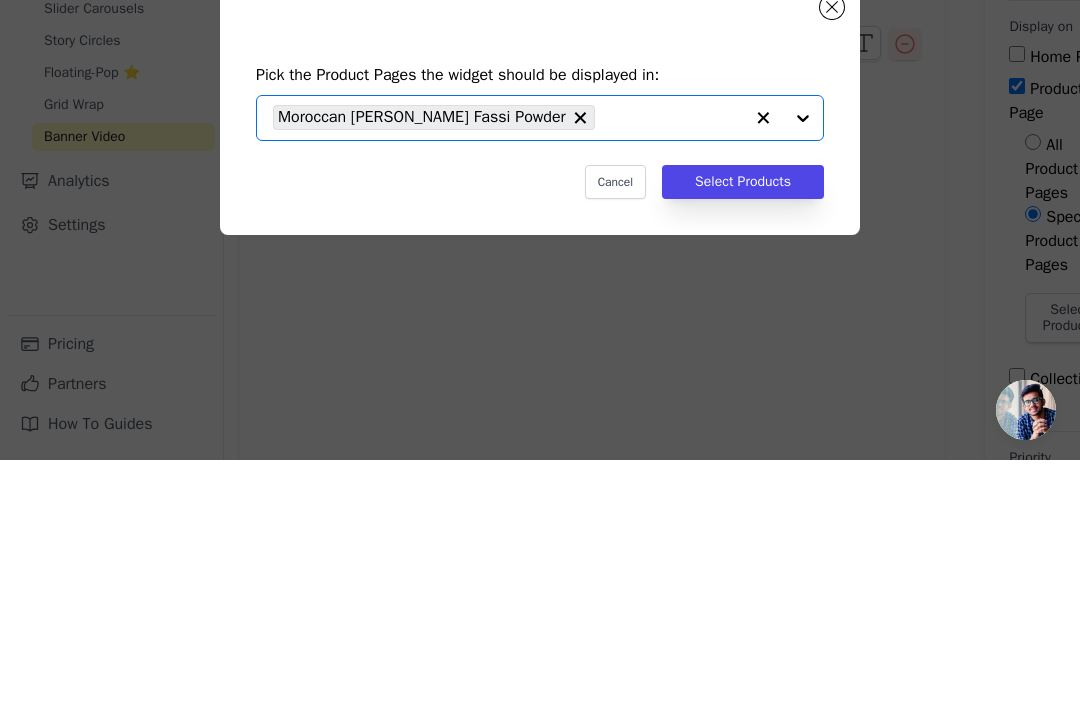 click on "Select Products" at bounding box center [743, 429] 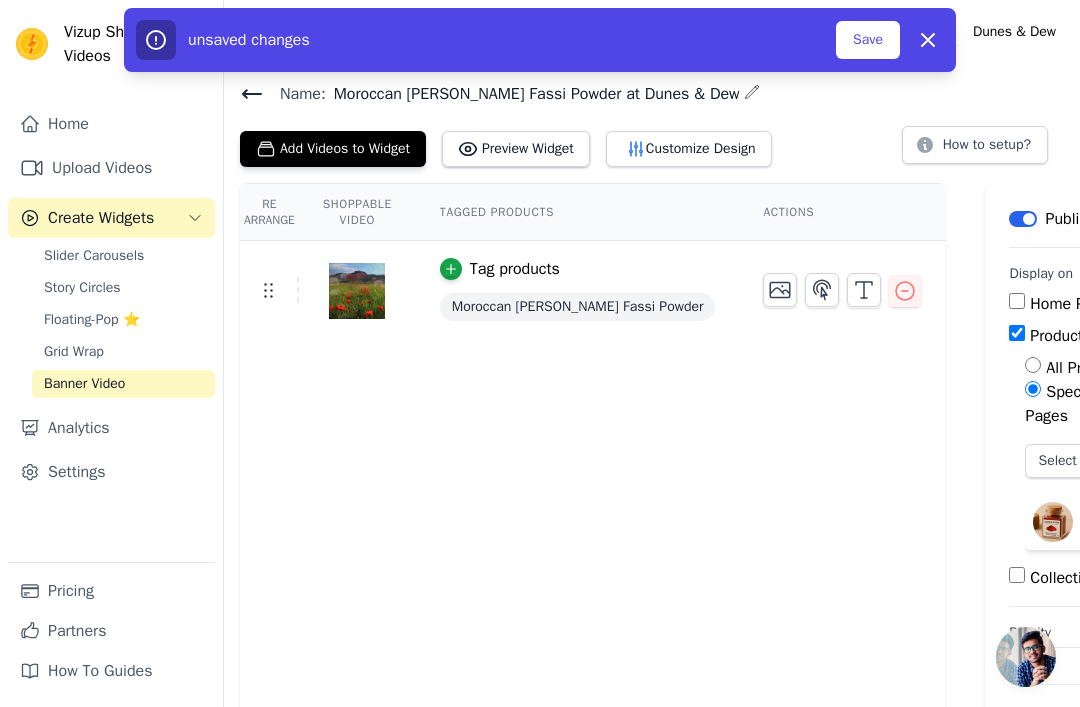 click on "Save" at bounding box center (868, 40) 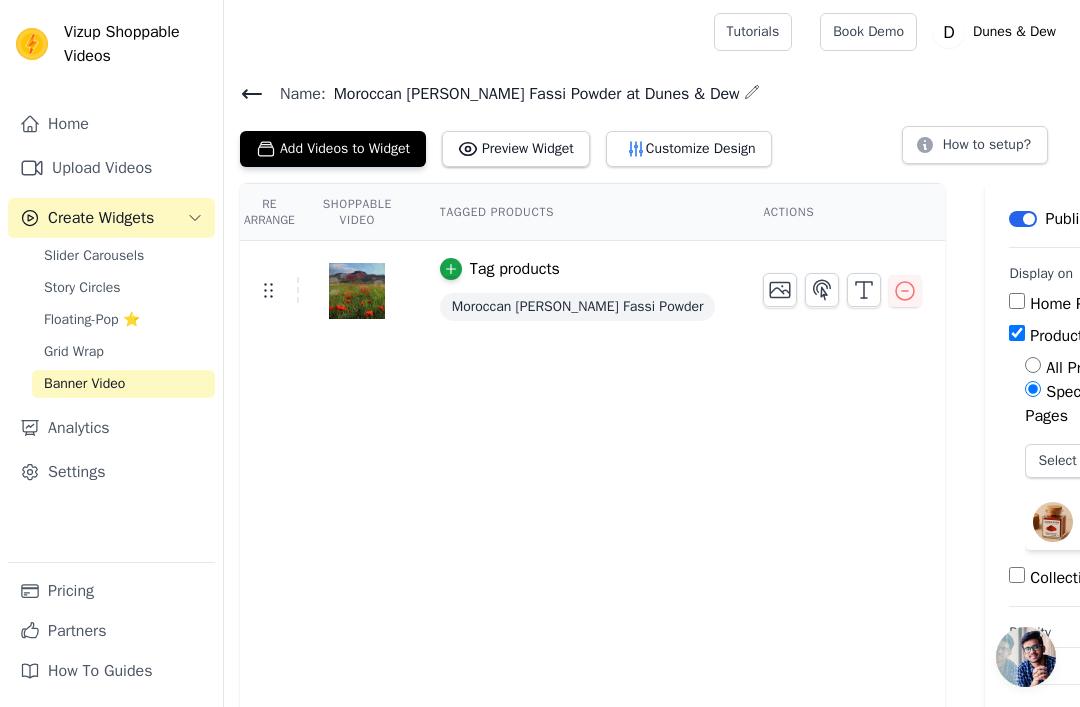click 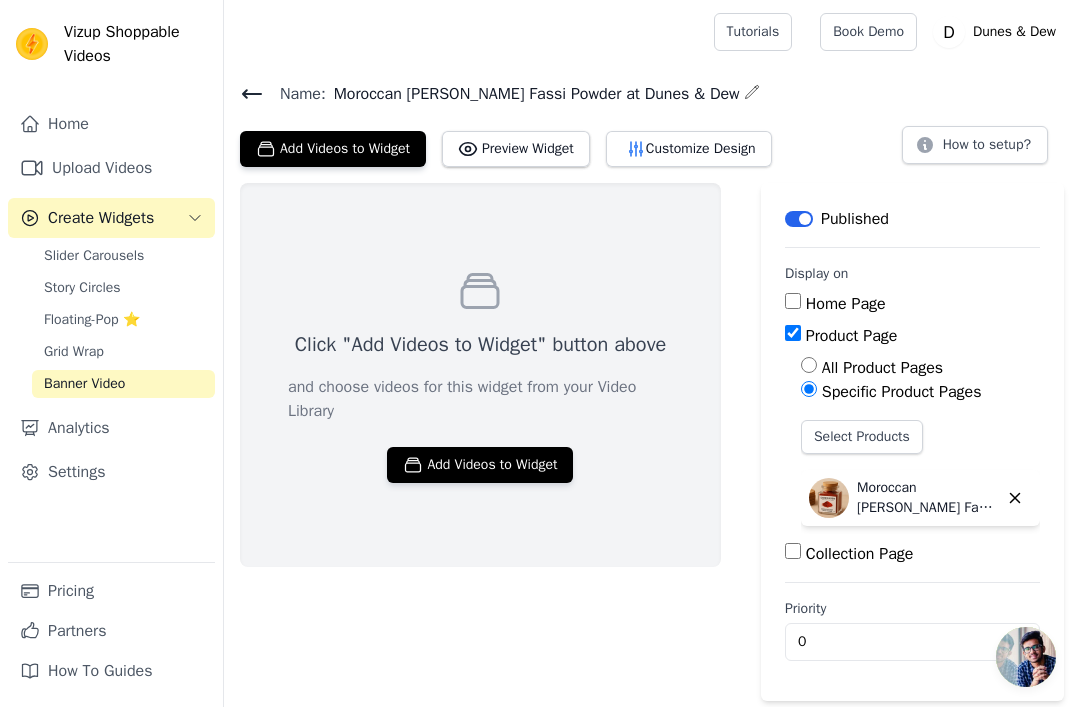 click on "Upload Videos" at bounding box center [111, 168] 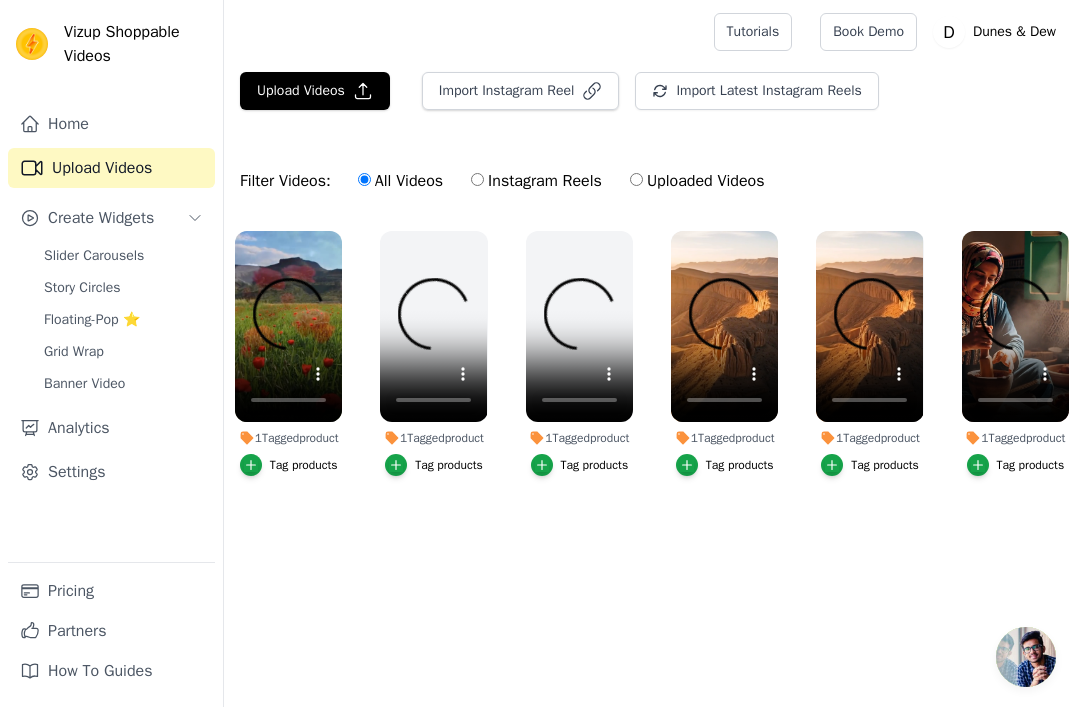 click on "Upload Videos" at bounding box center (315, 91) 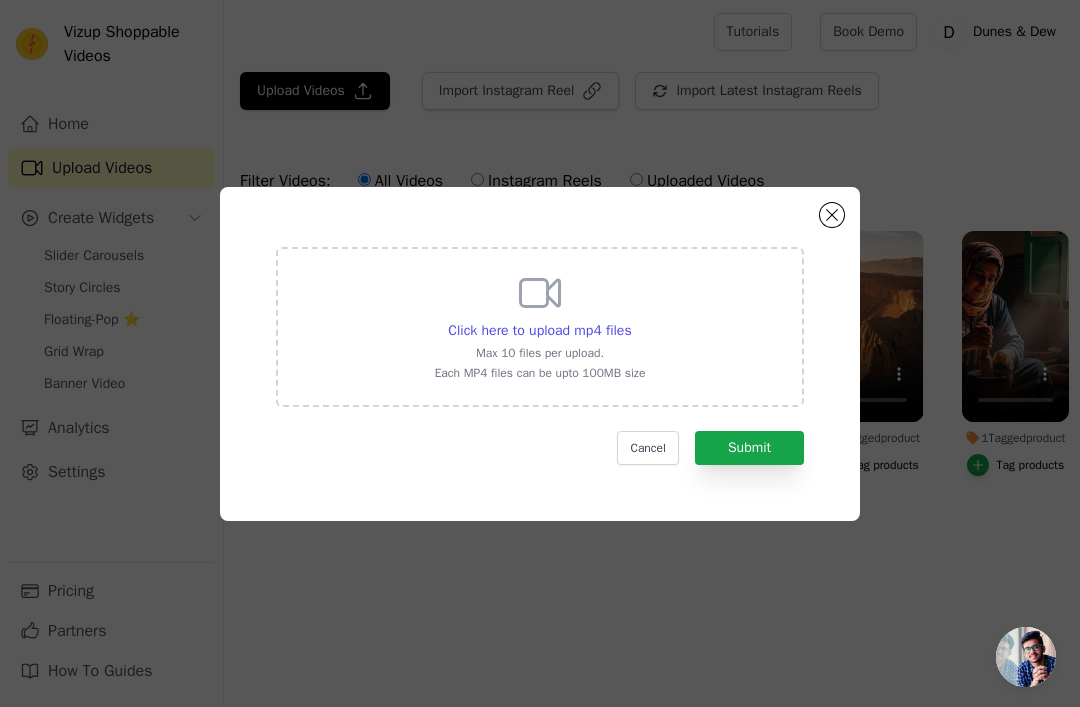 click on "Click here to upload mp4 files" at bounding box center (539, 330) 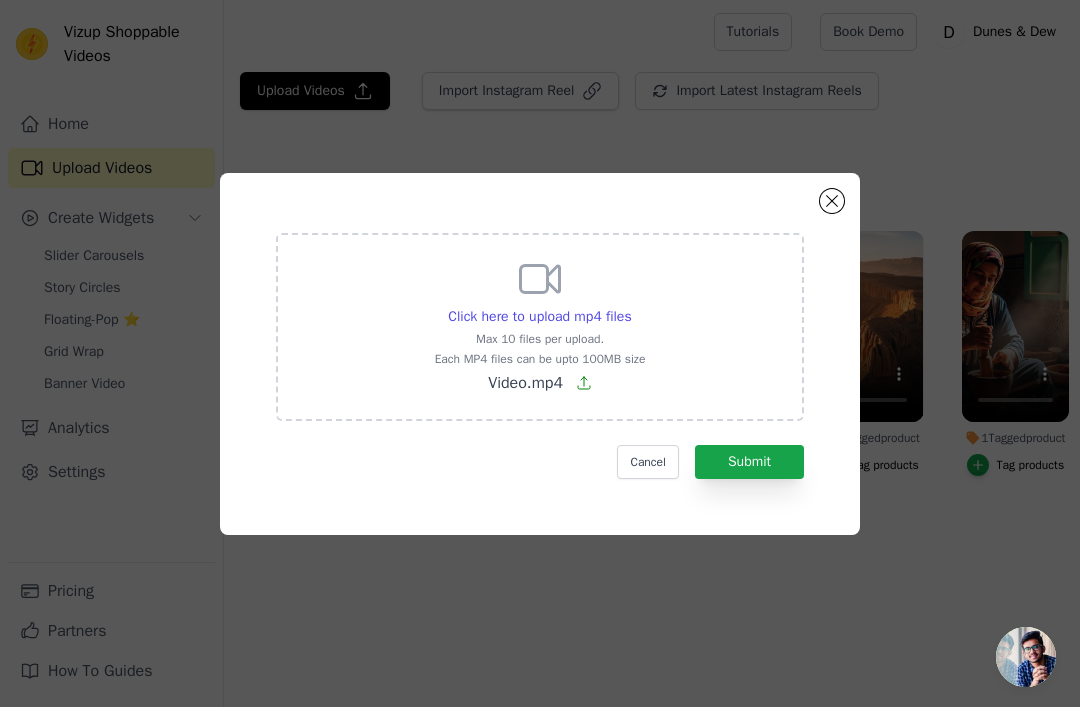 click on "Submit" at bounding box center [749, 462] 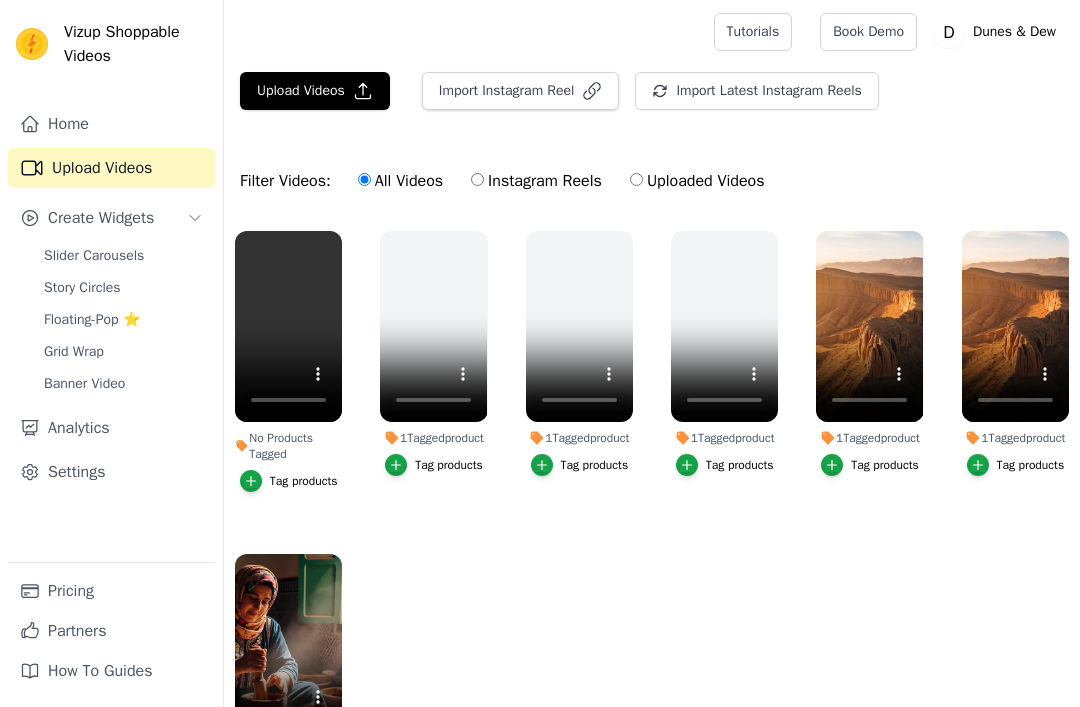 scroll, scrollTop: 0, scrollLeft: 0, axis: both 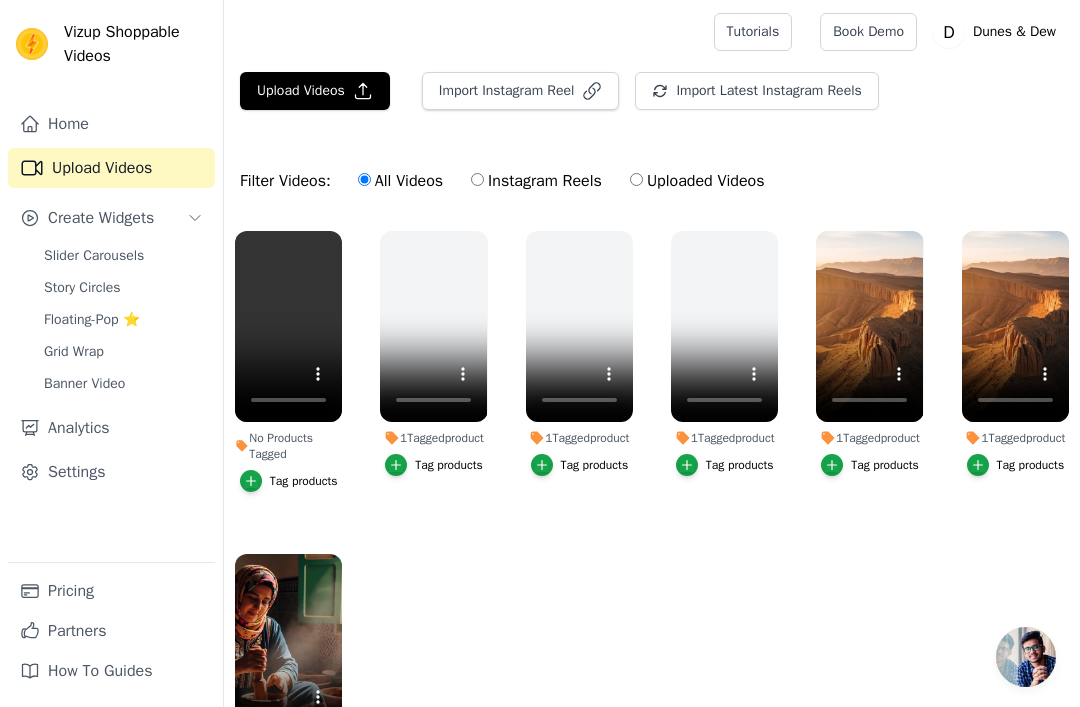 click on "Banner Video" at bounding box center (84, 384) 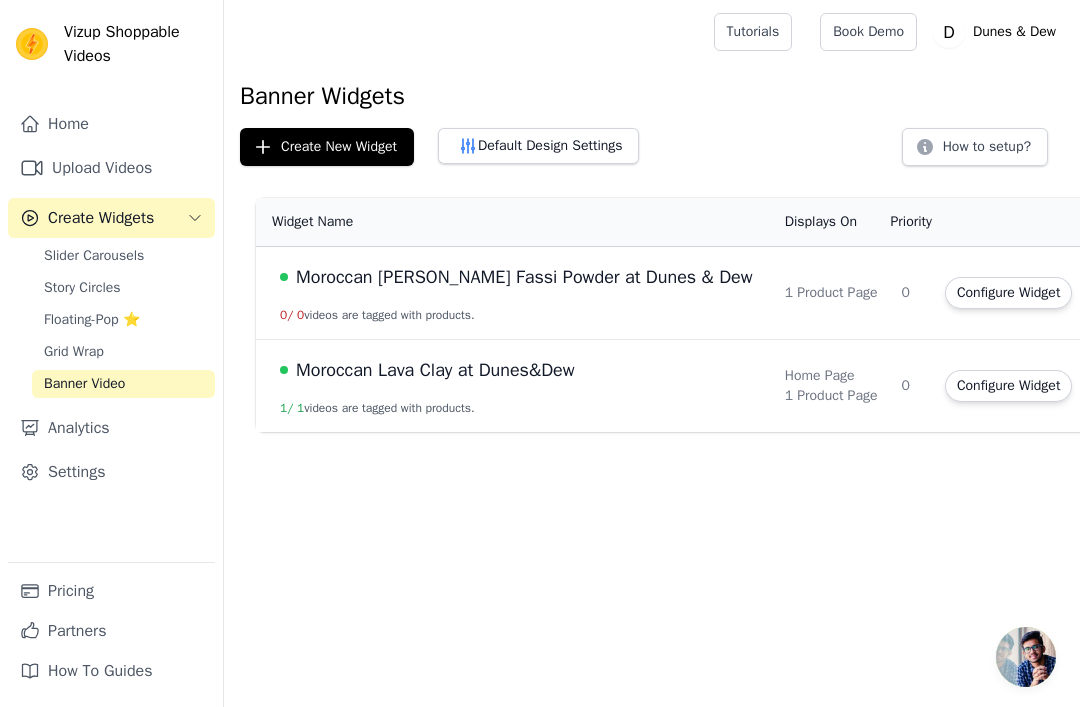 click on "Moroccan [PERSON_NAME] Fassi Powder at Dunes & Dew" at bounding box center (524, 277) 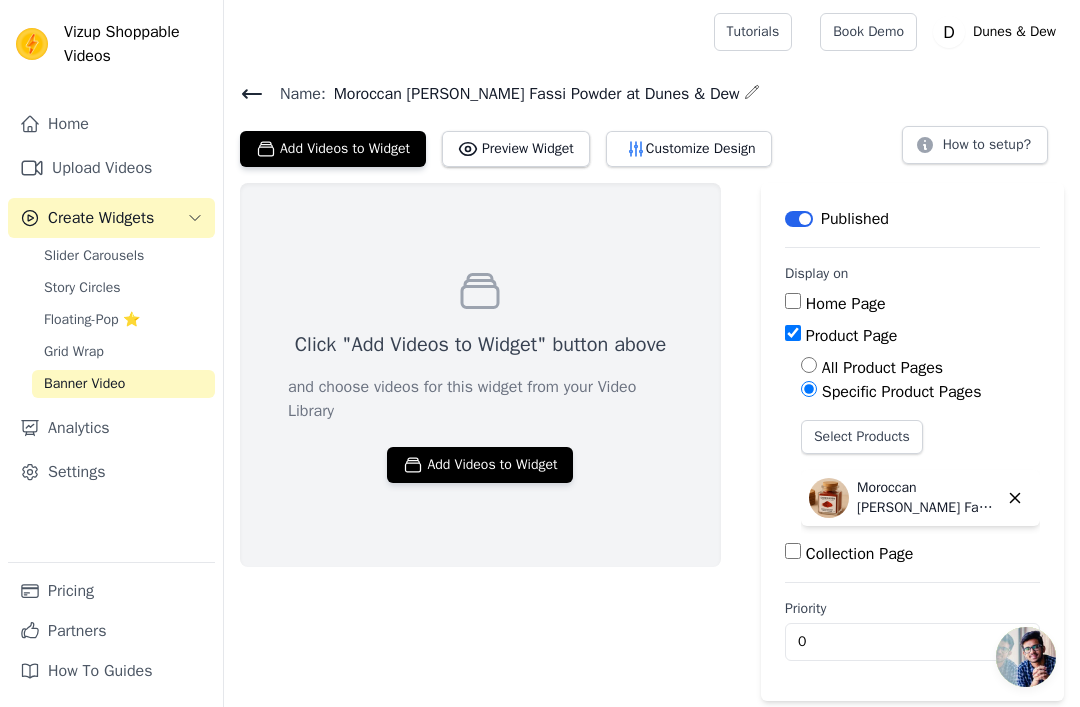 click on "Add Videos to Widget" at bounding box center [480, 465] 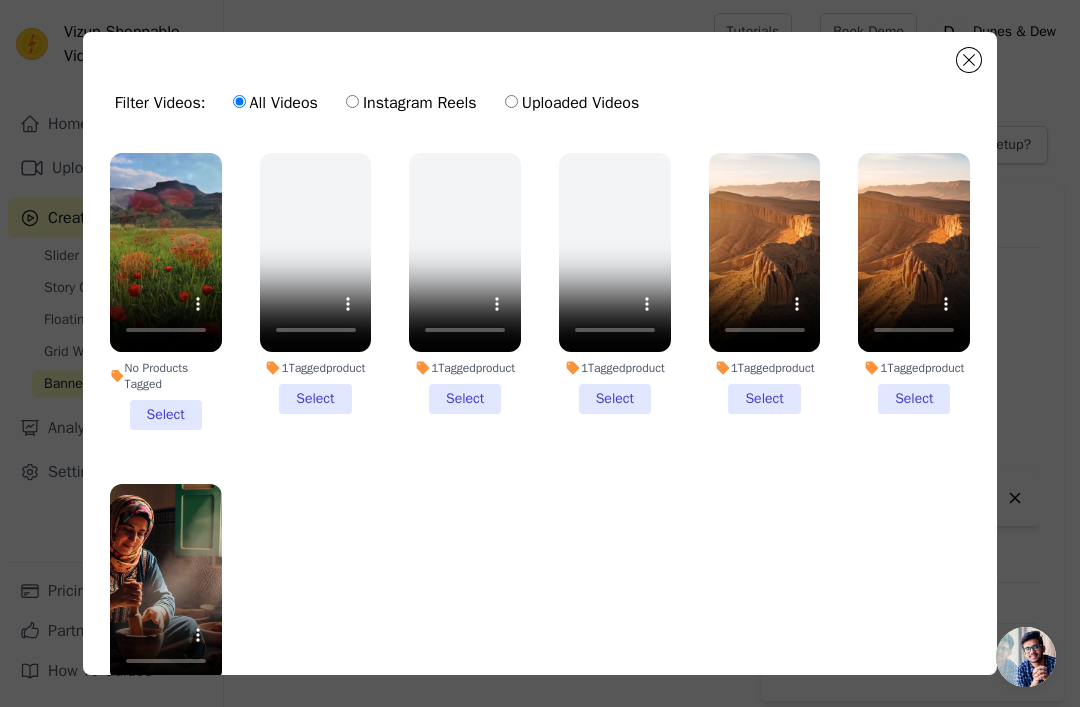 click on "No Products Tagged     Select" at bounding box center (166, 291) 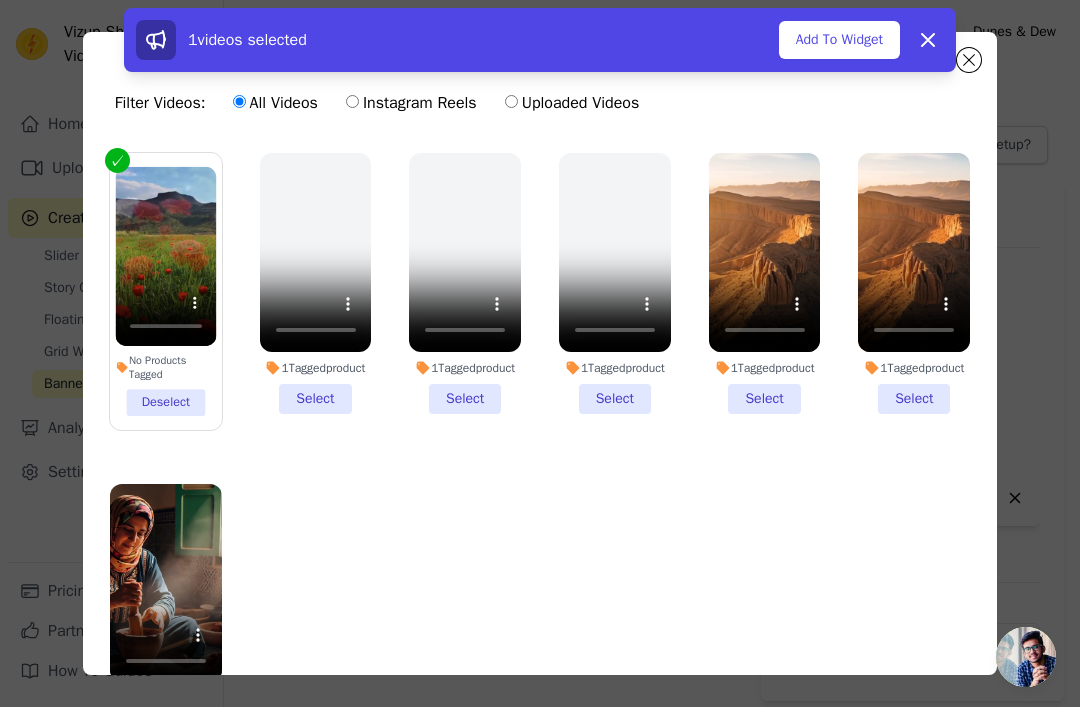 click on "Add To Widget" at bounding box center (839, 40) 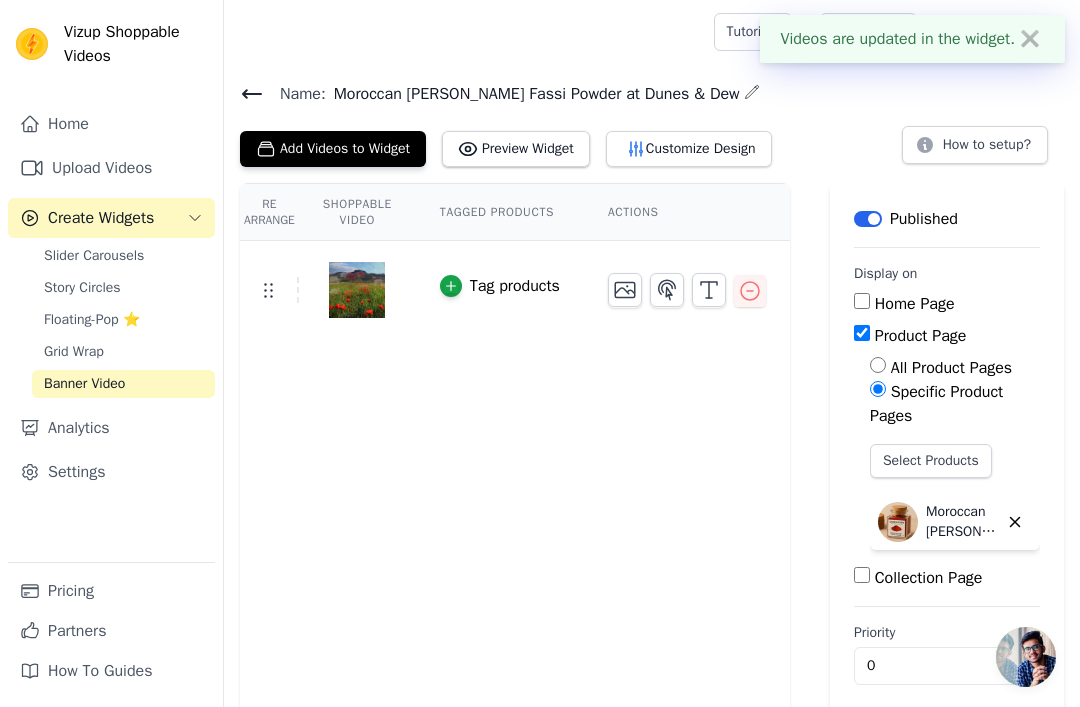 click at bounding box center (451, 286) 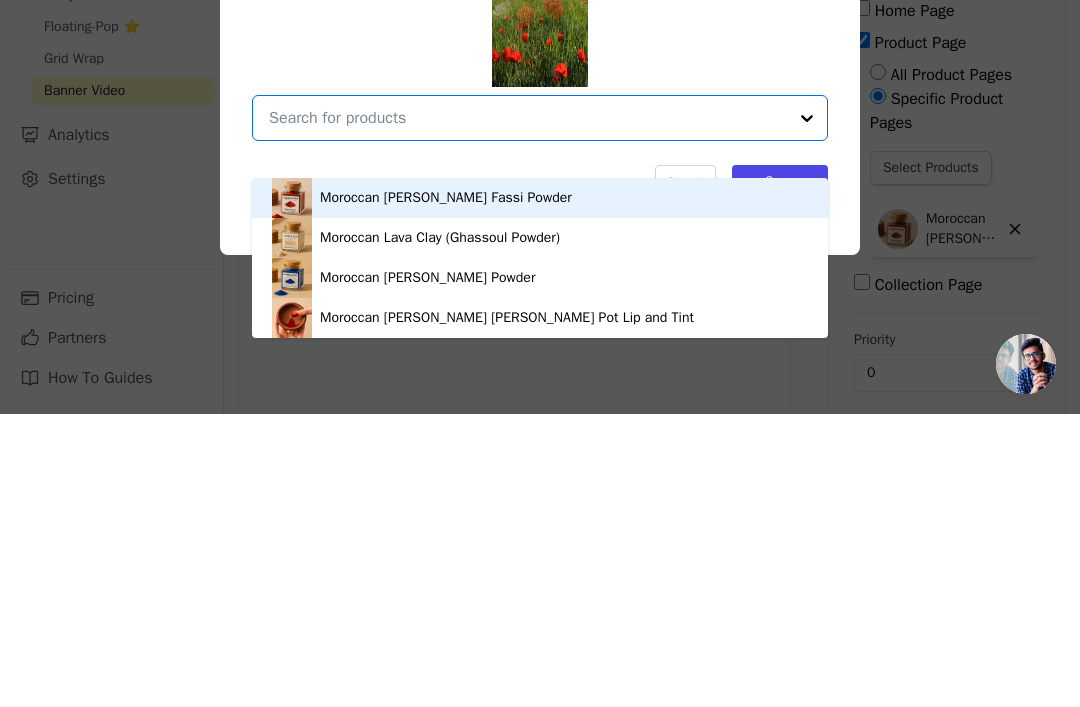 click on "Moroccan Aker Fassi Powder" at bounding box center (540, 491) 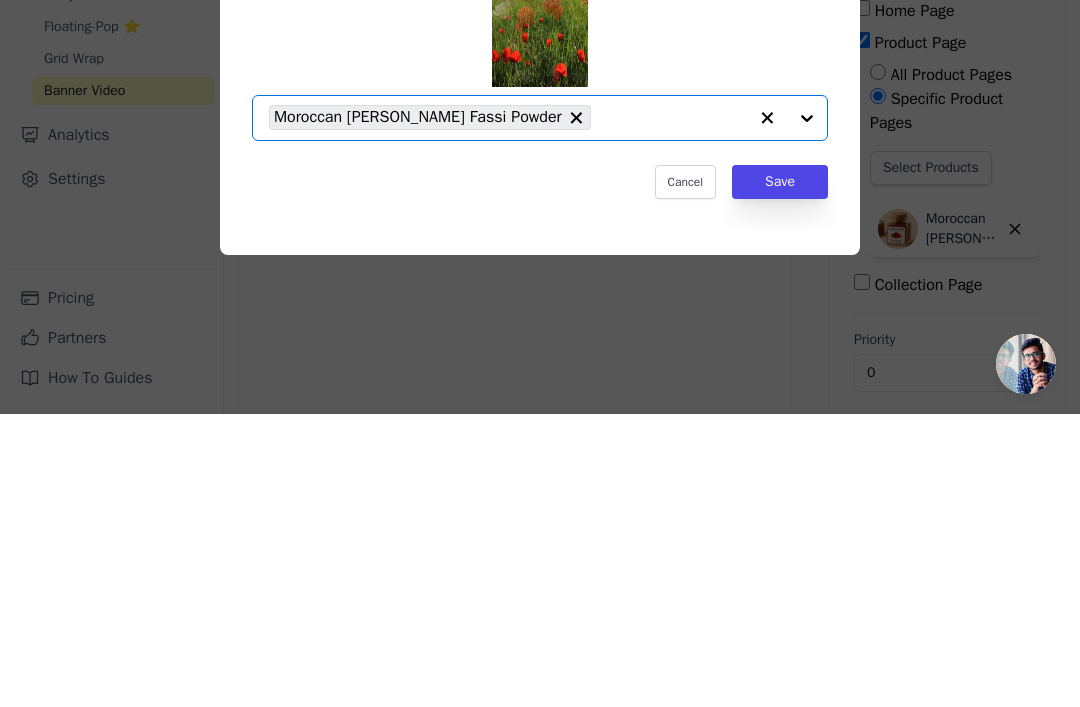 click on "Save" at bounding box center (780, 475) 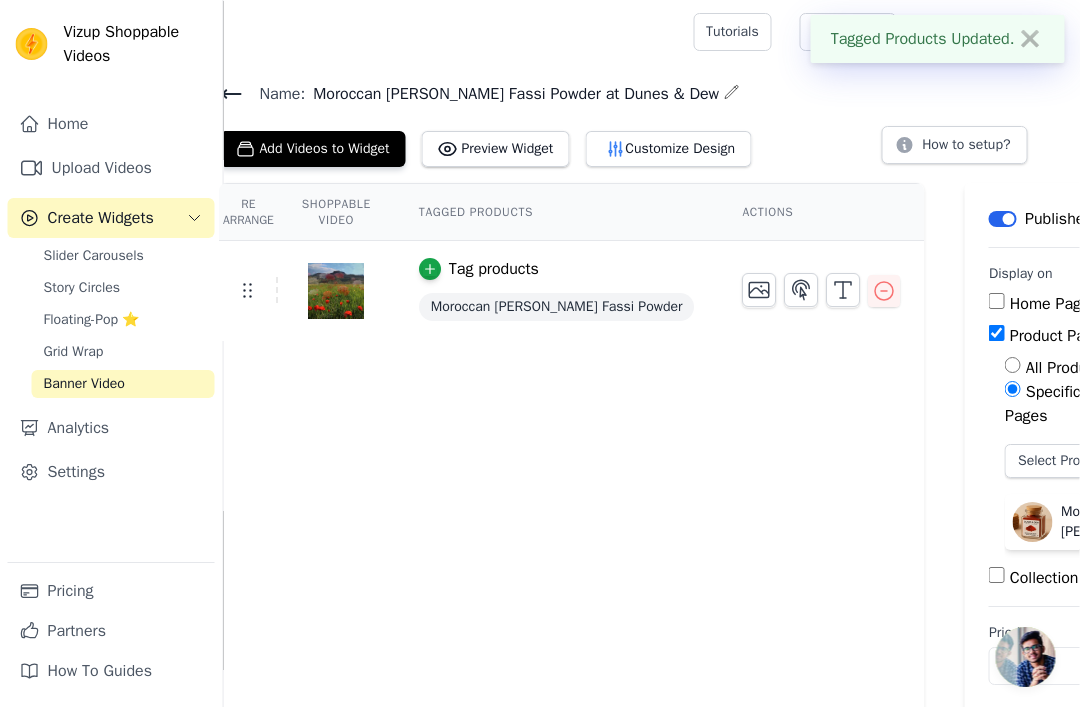 scroll, scrollTop: 0, scrollLeft: 47, axis: horizontal 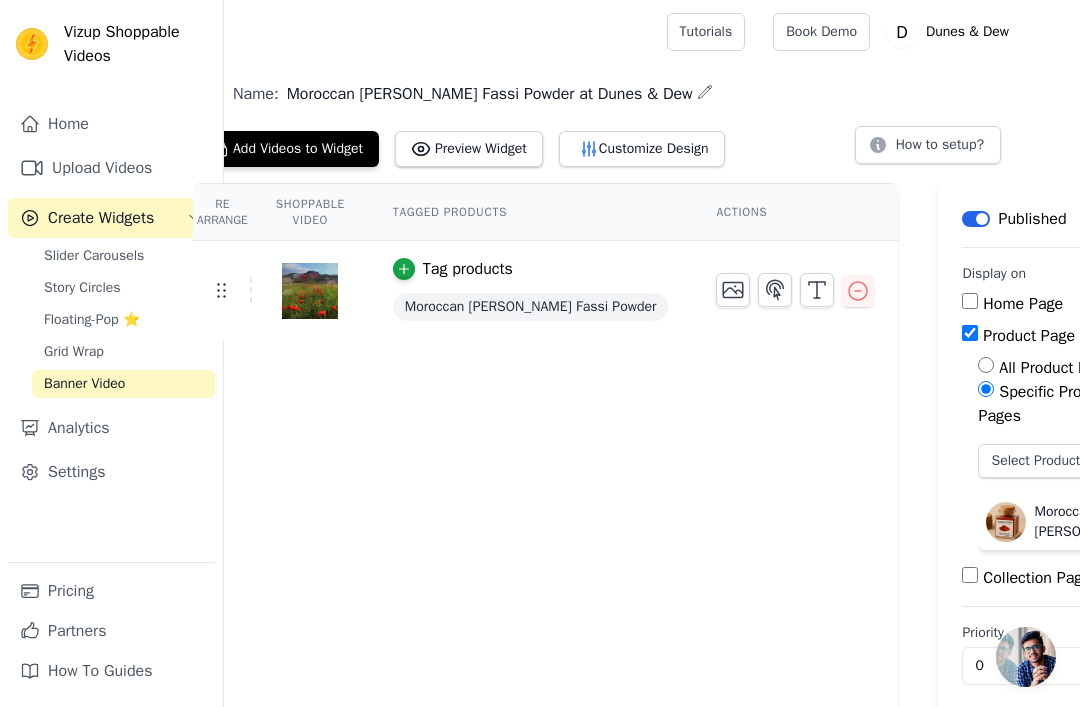 click on "Select Products" at bounding box center (1039, 461) 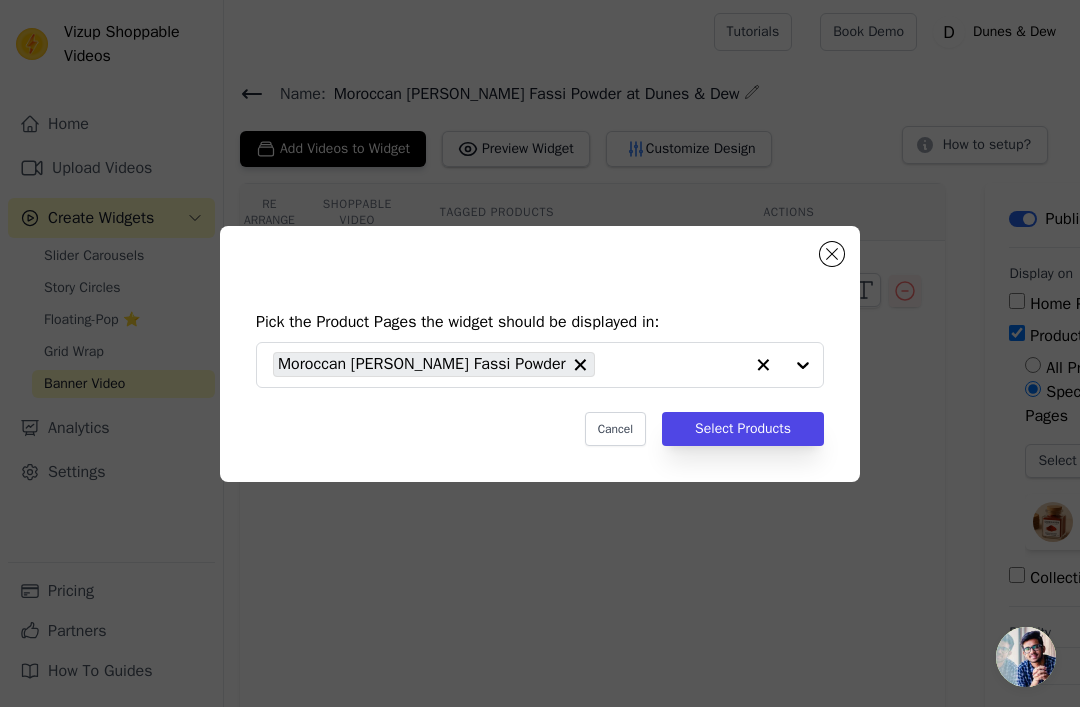 click at bounding box center [832, 254] 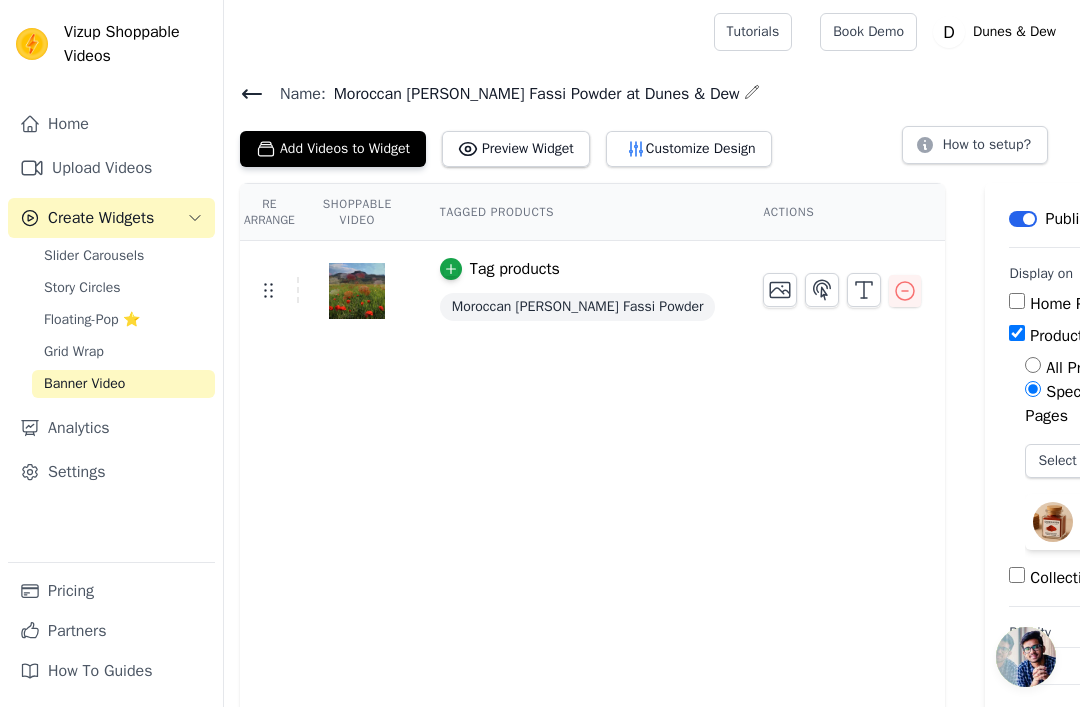 click on "Product Page" at bounding box center (1017, 333) 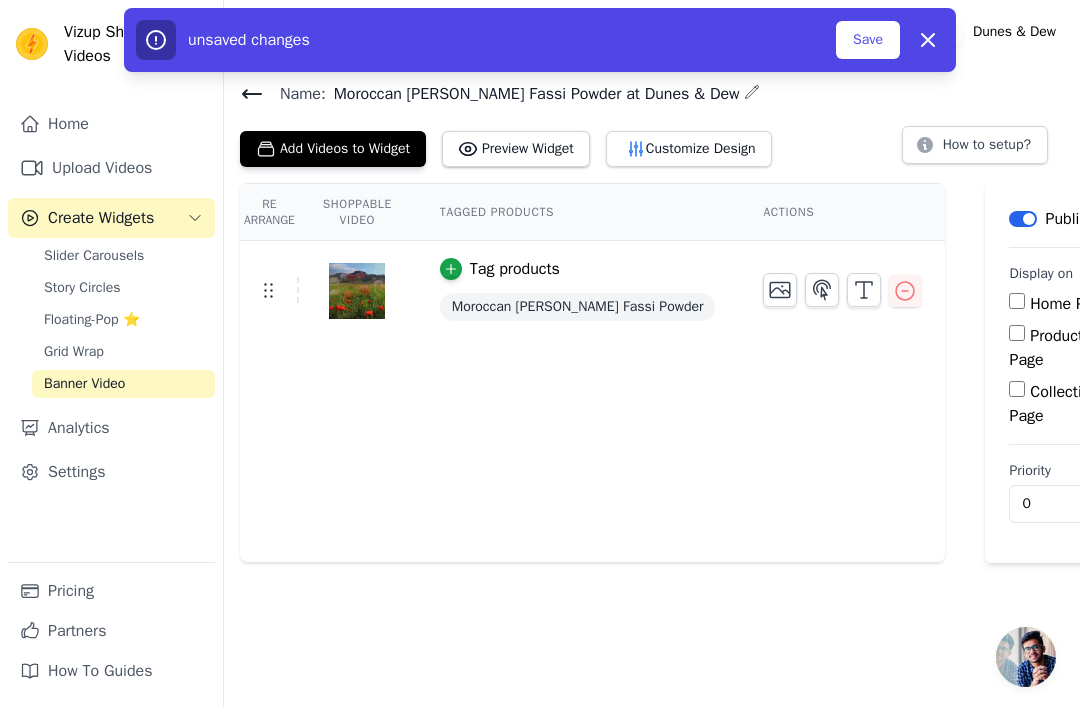 click on "Product Page" at bounding box center (1017, 333) 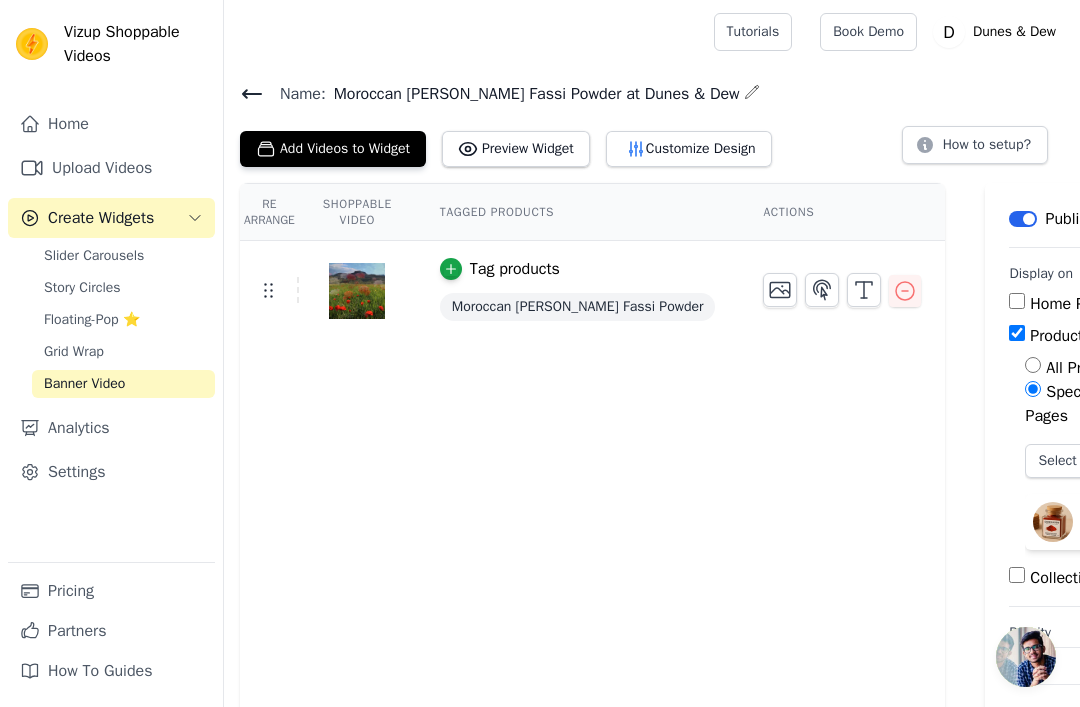 click on "Select Products" at bounding box center (1086, 461) 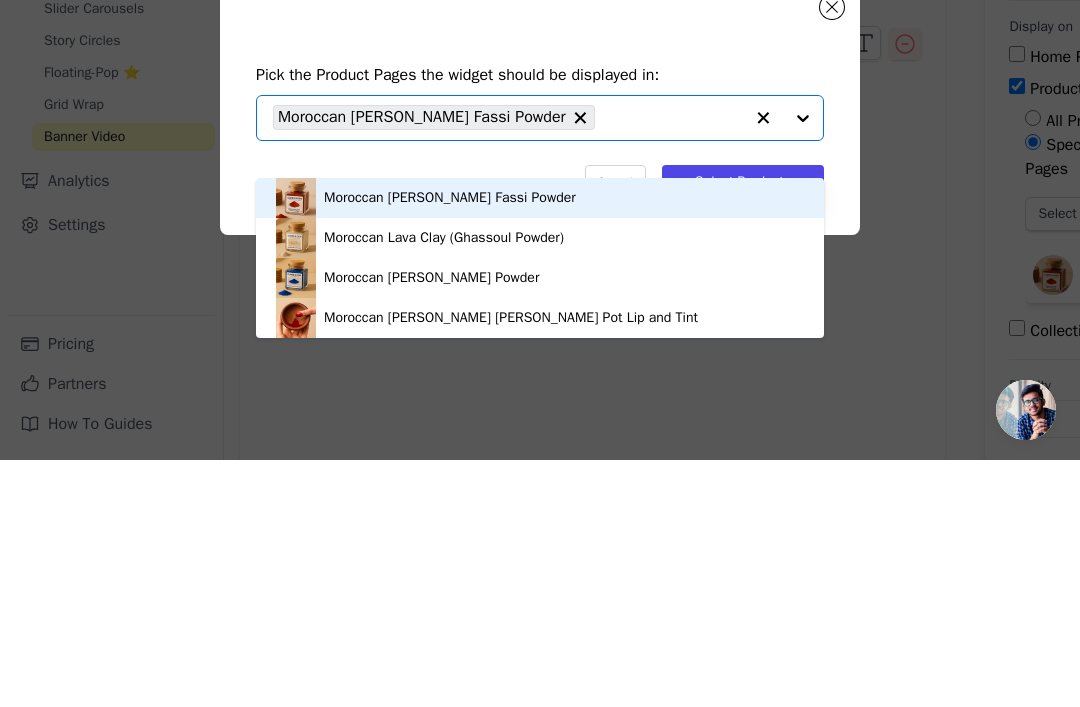 click on "Moroccan Lava Clay (Ghassoul Powder)" at bounding box center [540, 485] 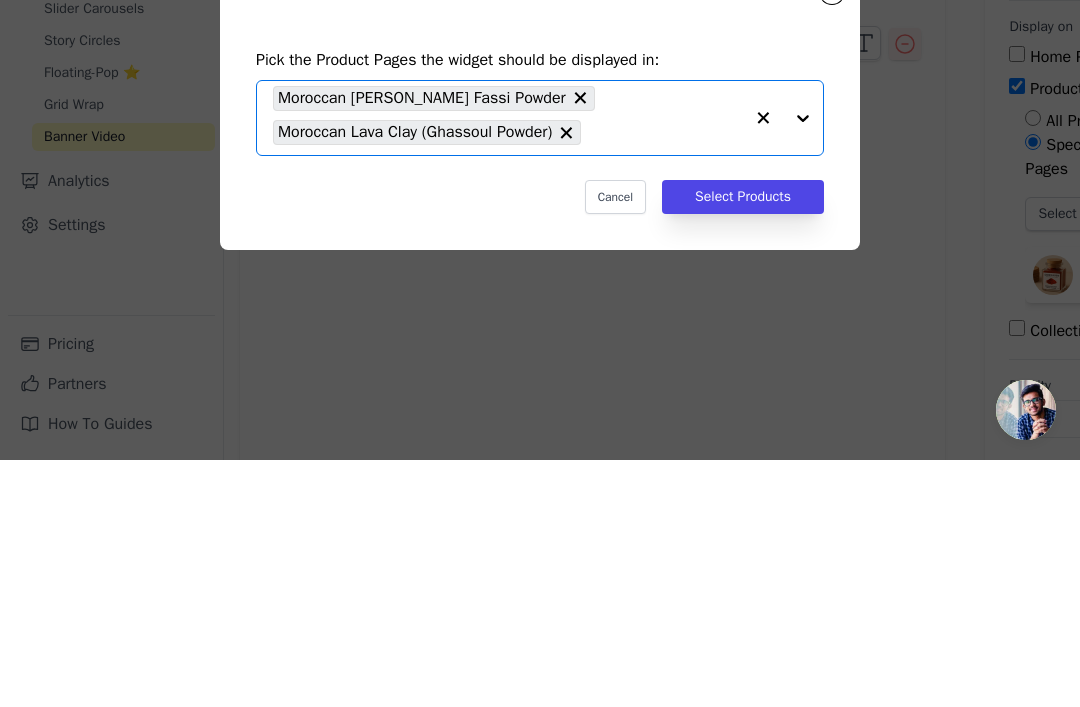 click 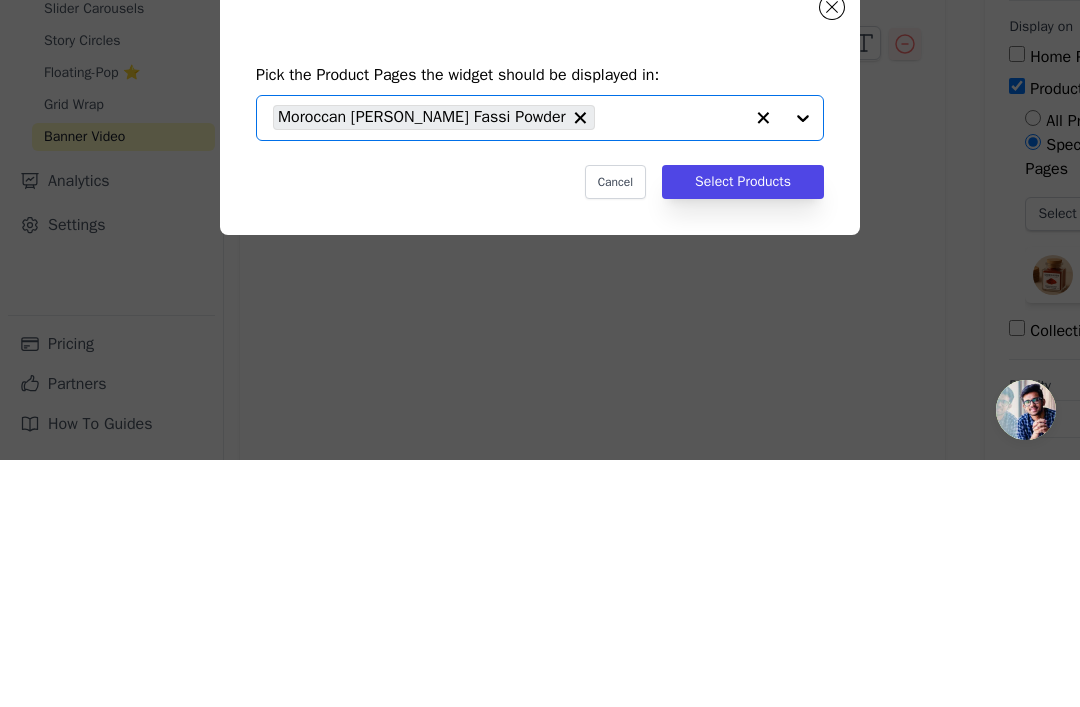click on "Select Products" at bounding box center (743, 429) 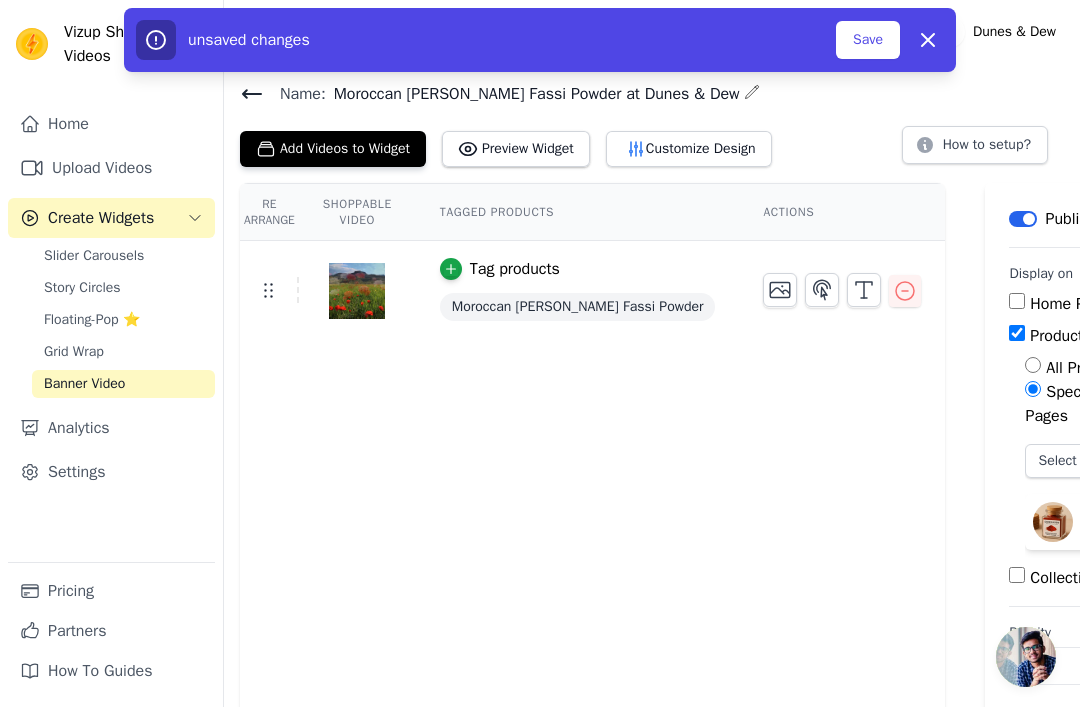 click on "Save" at bounding box center (868, 40) 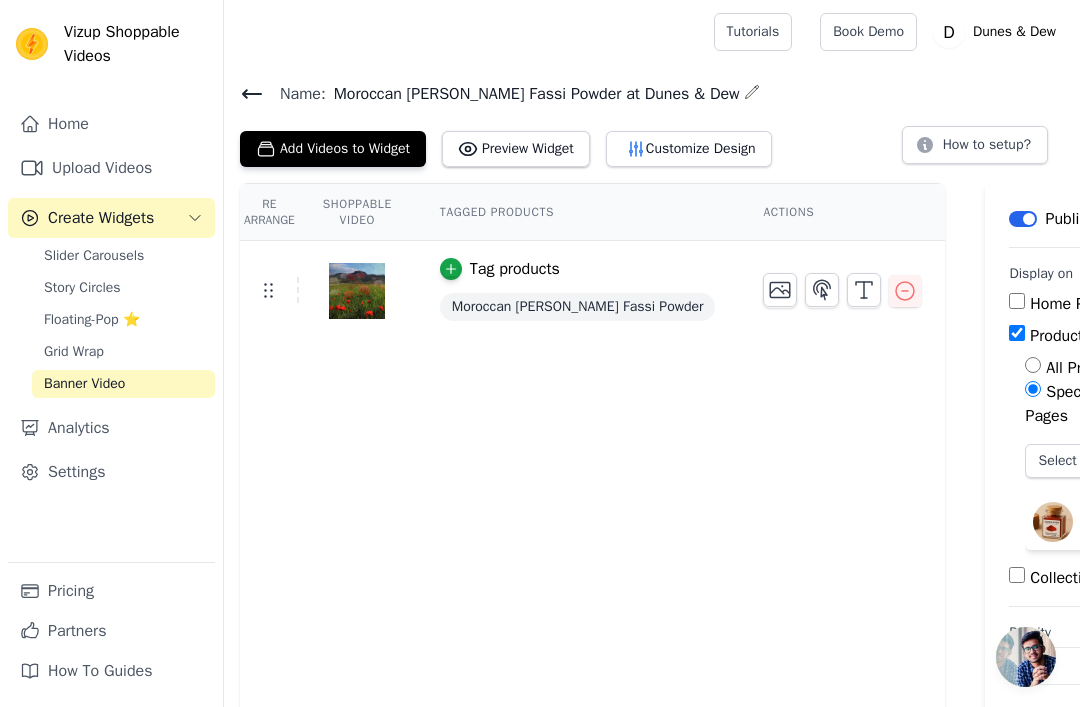scroll, scrollTop: 0, scrollLeft: 0, axis: both 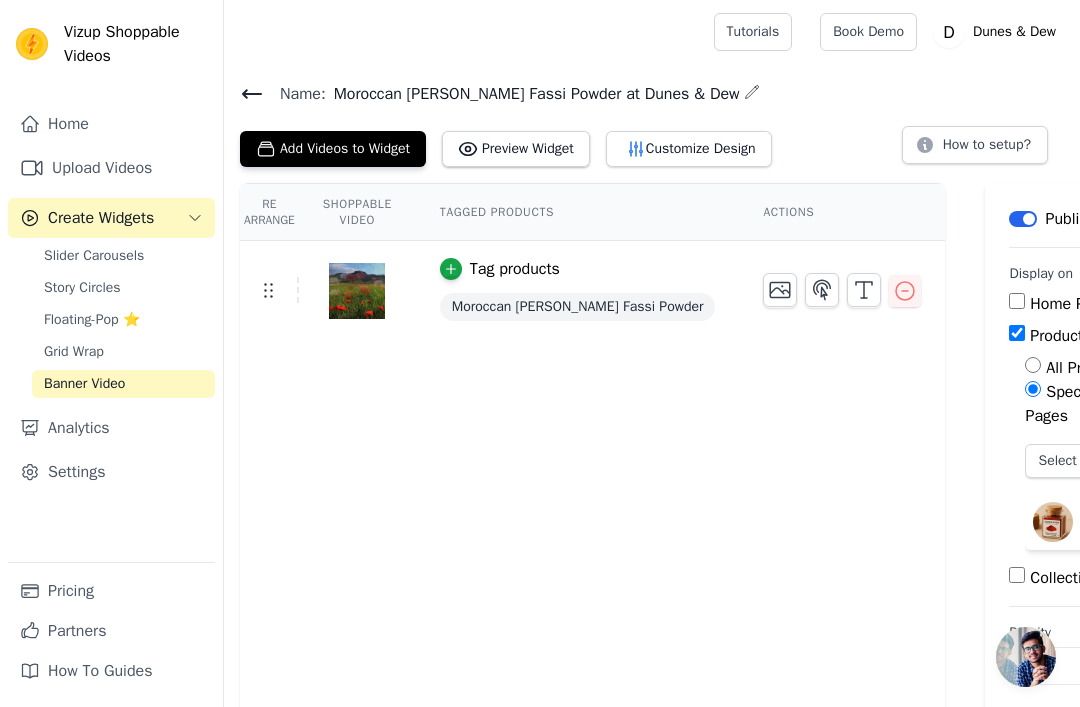click 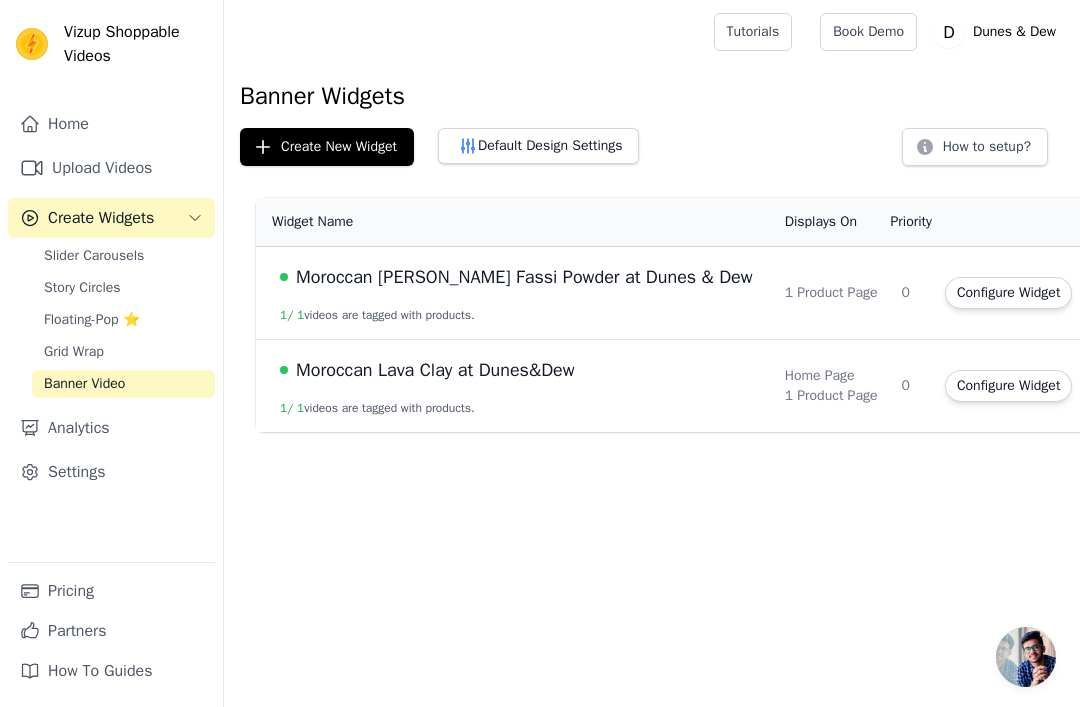 click on "Moroccan Lava Clay at Dunes&Dew" at bounding box center [435, 370] 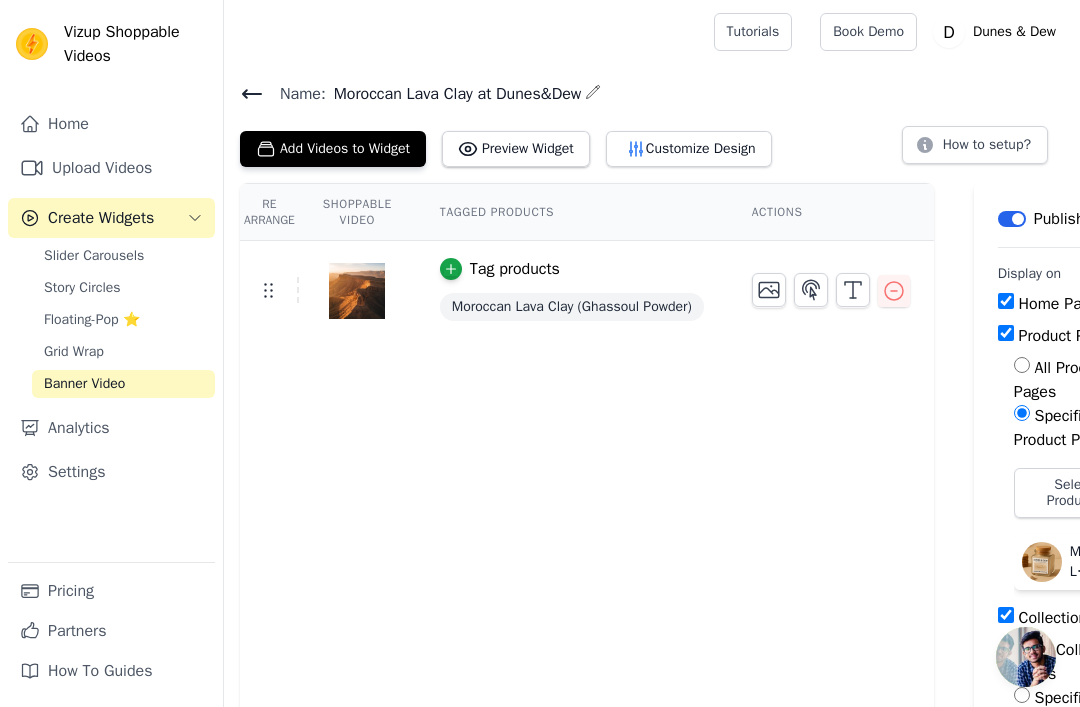 click 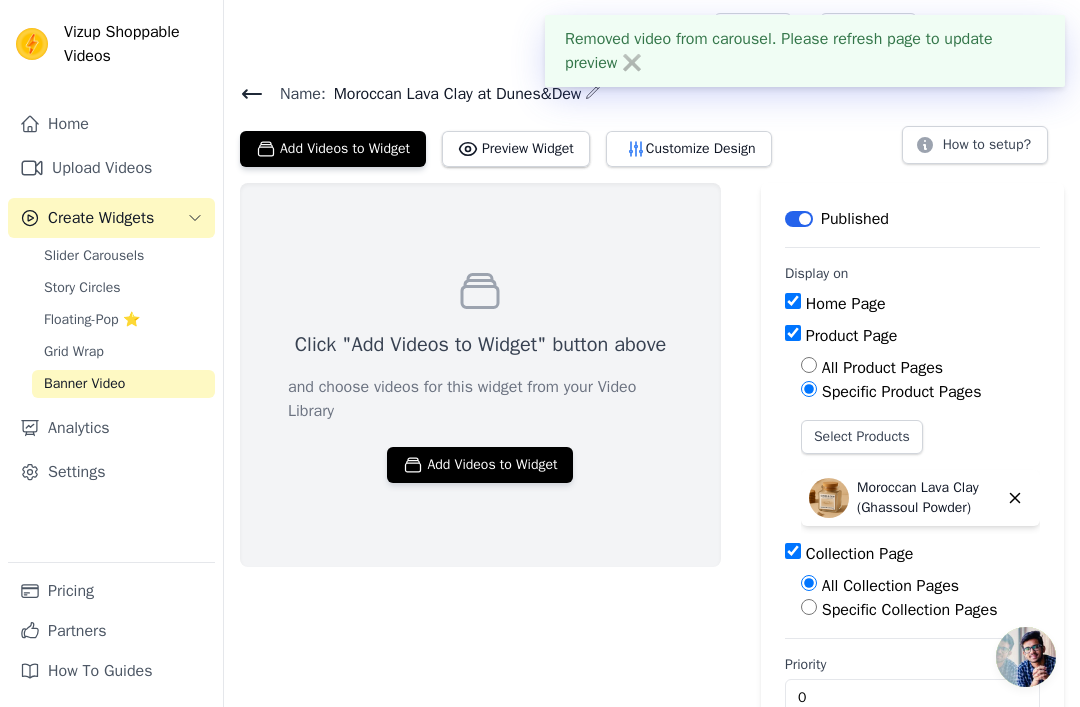click on "Label     Published     Display on     Home Page     Product Page     All Product Pages     Specific Product Pages     Select Products       Moroccan Lava Clay (Ghassoul Powder)         Collection Page     All Collection Pages     Specific Collection Pages       Priority   0" at bounding box center [912, 470] 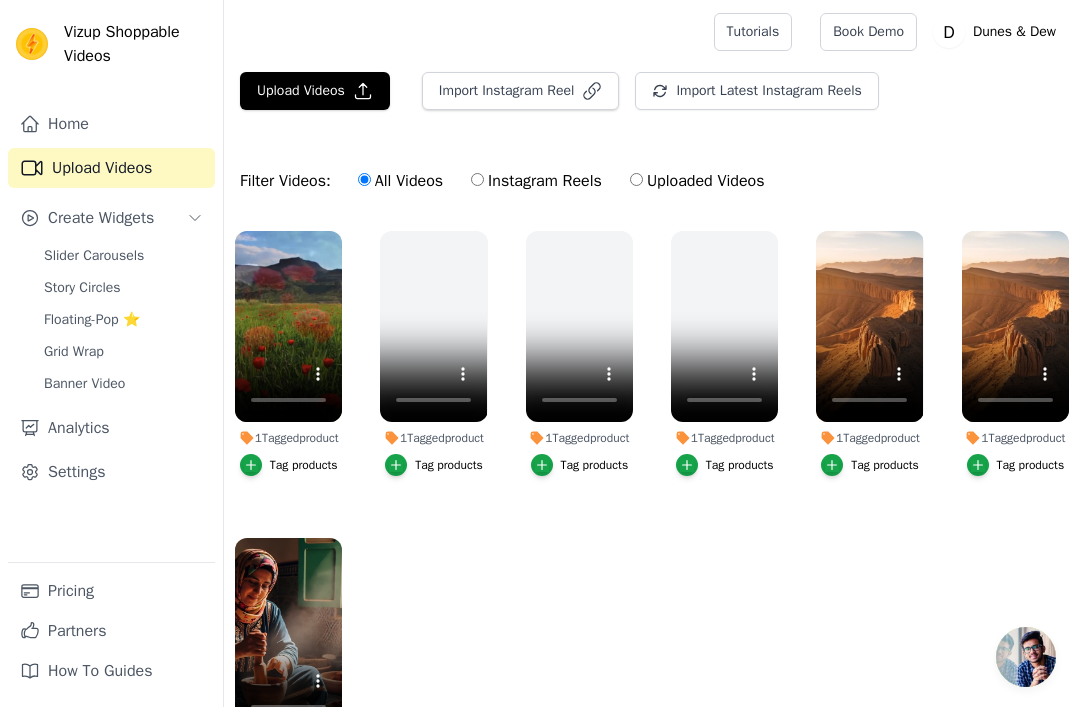 click on "Upload Videos" at bounding box center [315, 91] 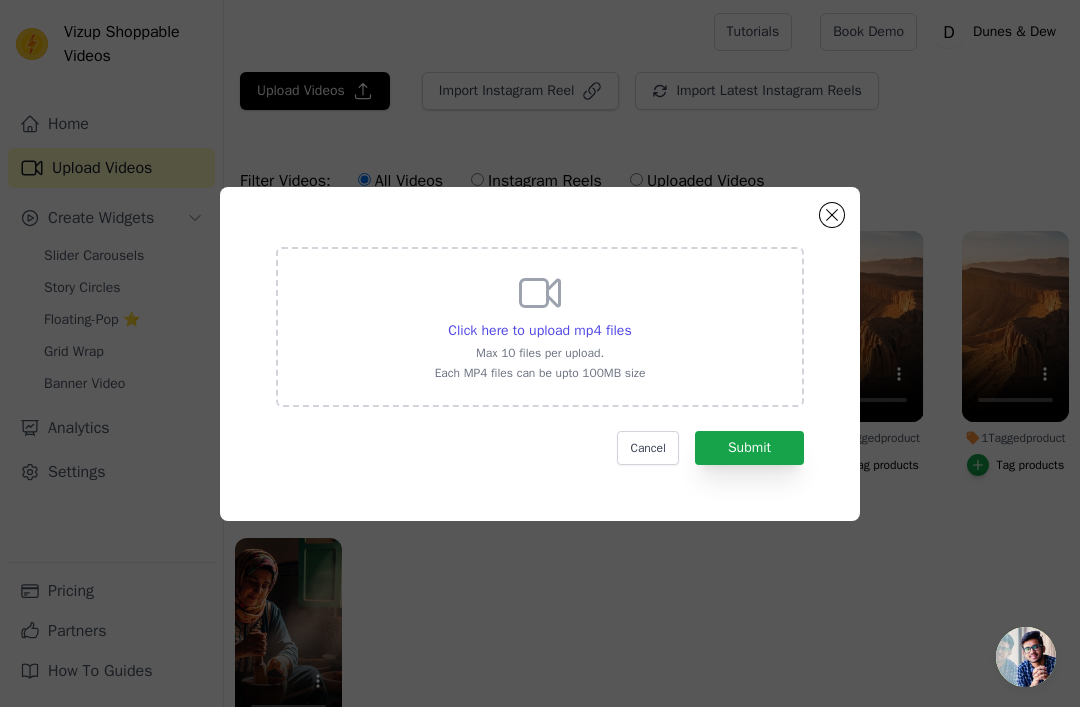 click on "Submit" at bounding box center (749, 448) 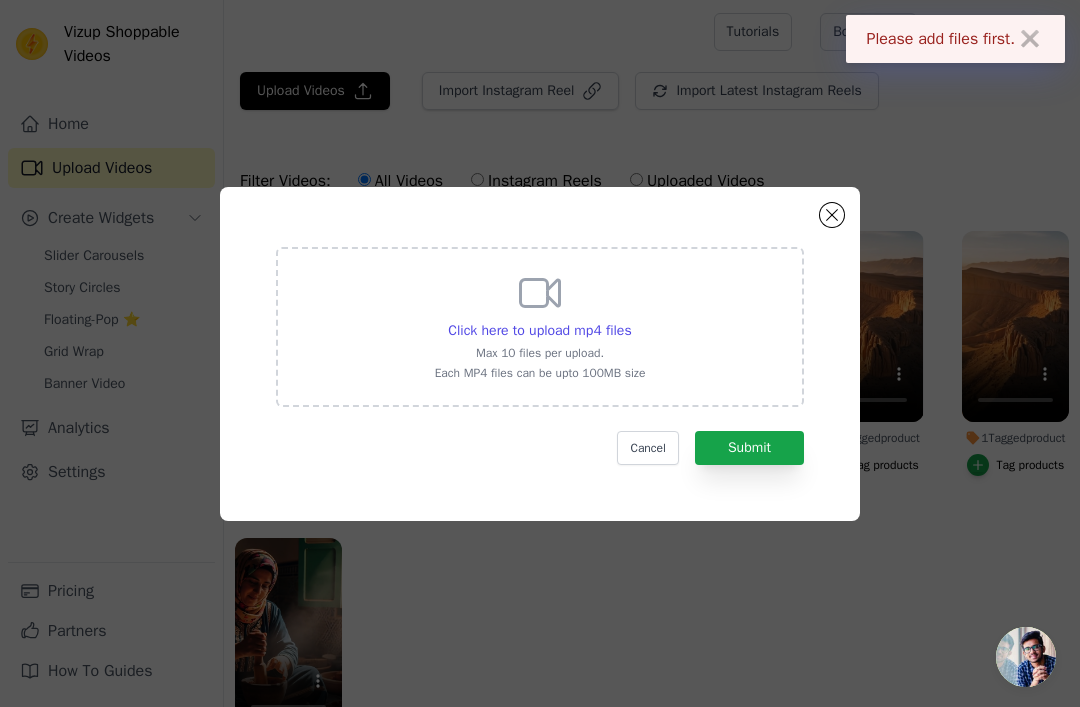 click on "Click here to upload mp4 files" at bounding box center (539, 330) 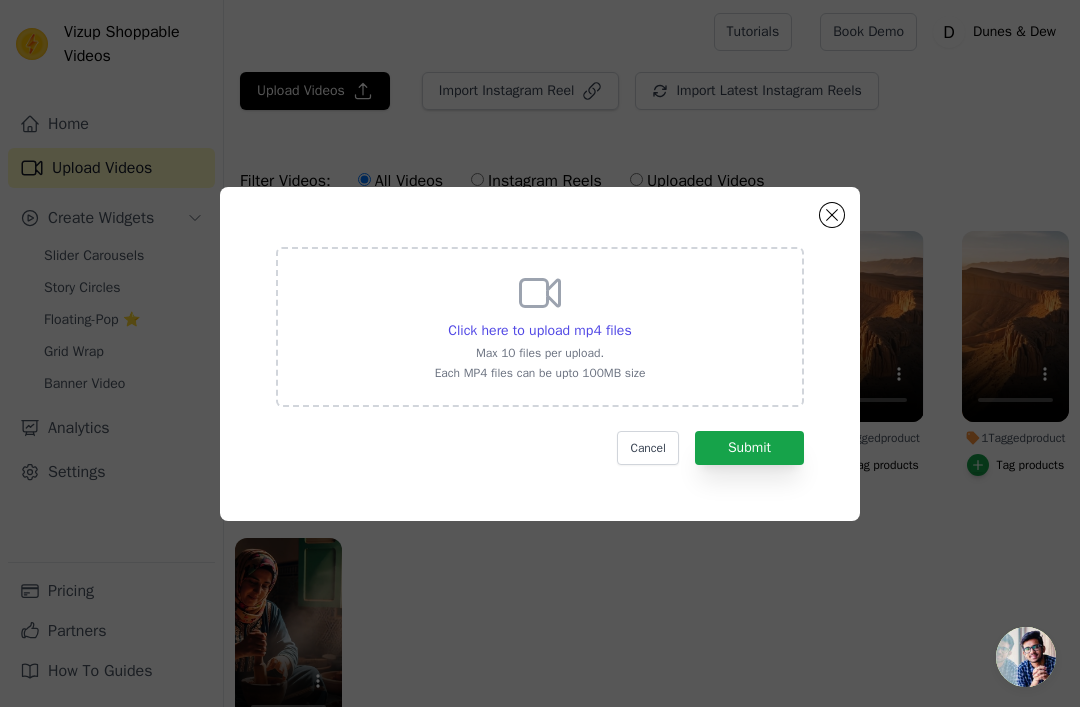 type on "C:\fakepath\Video.mp4" 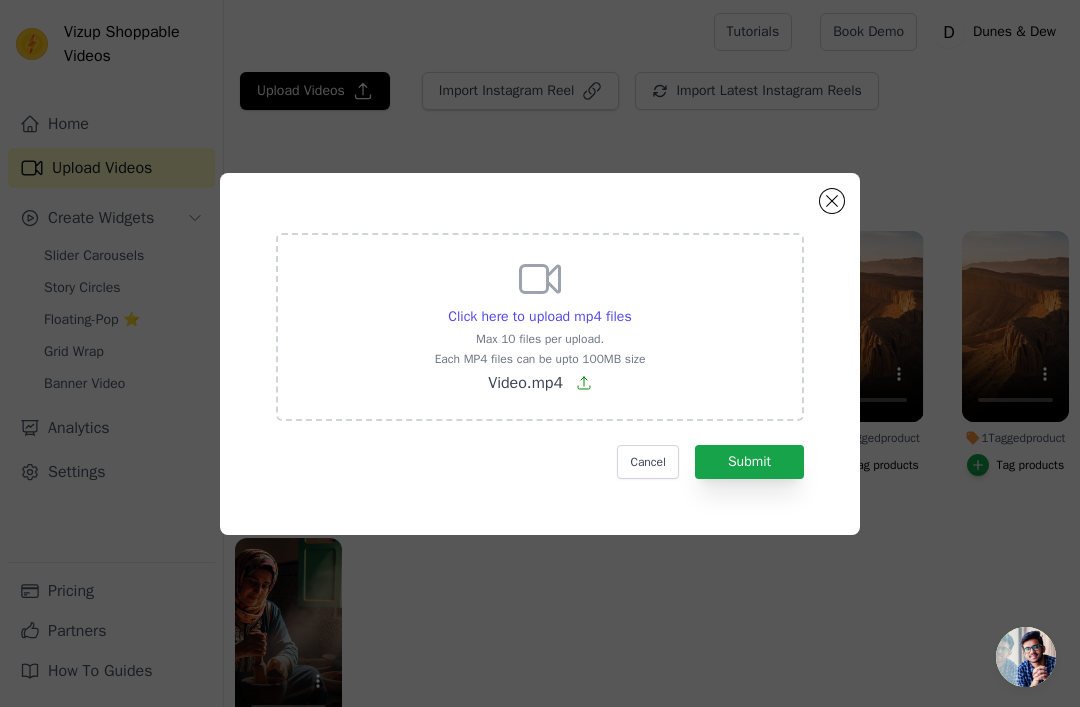 click on "Submit" at bounding box center [749, 462] 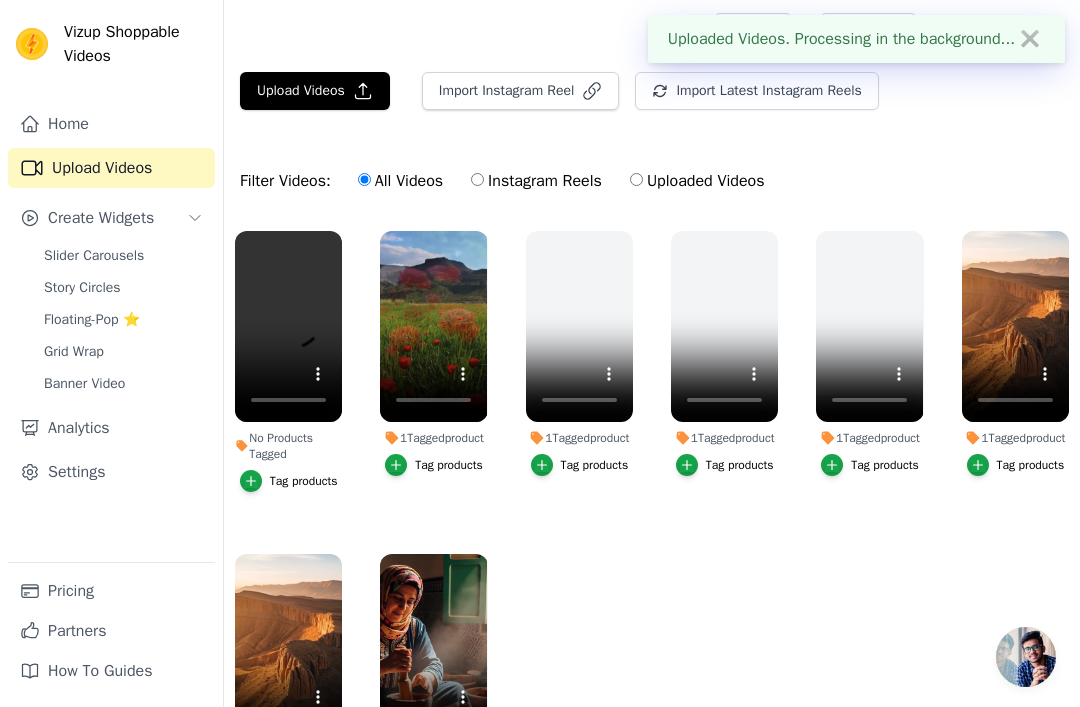 click on "Tag products" at bounding box center (289, 481) 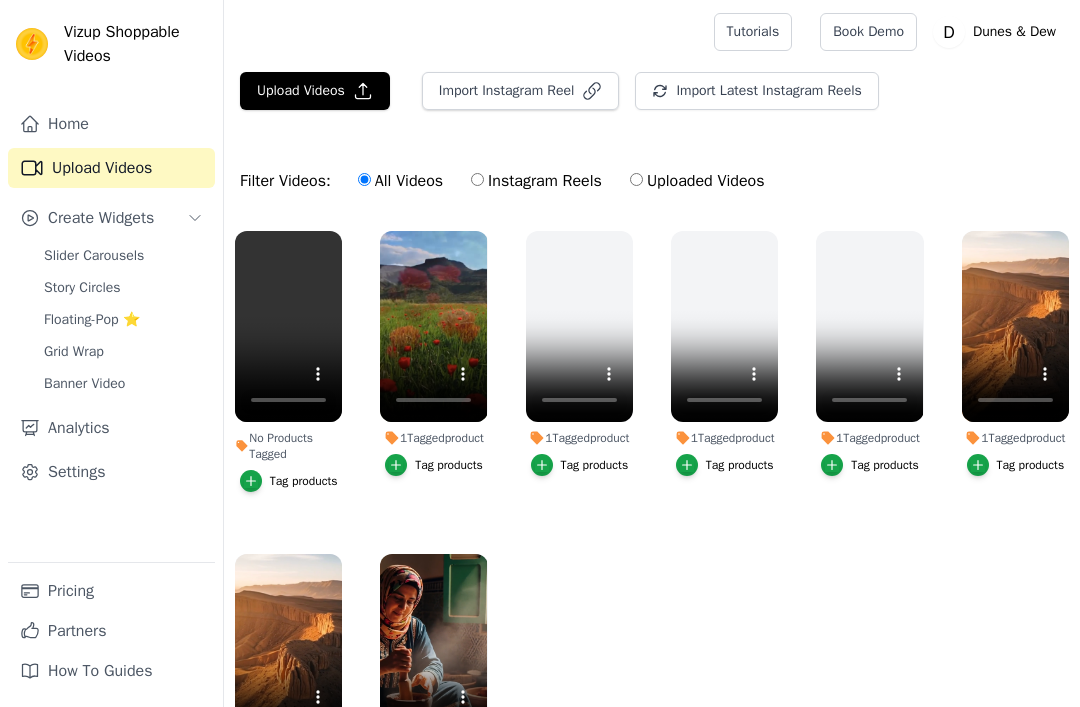 scroll, scrollTop: 0, scrollLeft: 0, axis: both 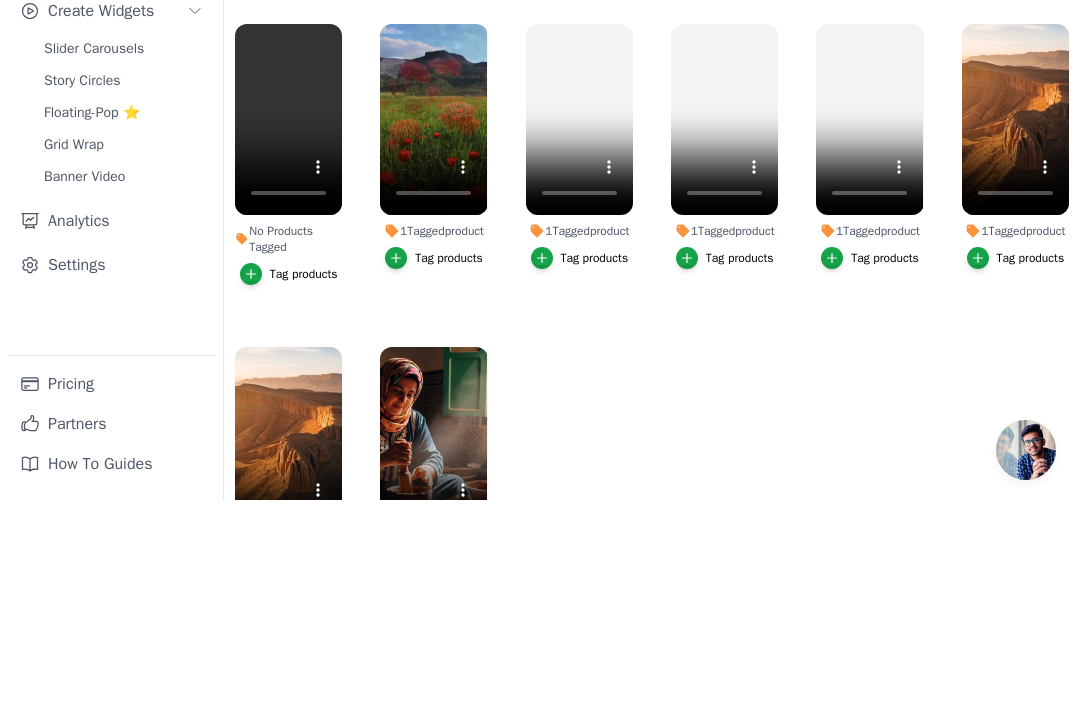 click on "Pricing" at bounding box center (111, 591) 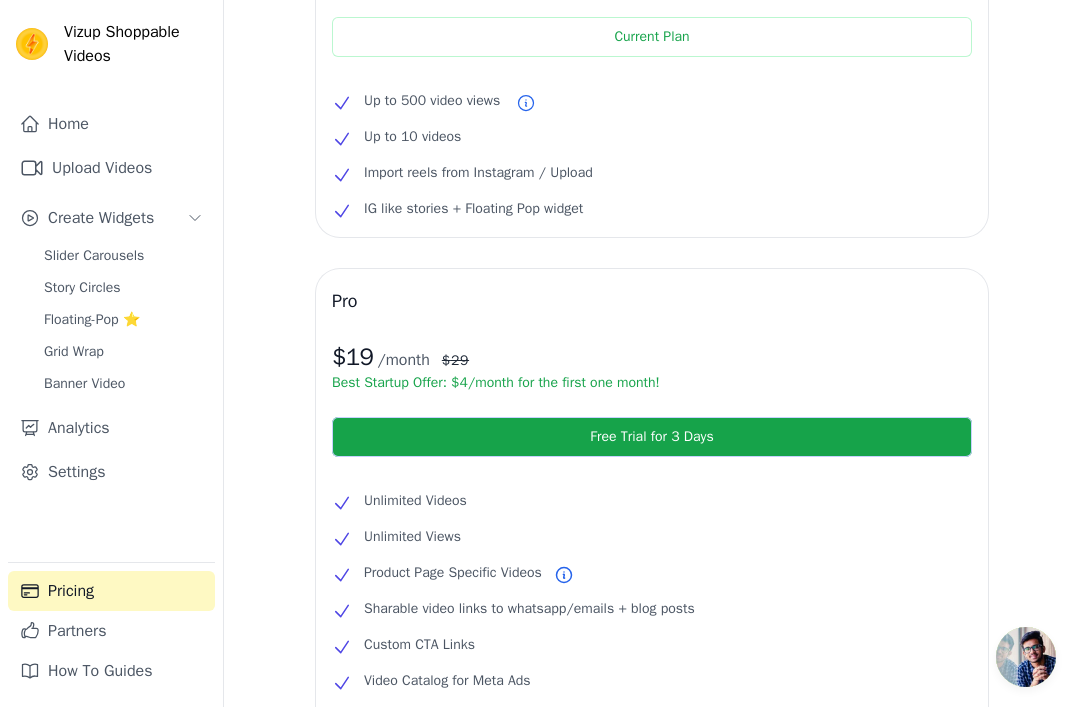 scroll, scrollTop: 0, scrollLeft: 0, axis: both 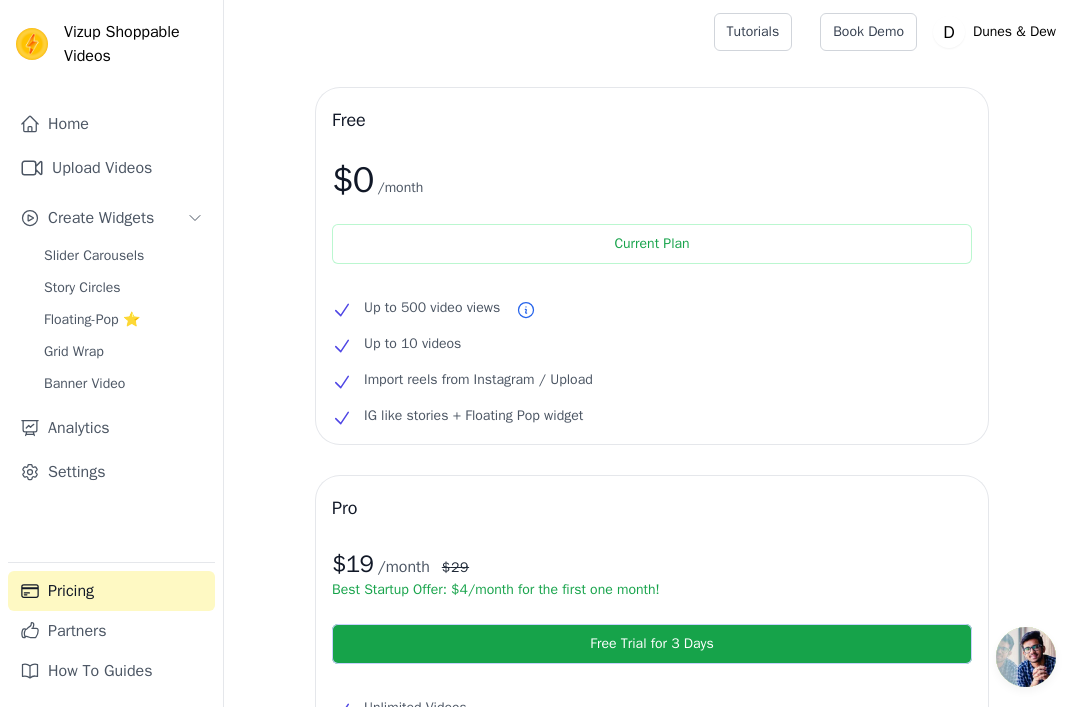 click on "Banner Video" at bounding box center [84, 384] 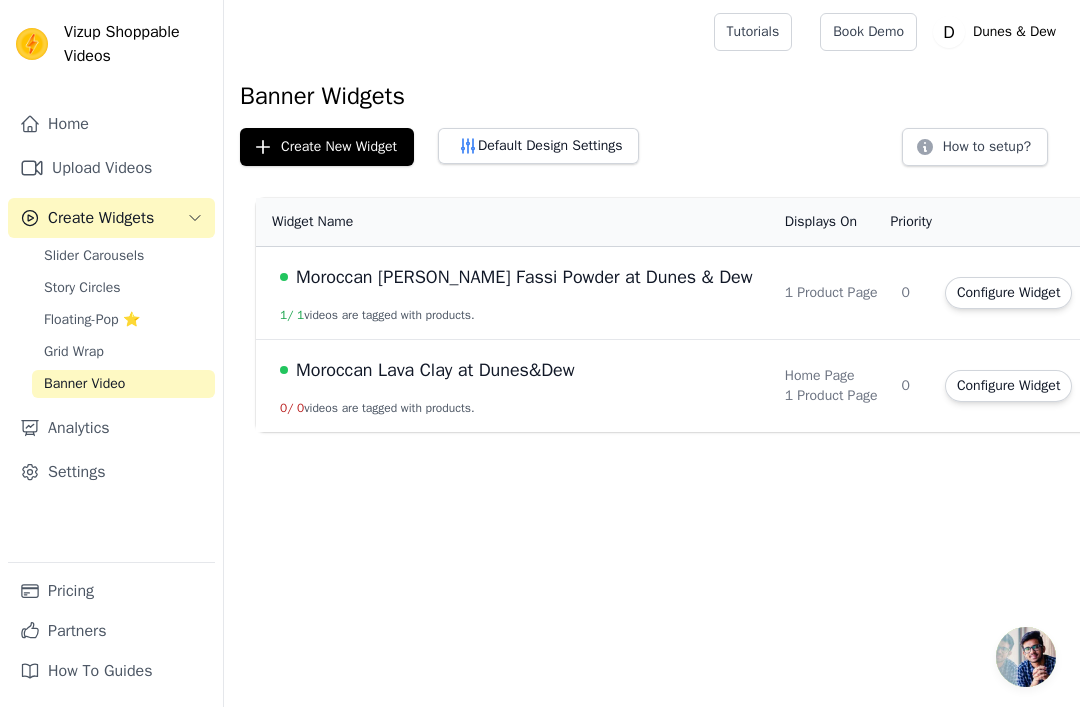 click on "Moroccan Lava Clay at Dunes&Dew   0  /   0  videos are tagged with products." at bounding box center (514, 386) 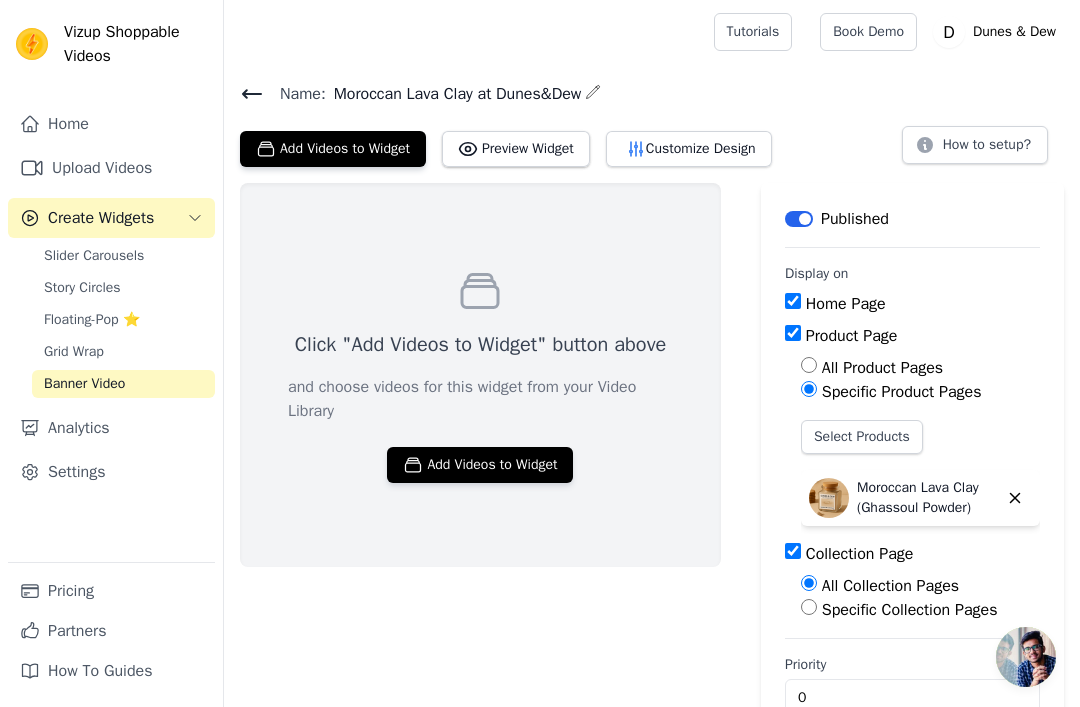 click on "Add Videos to Widget" at bounding box center (480, 465) 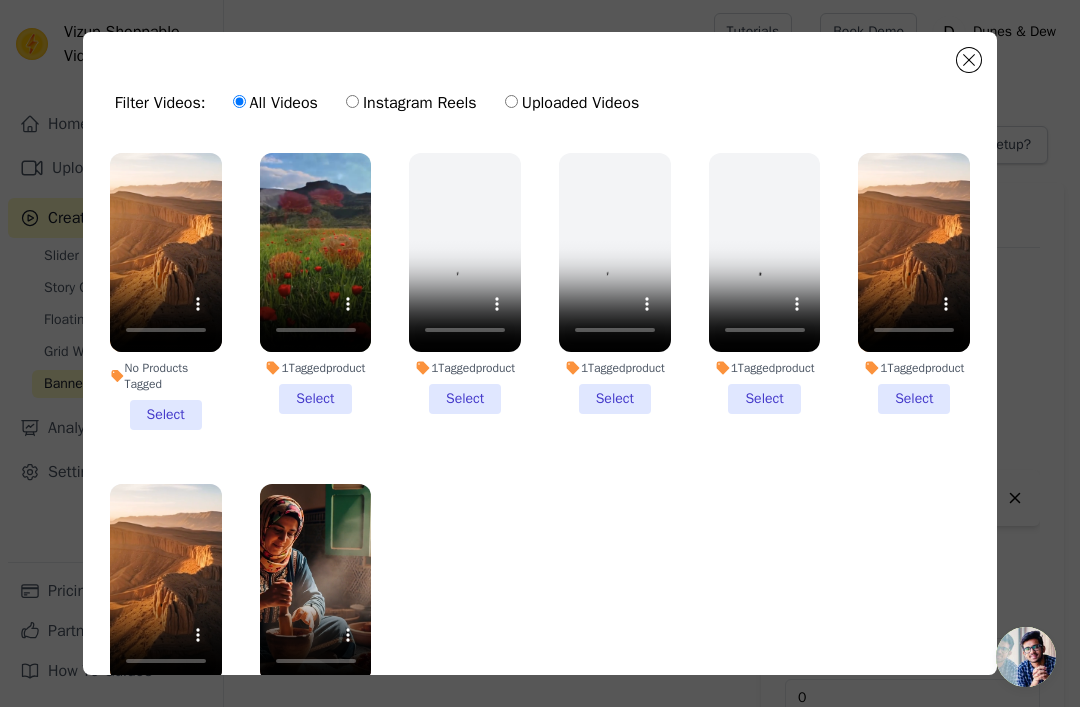 click on "No Products Tagged     Select" at bounding box center [166, 291] 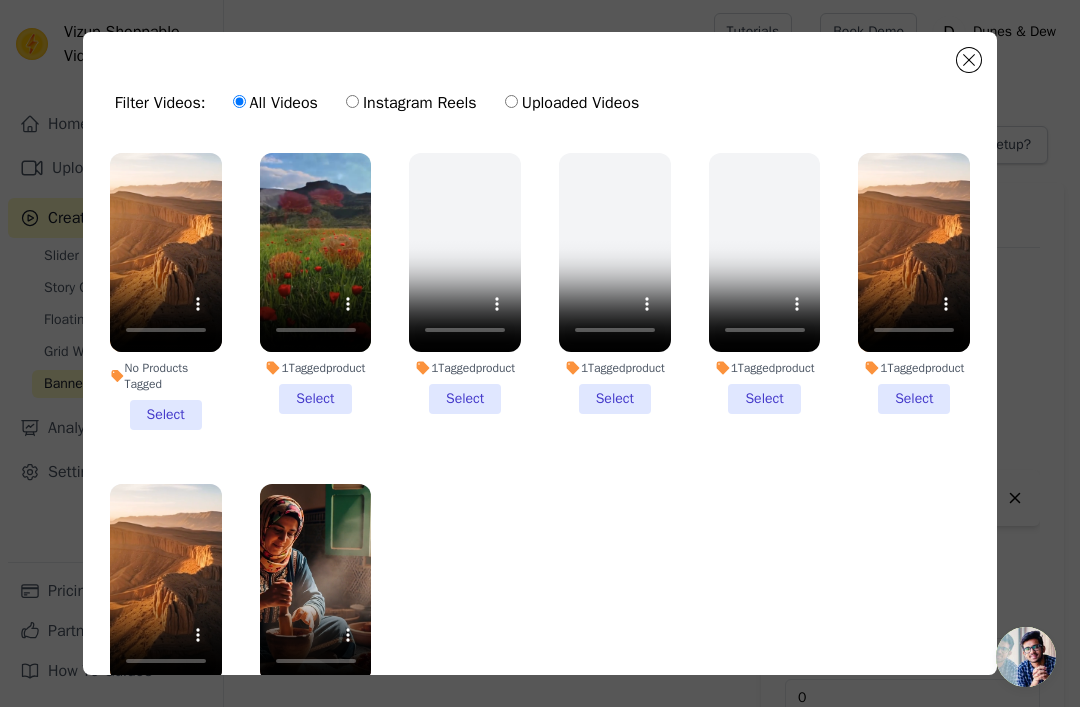 click on "No Products Tagged     Select" at bounding box center (0, 0) 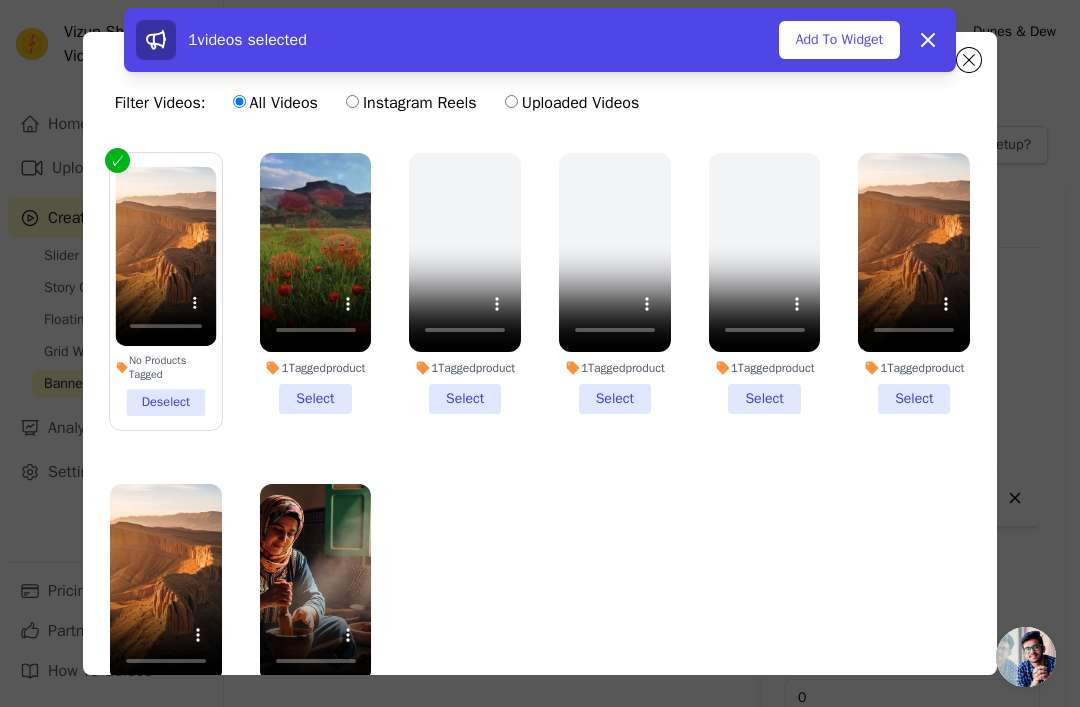 click on "Add To Widget" at bounding box center (839, 40) 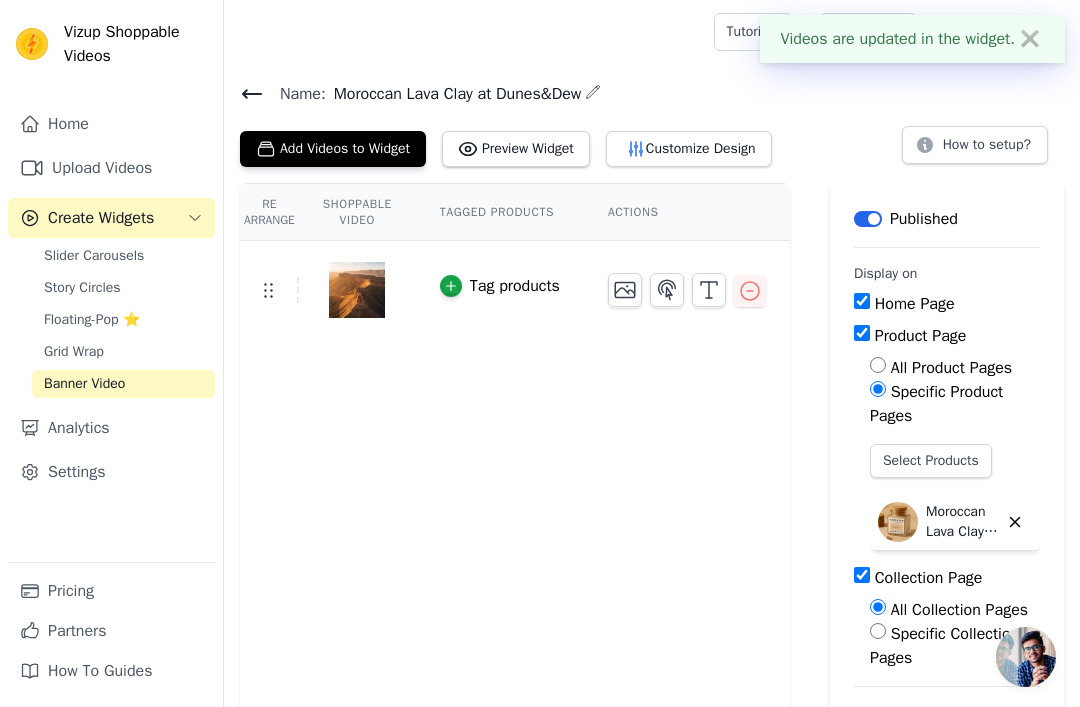click on "Home Page" at bounding box center [862, 301] 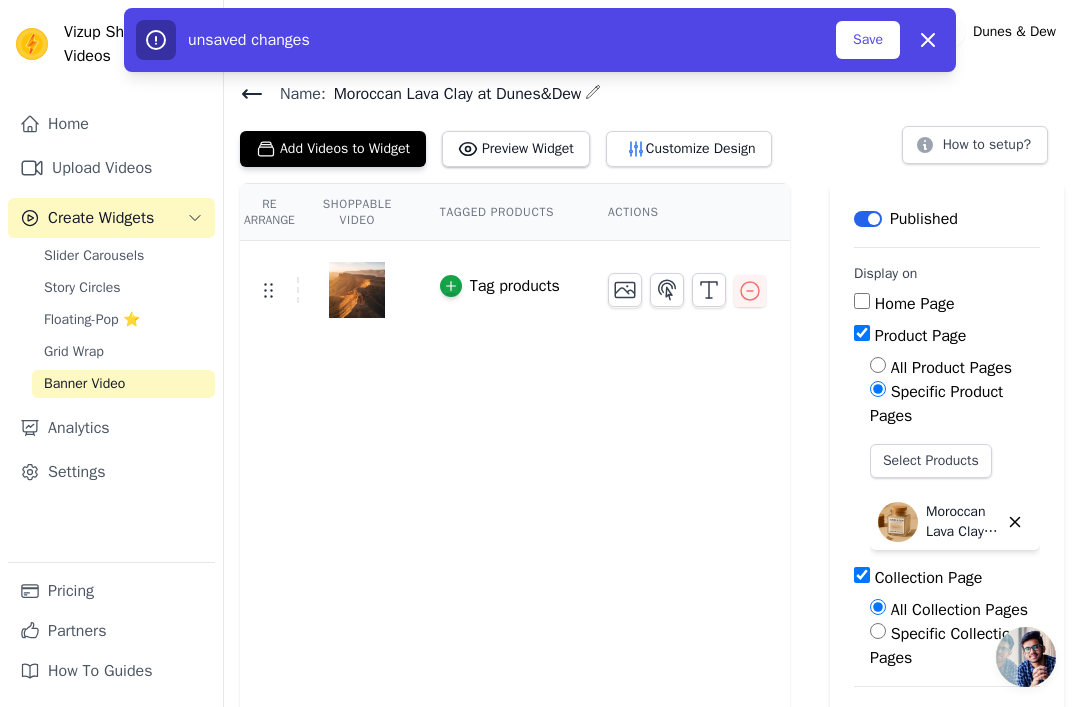 click on "Collection Page" at bounding box center [862, 575] 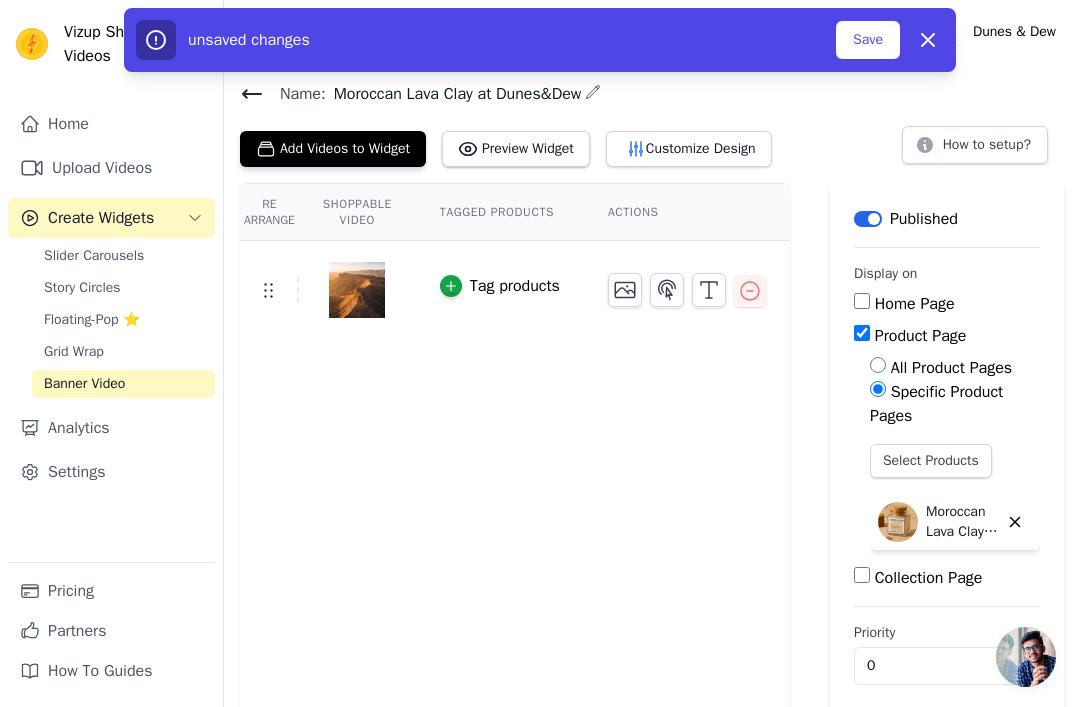 click on "Save" at bounding box center (868, 40) 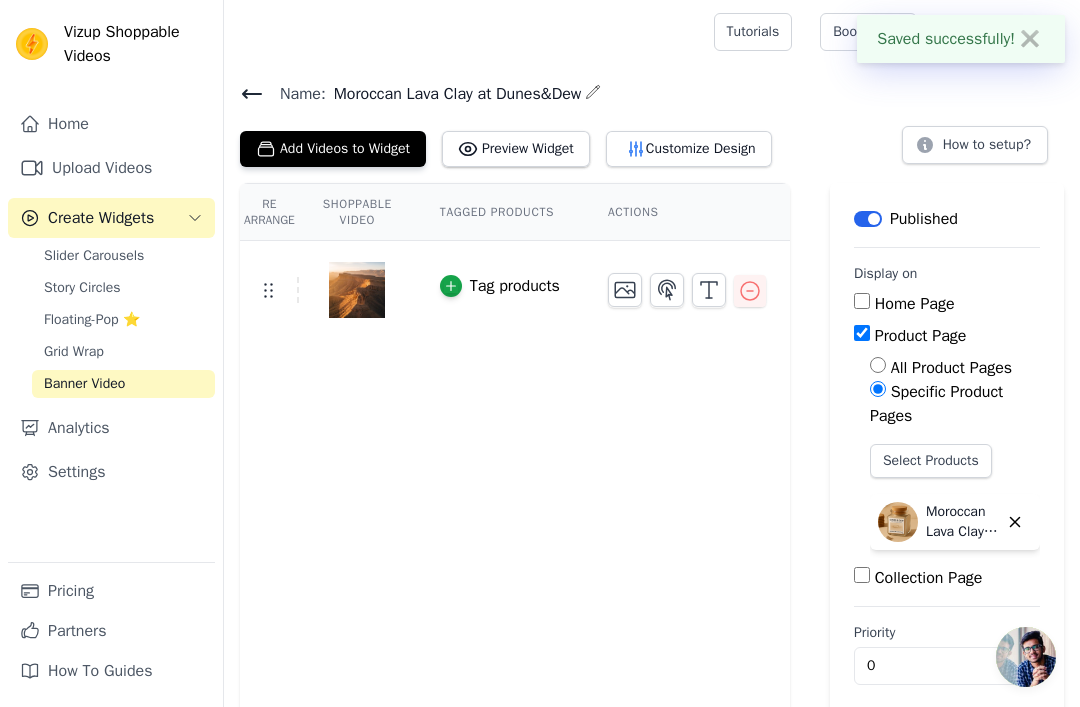 click 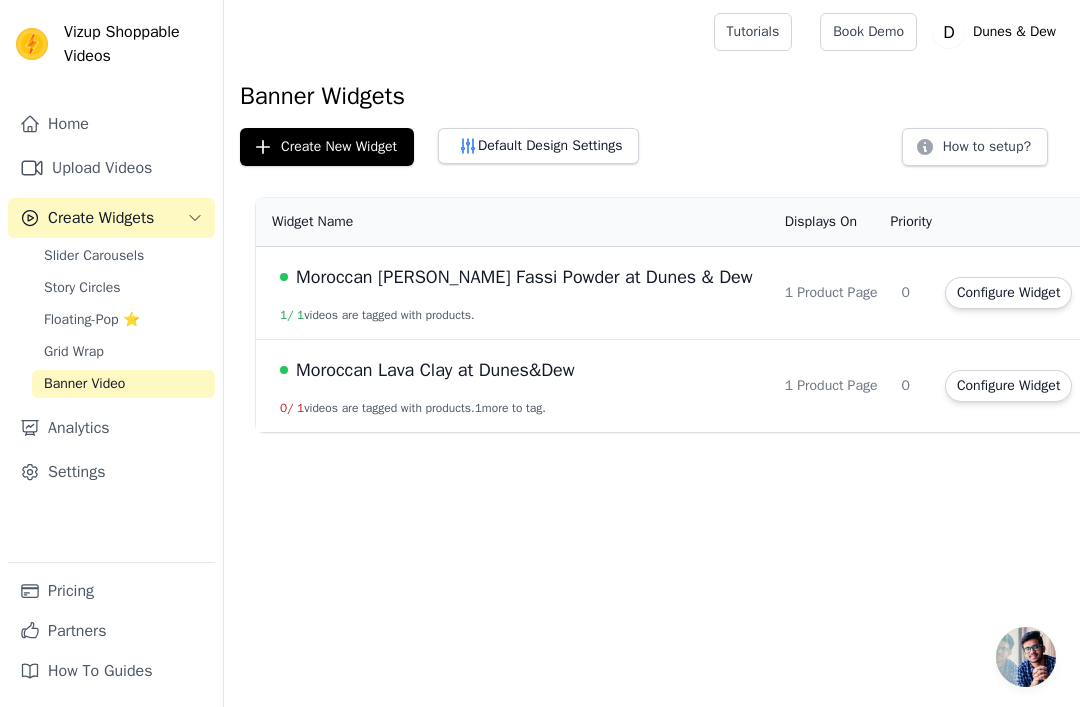 click on "1  more to tag." at bounding box center (510, 408) 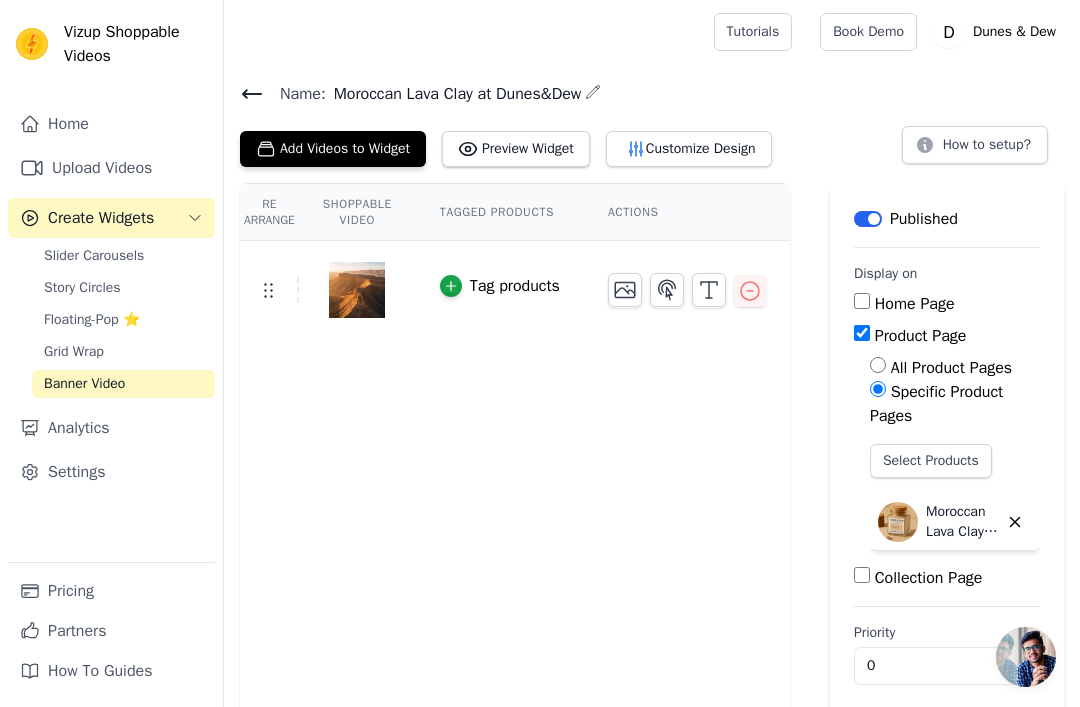 click 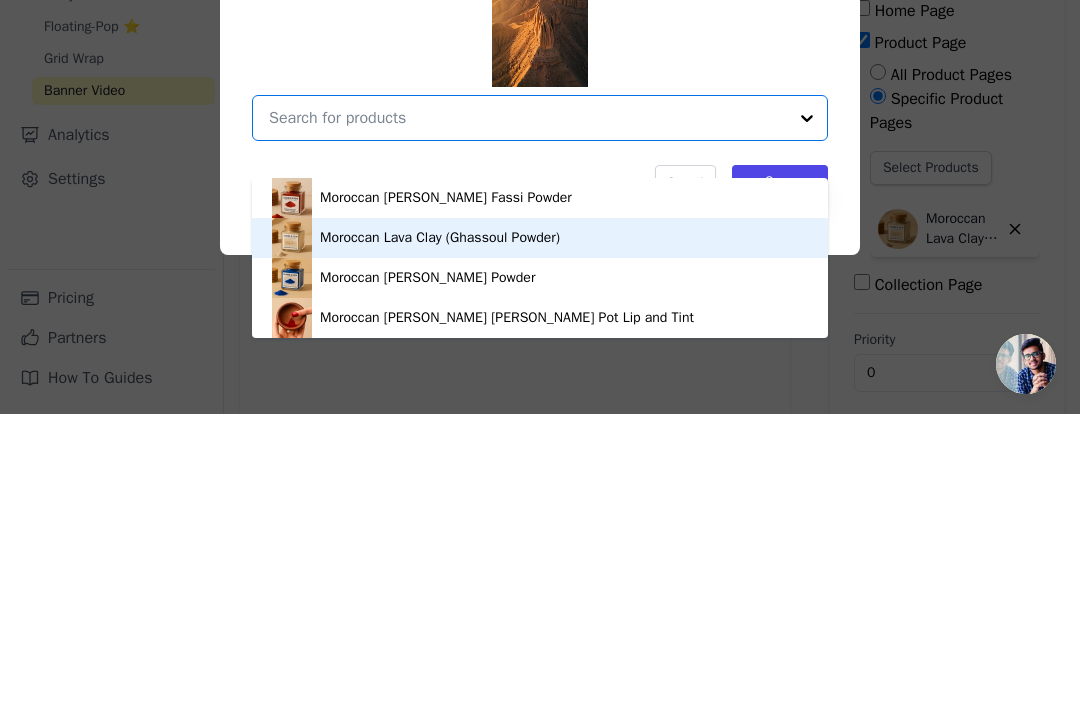 click on "Moroccan Lava Clay (Ghassoul Powder)" at bounding box center [440, 531] 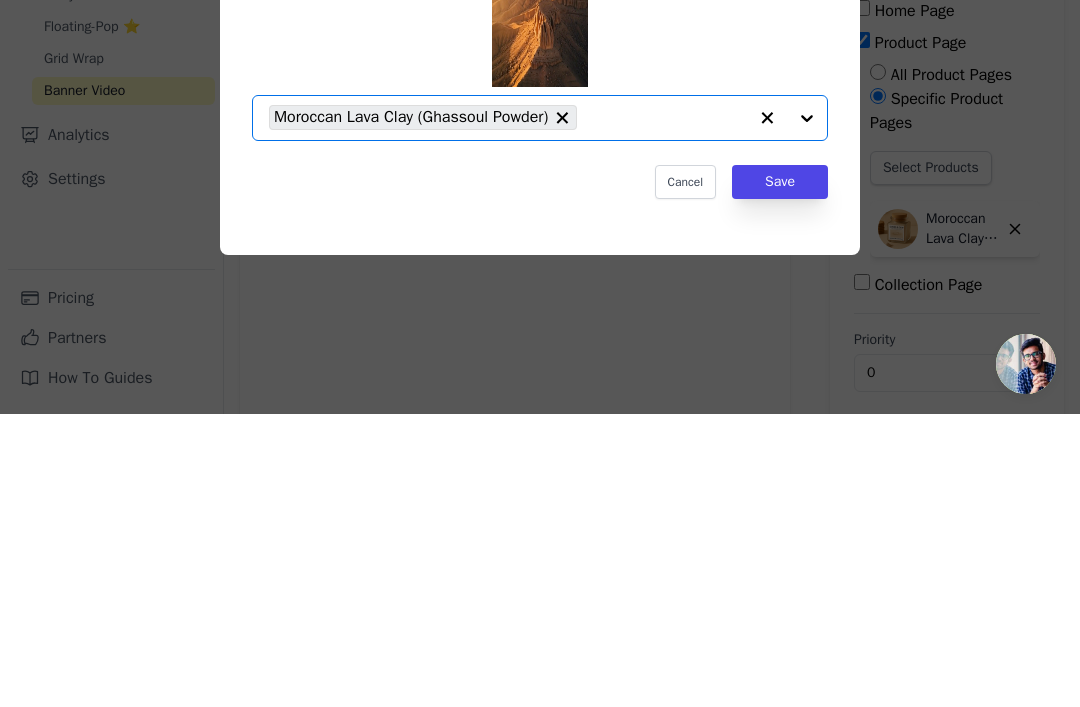 click on "Save" at bounding box center (780, 475) 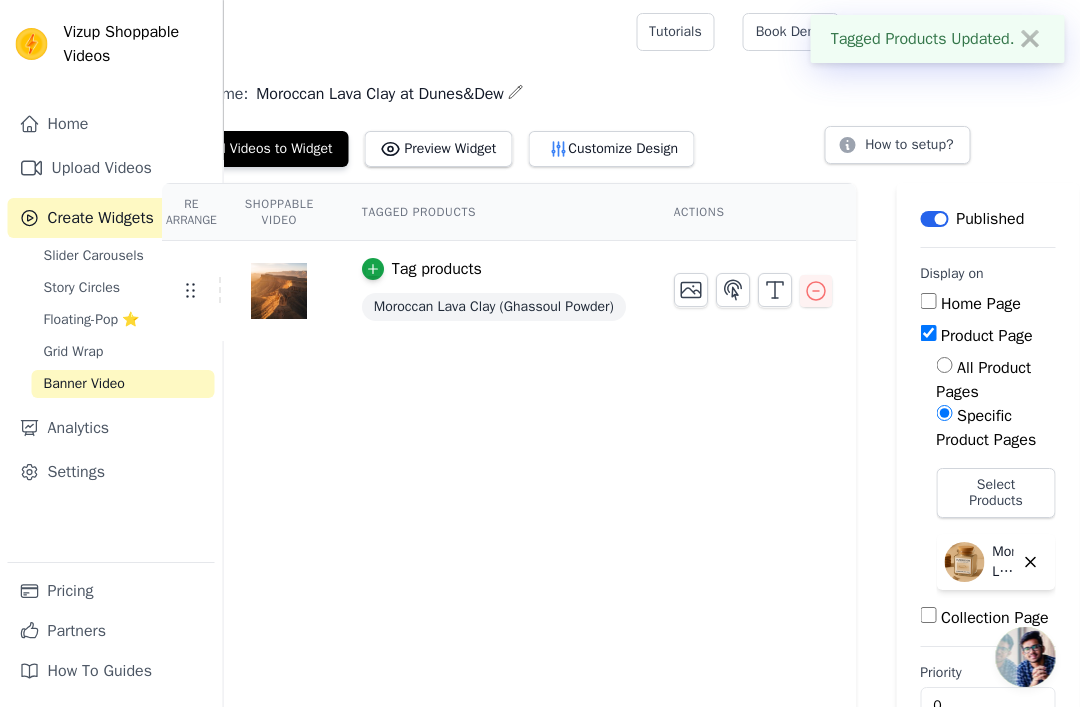 scroll, scrollTop: 0, scrollLeft: 119, axis: horizontal 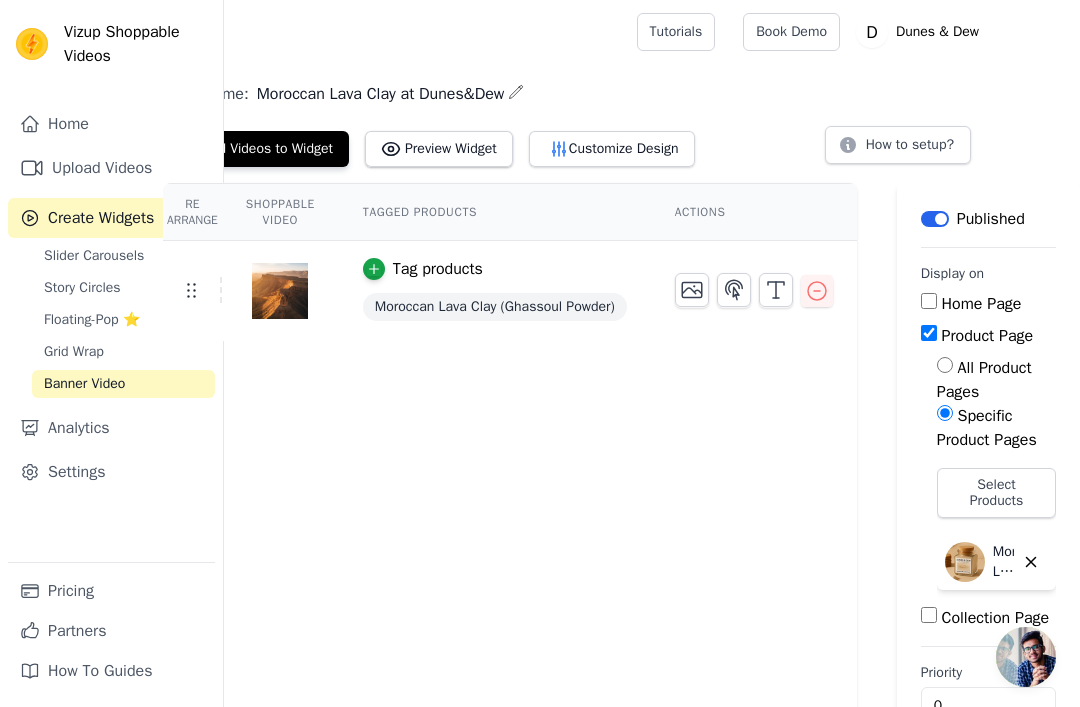 click on "Re Arrange   Shoppable Video   Tagged Products   Actions             Tag products   Moroccan Lava Clay (Ghassoul Powder)" at bounding box center [510, 474] 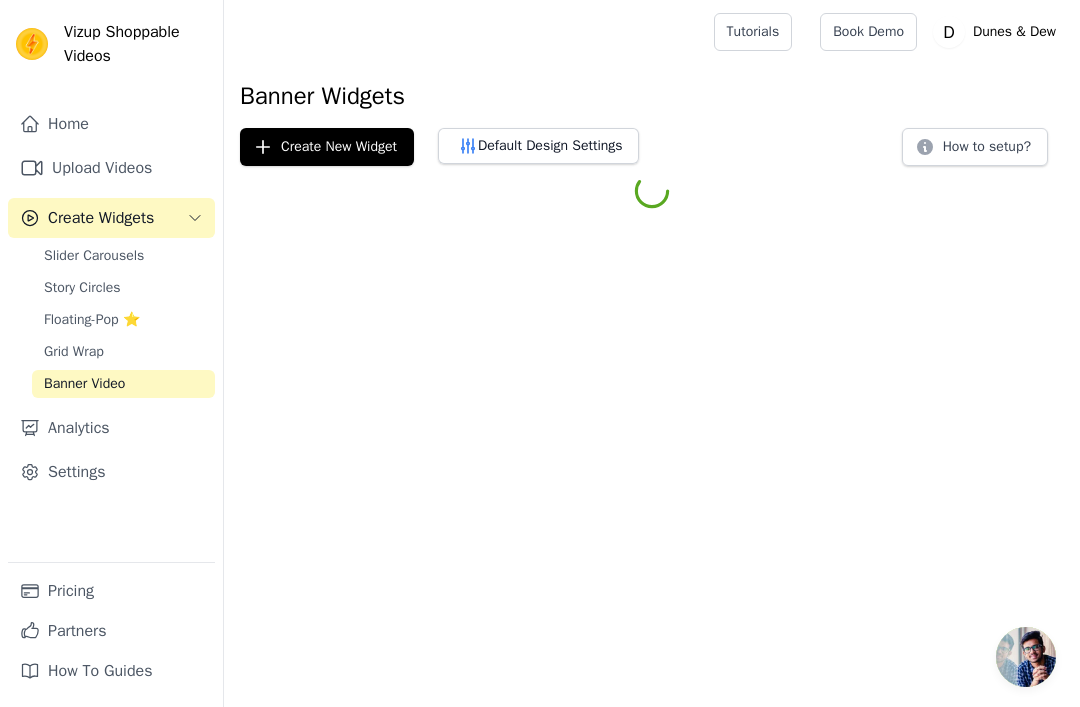 scroll, scrollTop: 0, scrollLeft: 0, axis: both 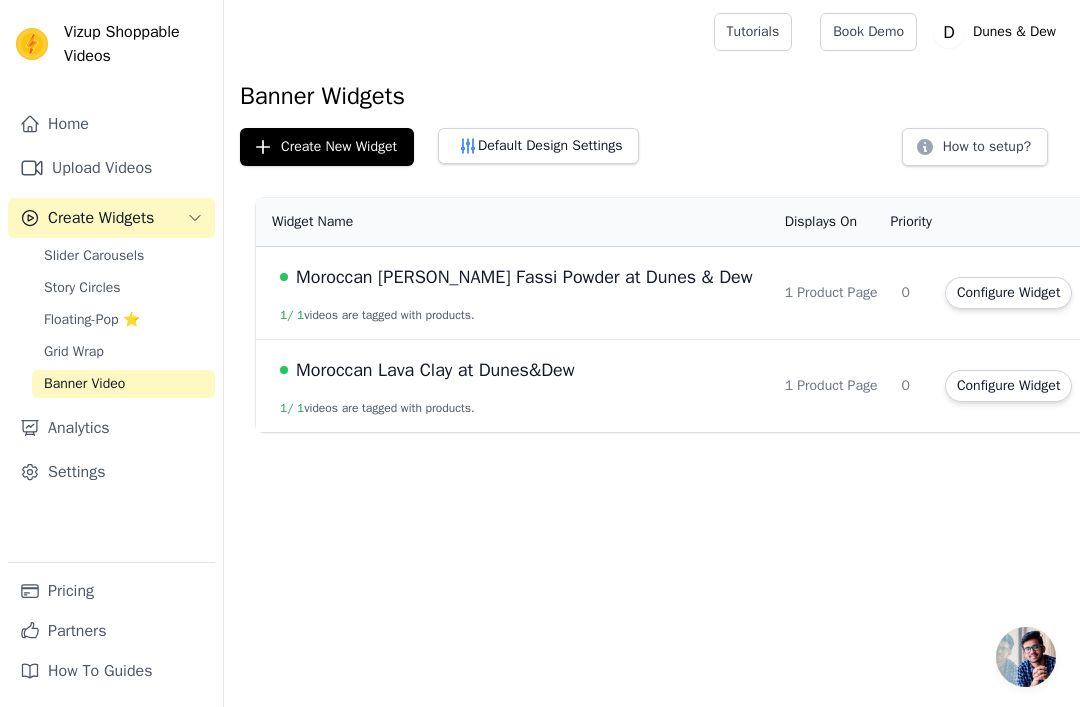 click on "Create New Widget" at bounding box center (327, 147) 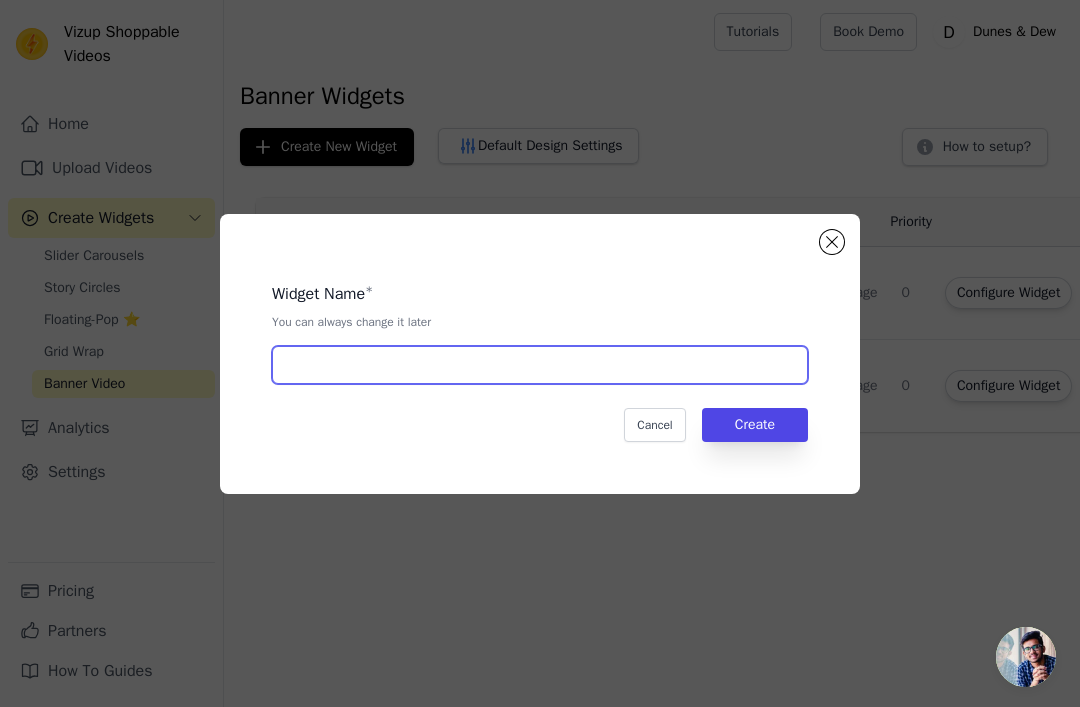 click at bounding box center (540, 365) 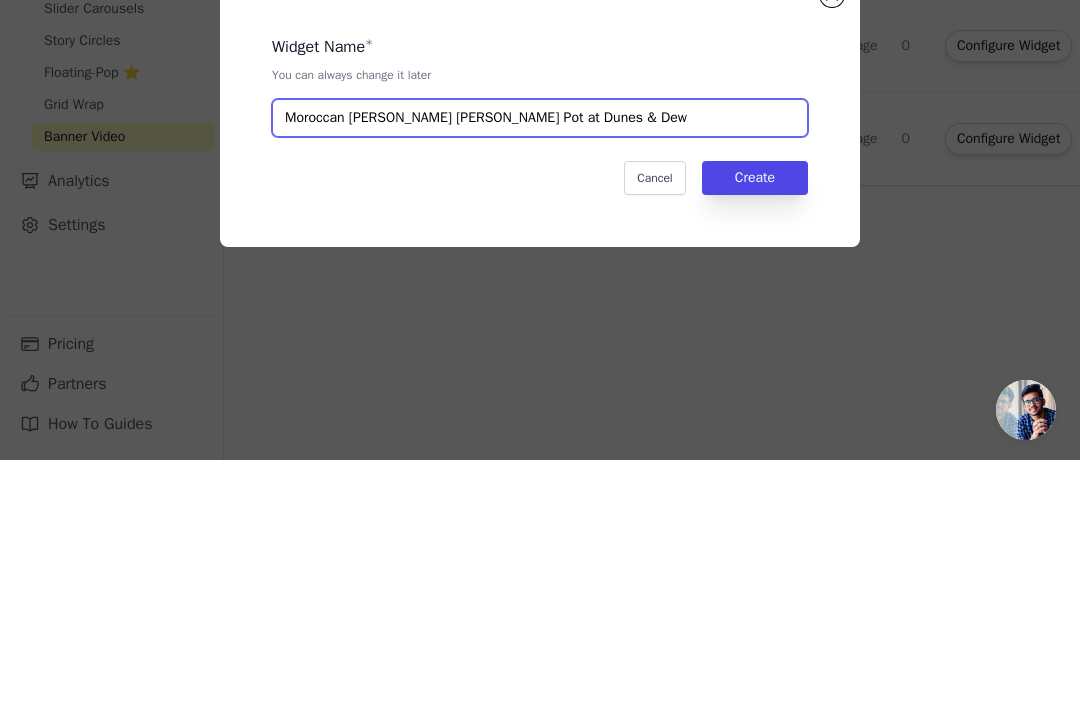 type on "Moroccan [PERSON_NAME] [PERSON_NAME] Pot at Dunes & Dew" 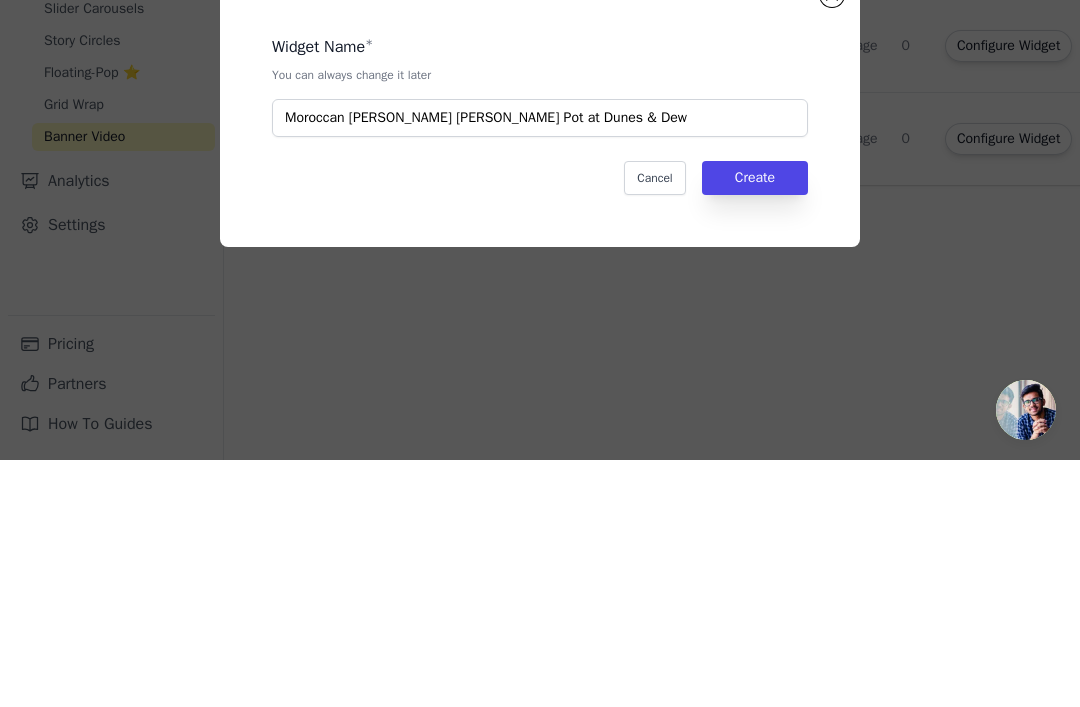 click on "Create" at bounding box center (755, 425) 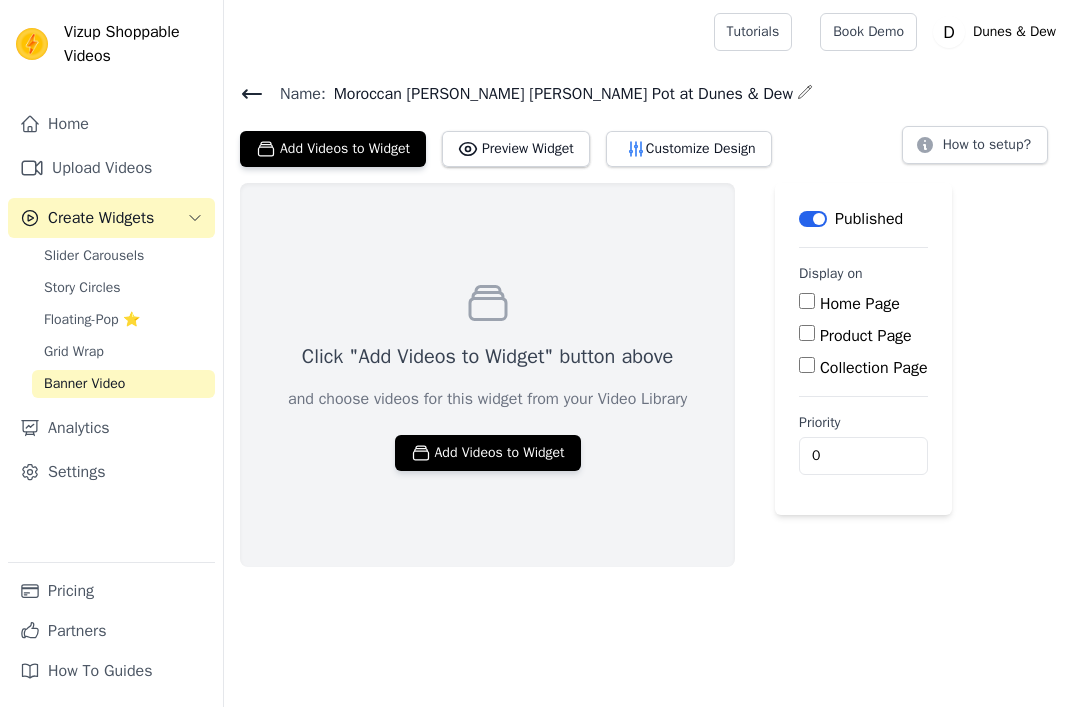 scroll, scrollTop: 0, scrollLeft: 0, axis: both 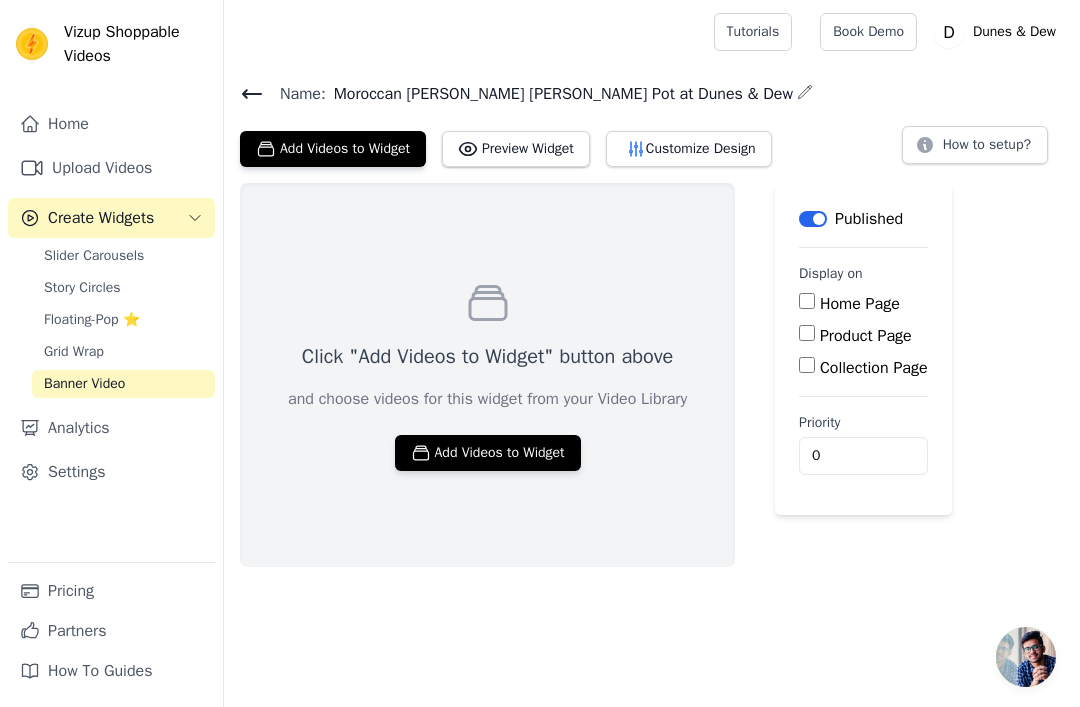 click on "Upload Videos" at bounding box center [111, 168] 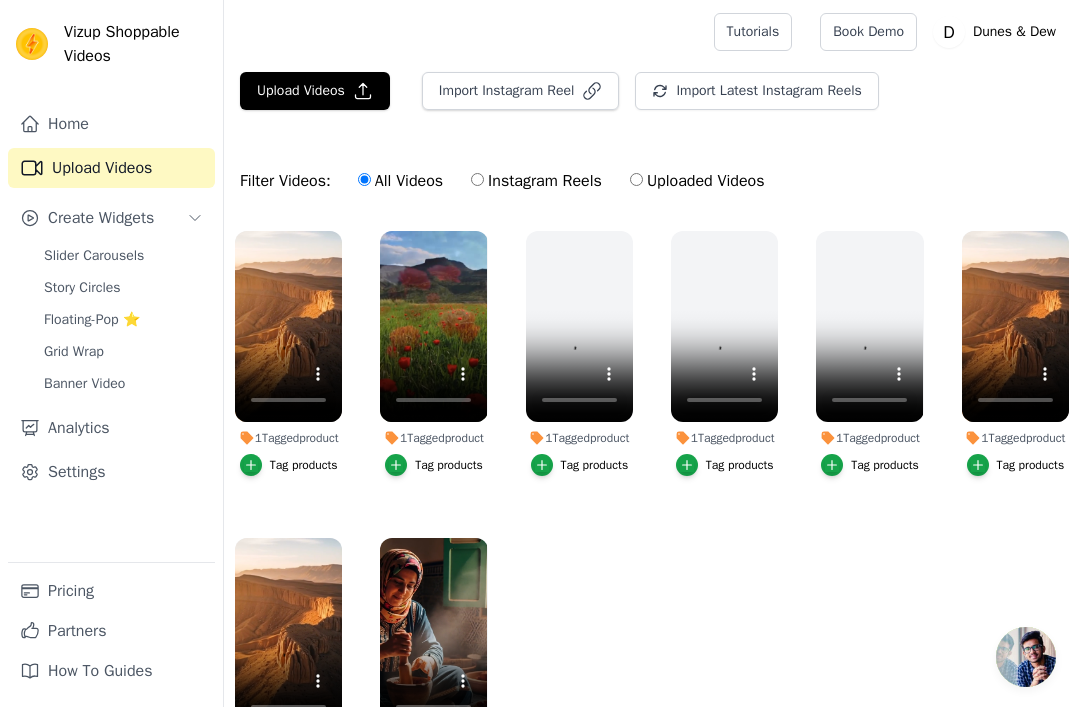 click on "Upload Videos" at bounding box center [315, 91] 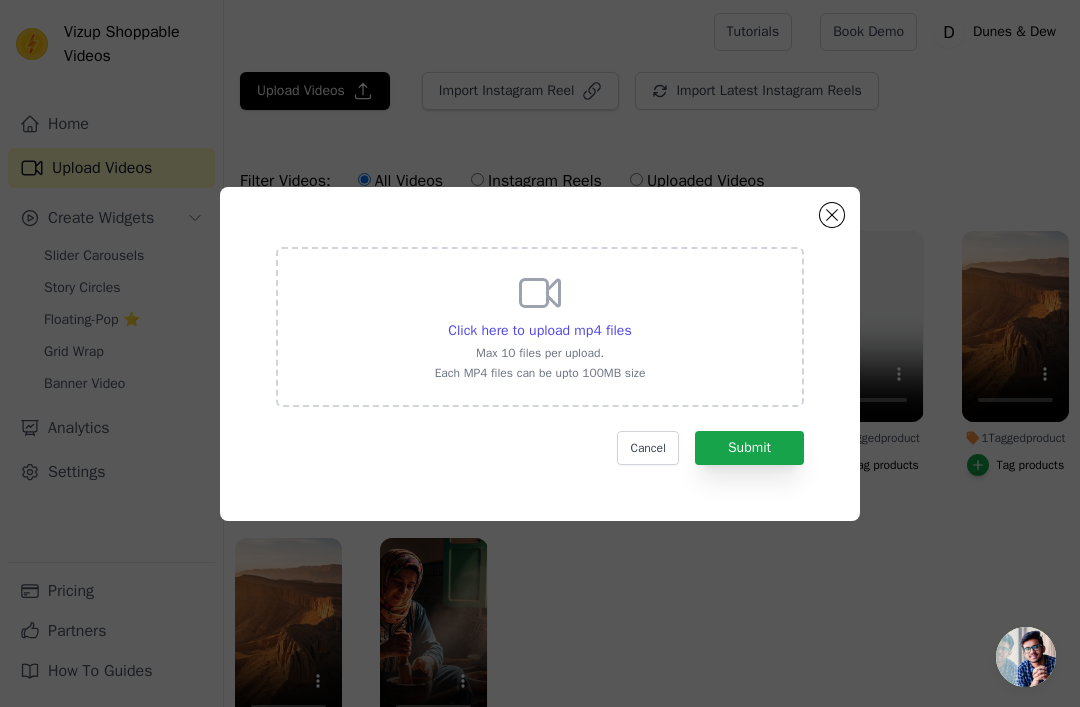 click on "Click here to upload mp4 files" at bounding box center (539, 330) 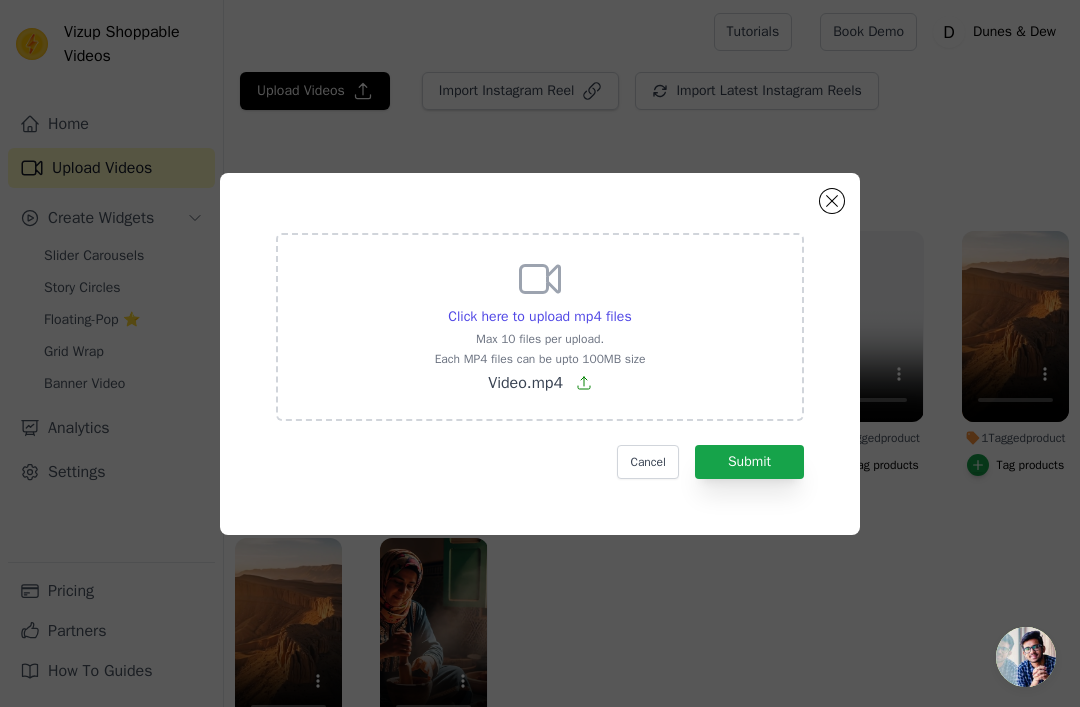 click on "Submit" at bounding box center (749, 462) 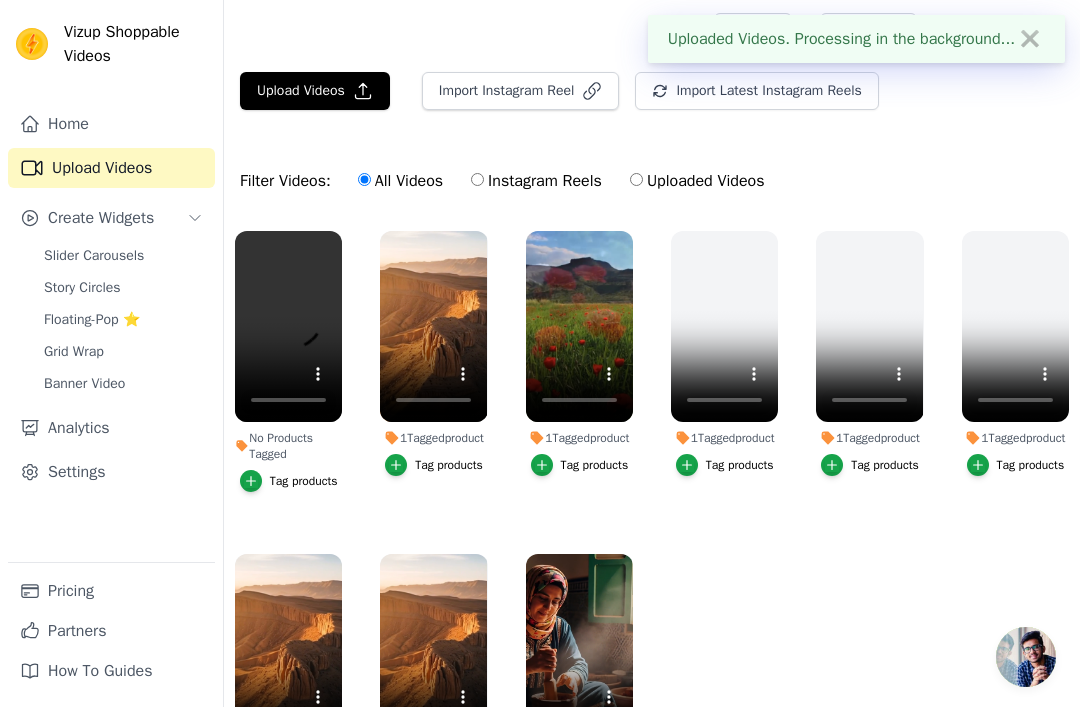 click on "Tag products" at bounding box center [304, 481] 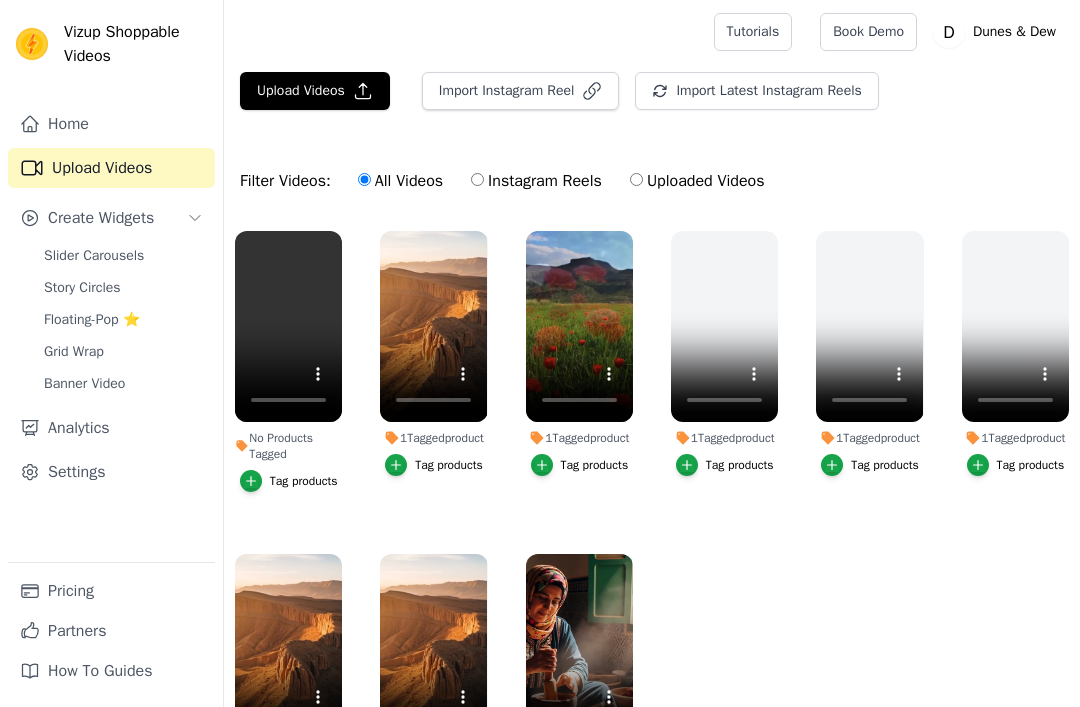 scroll, scrollTop: 0, scrollLeft: 0, axis: both 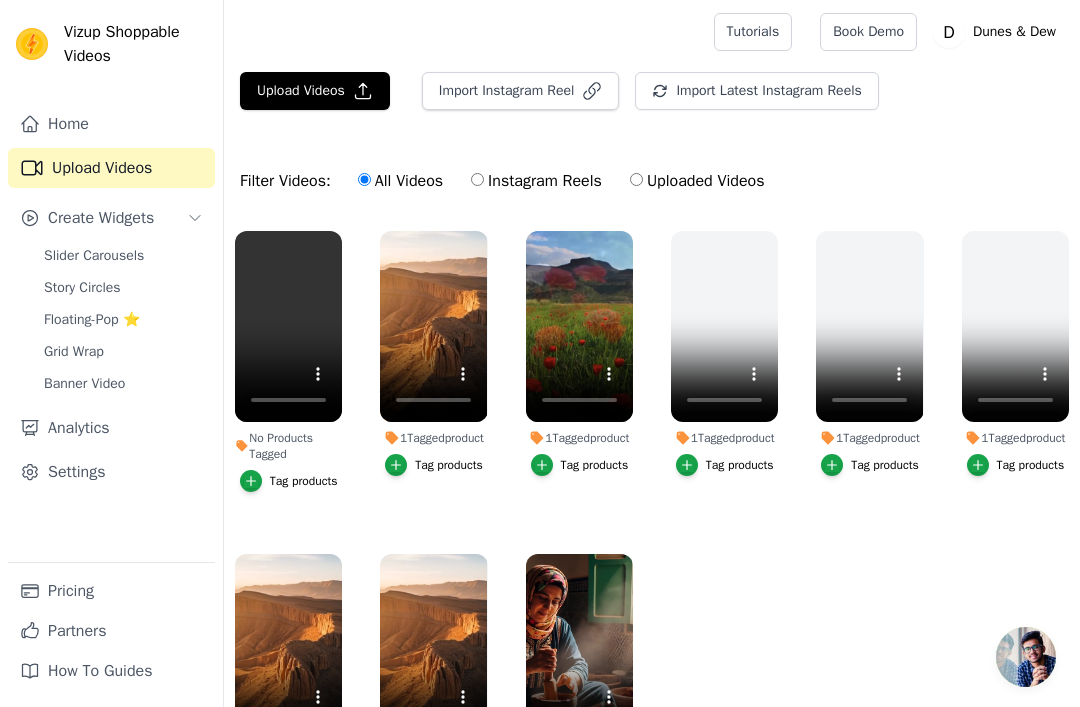 click on "Tag products" at bounding box center [304, 481] 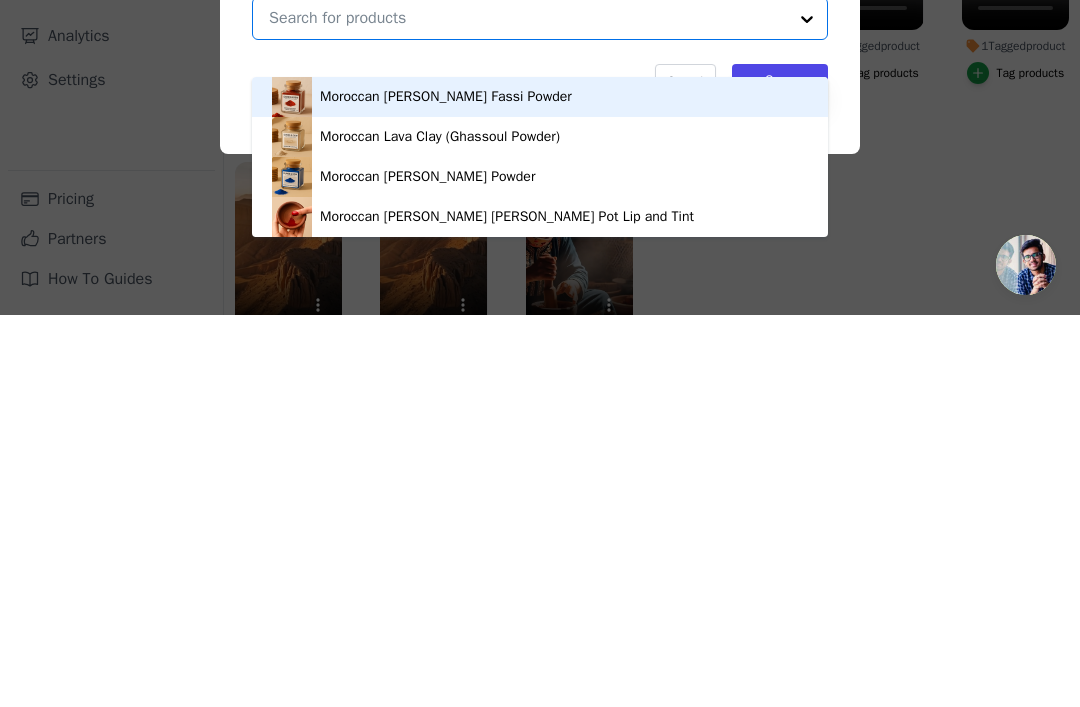 click on "Moroccan [PERSON_NAME] [PERSON_NAME] Pot Lip and Tint" at bounding box center [507, 609] 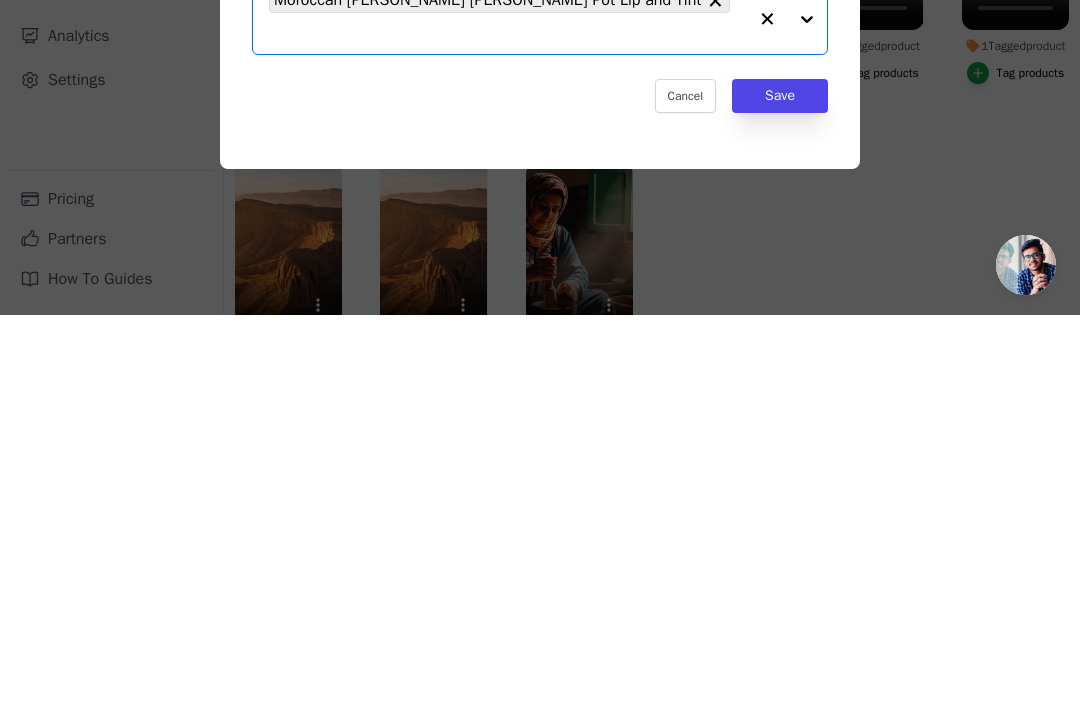click on "Save" at bounding box center [780, 488] 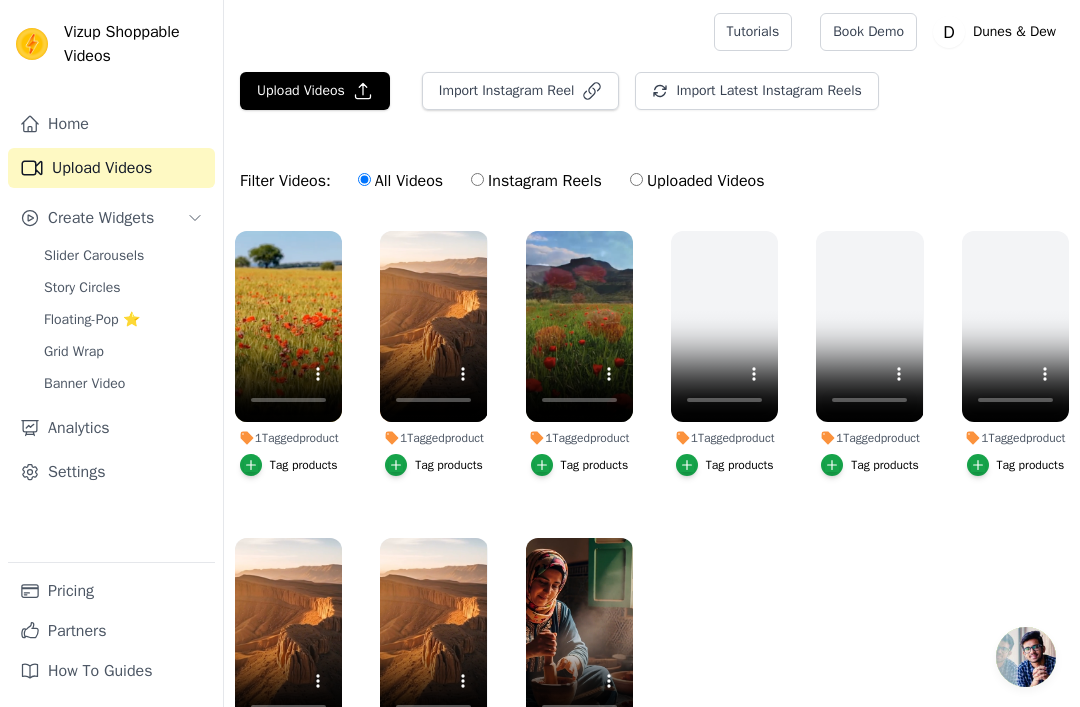 click on "Banner Video" at bounding box center [123, 384] 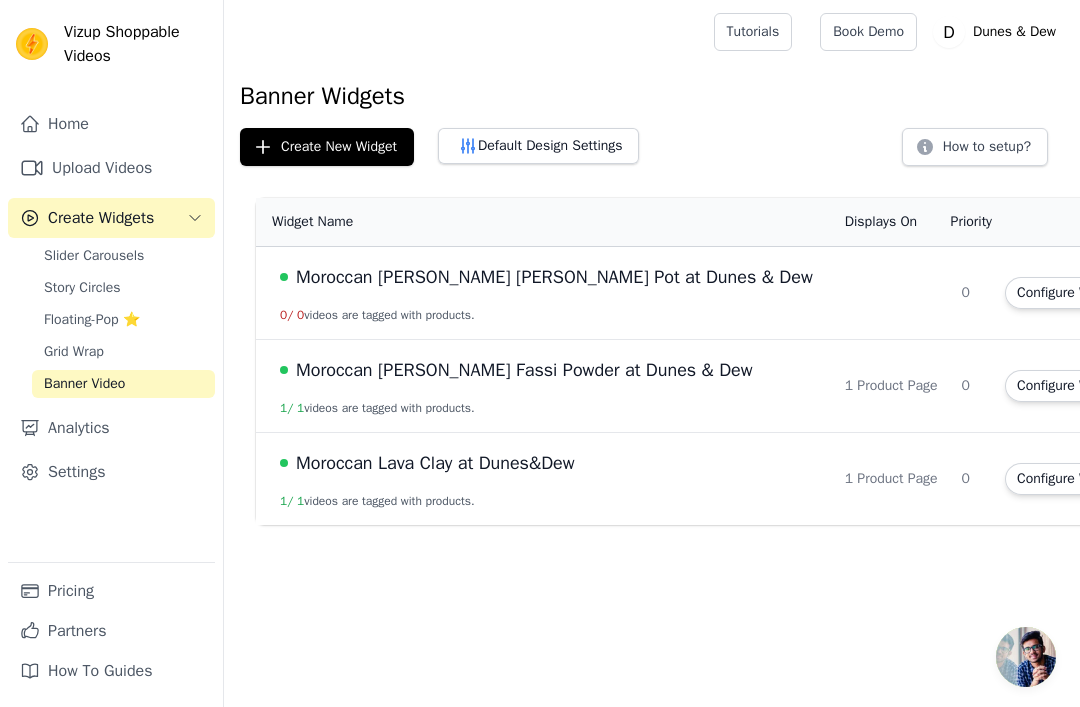 click on "Moroccan [PERSON_NAME] [PERSON_NAME] Pot at Dunes & Dew" at bounding box center (554, 277) 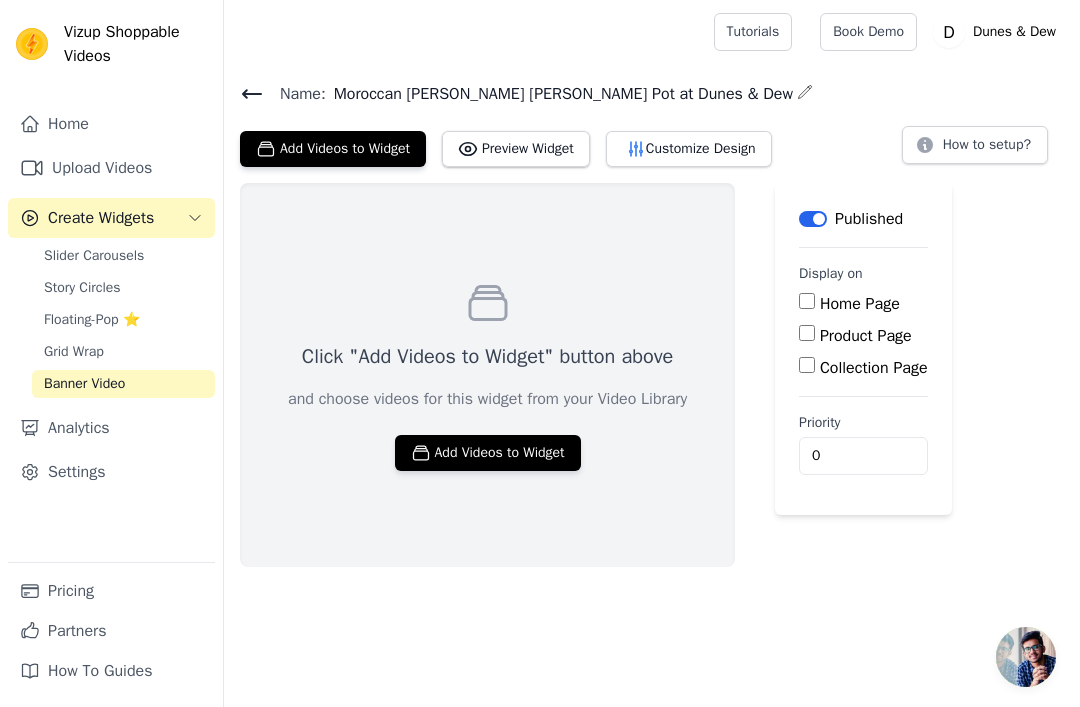 click on "Add Videos to Widget" at bounding box center [488, 453] 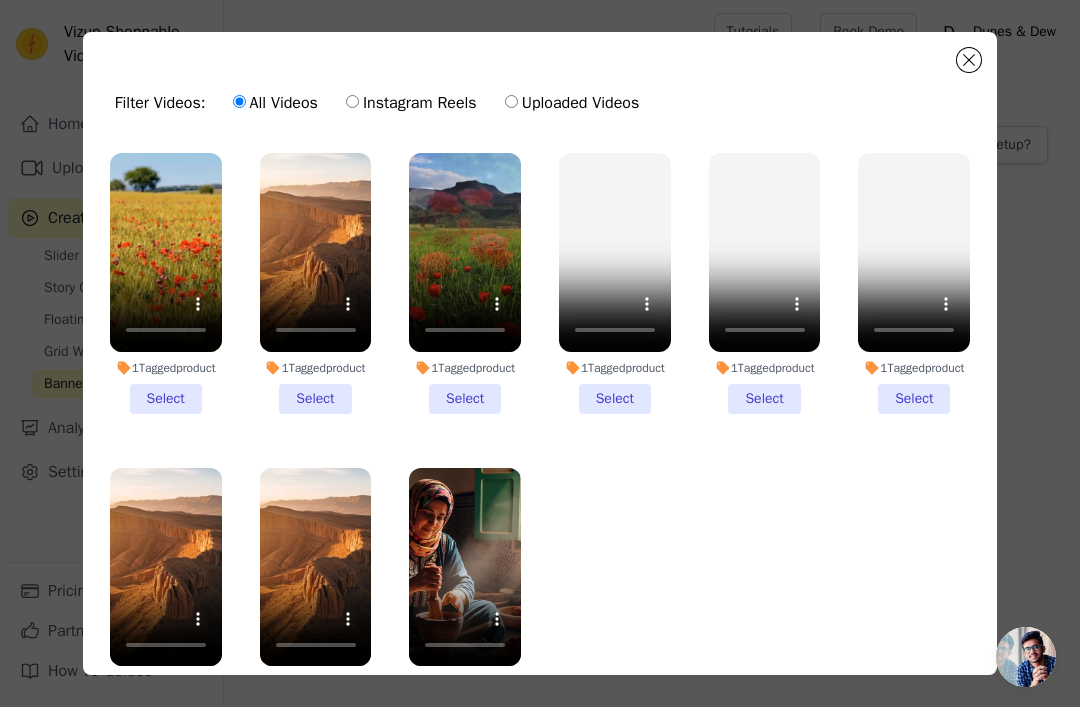 click on "1  Tagged  product     Select" at bounding box center [166, 283] 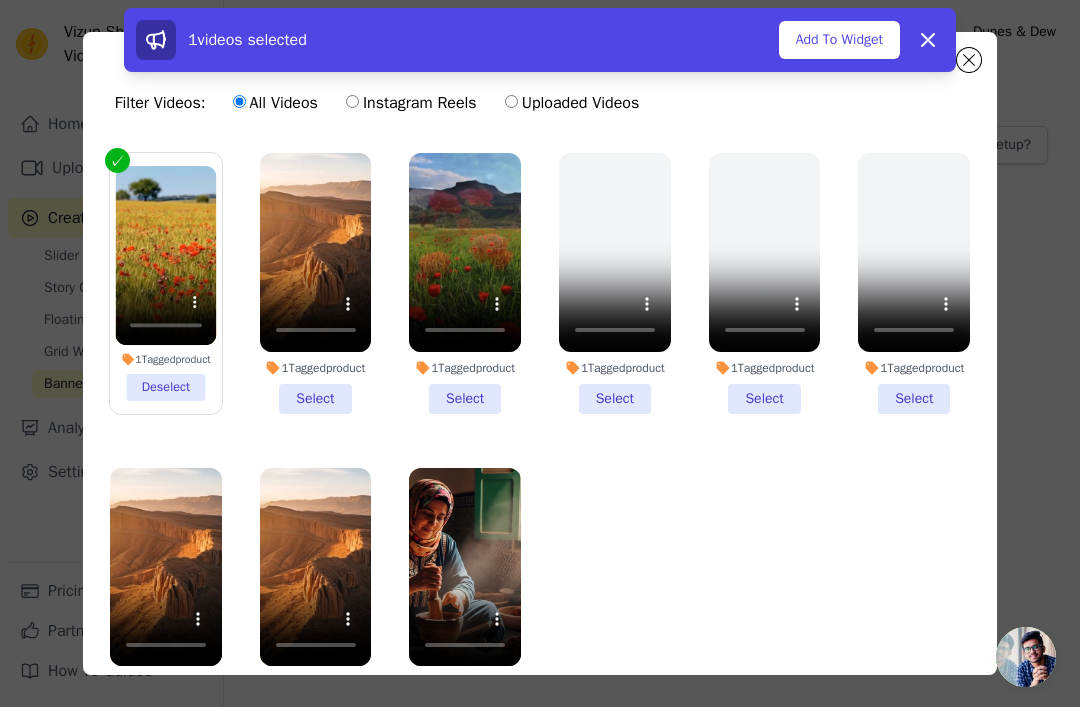 click on "Add To Widget" at bounding box center (839, 40) 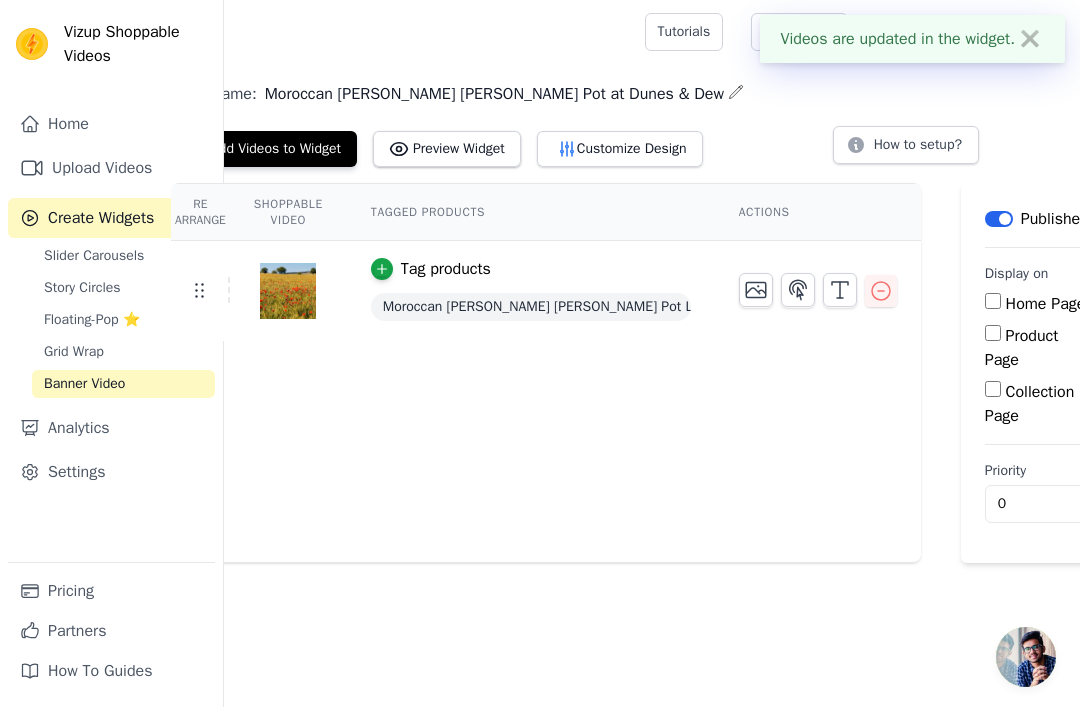 scroll, scrollTop: 0, scrollLeft: 101, axis: horizontal 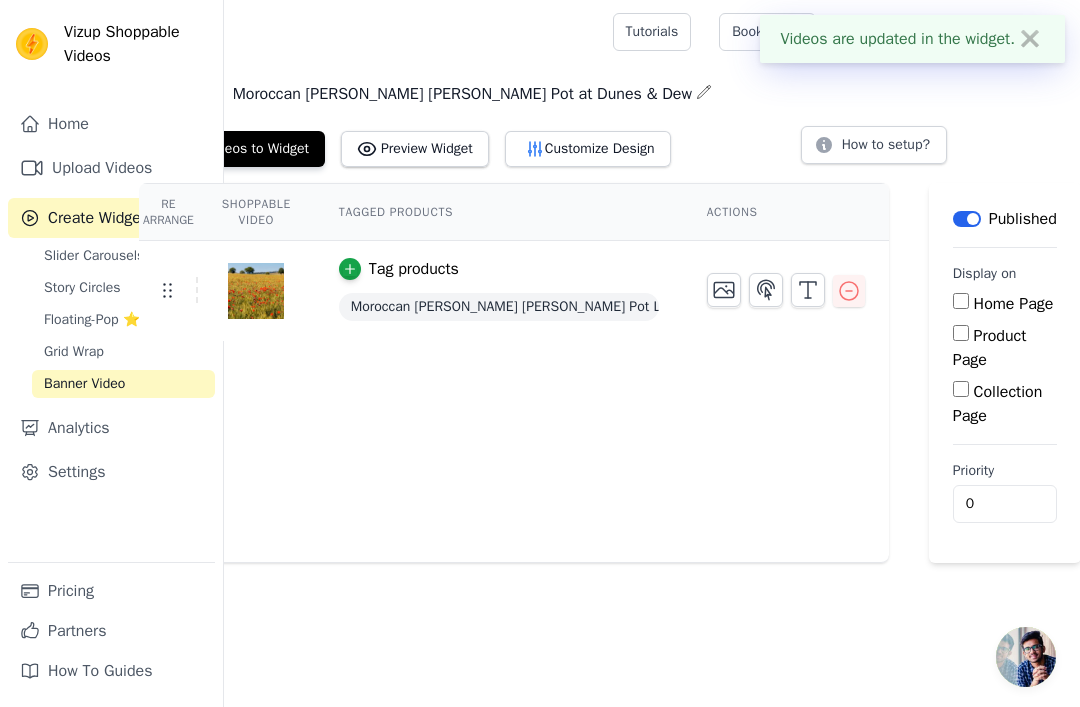 click on "Product Page" at bounding box center (961, 333) 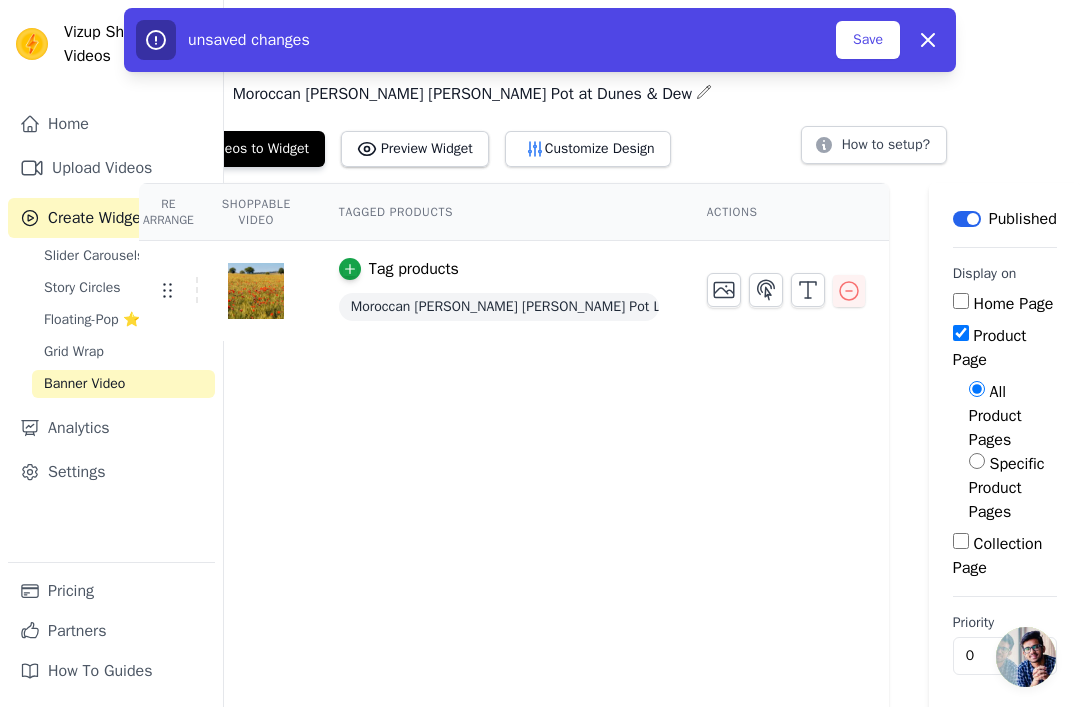 click on "Specific Product Pages" at bounding box center [977, 461] 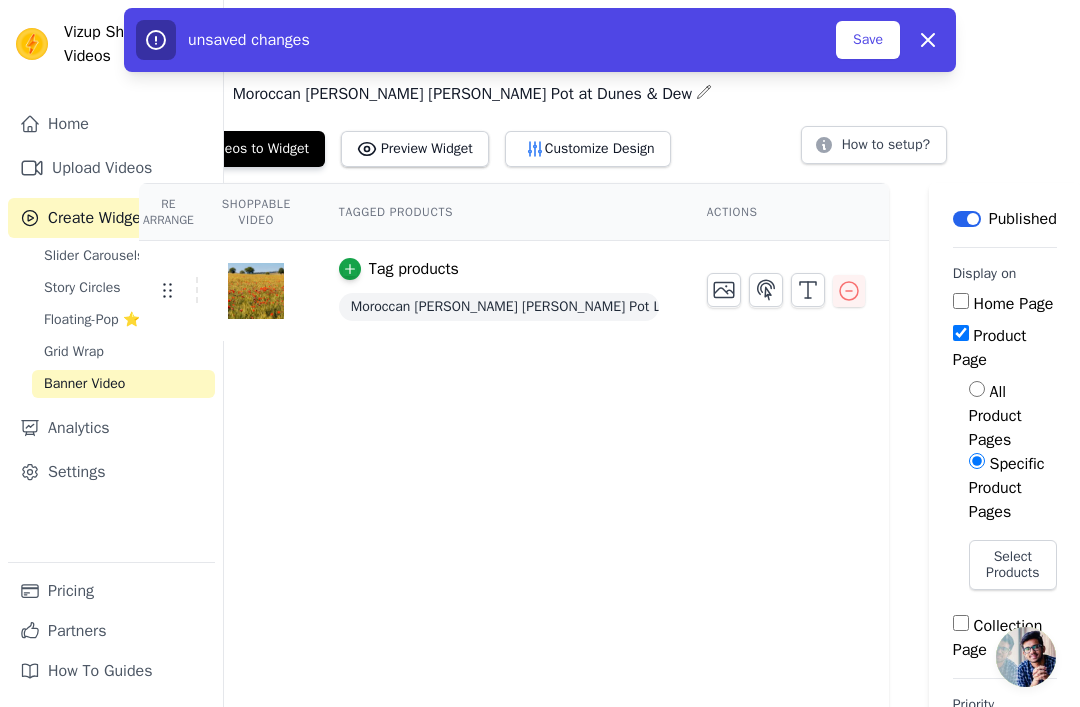 click on "Select Products" at bounding box center [1013, 565] 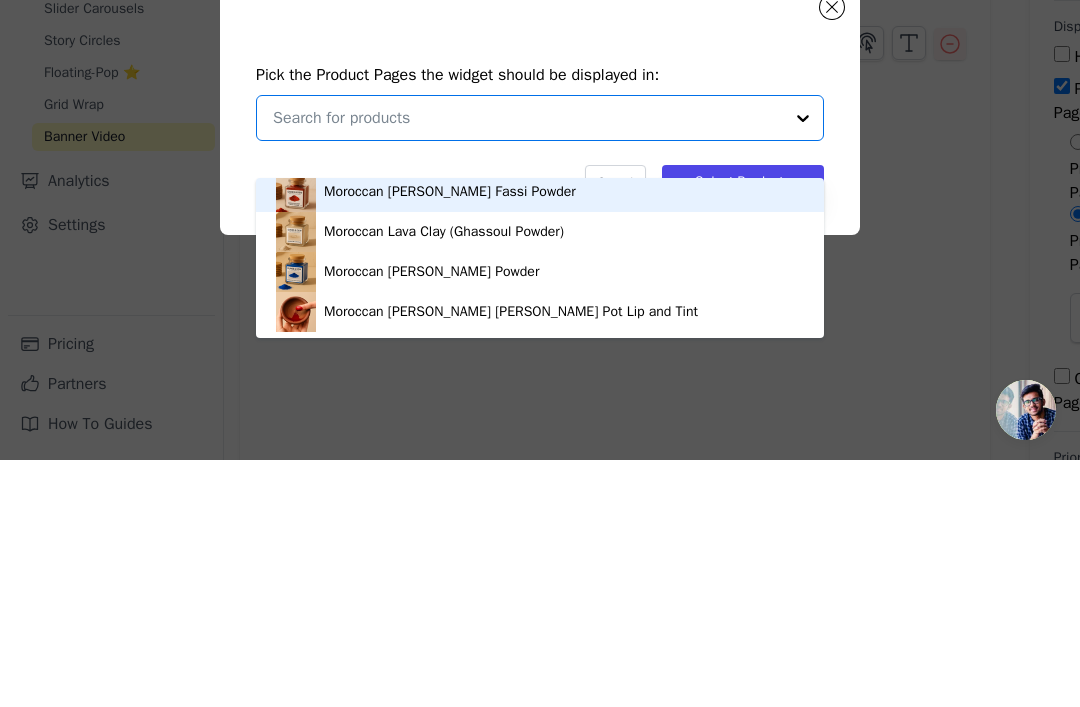 scroll, scrollTop: 4, scrollLeft: 0, axis: vertical 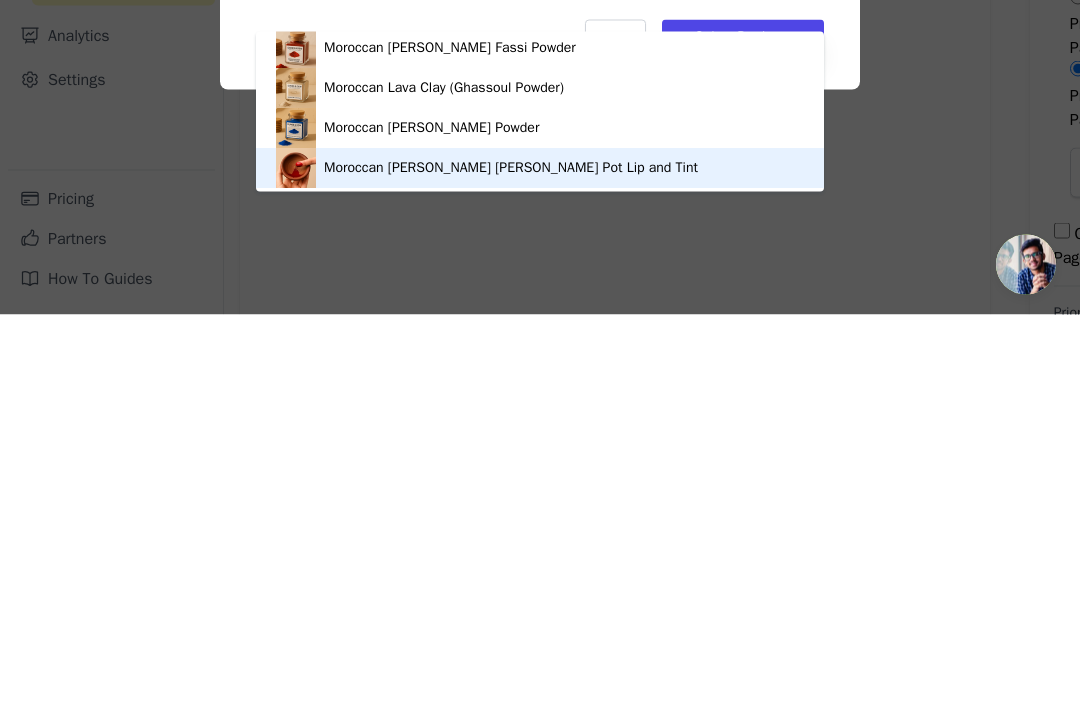 click on "Moroccan [PERSON_NAME] [PERSON_NAME] Pot Lip and Tint" at bounding box center (511, 560) 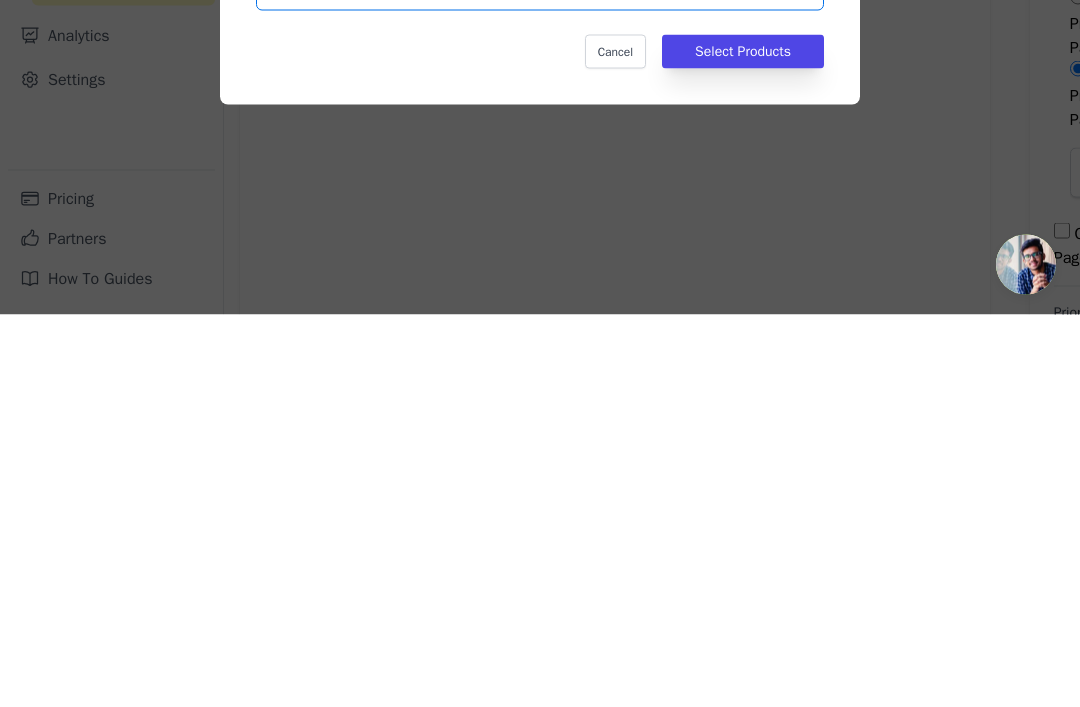 click on "Select Products" at bounding box center [743, 444] 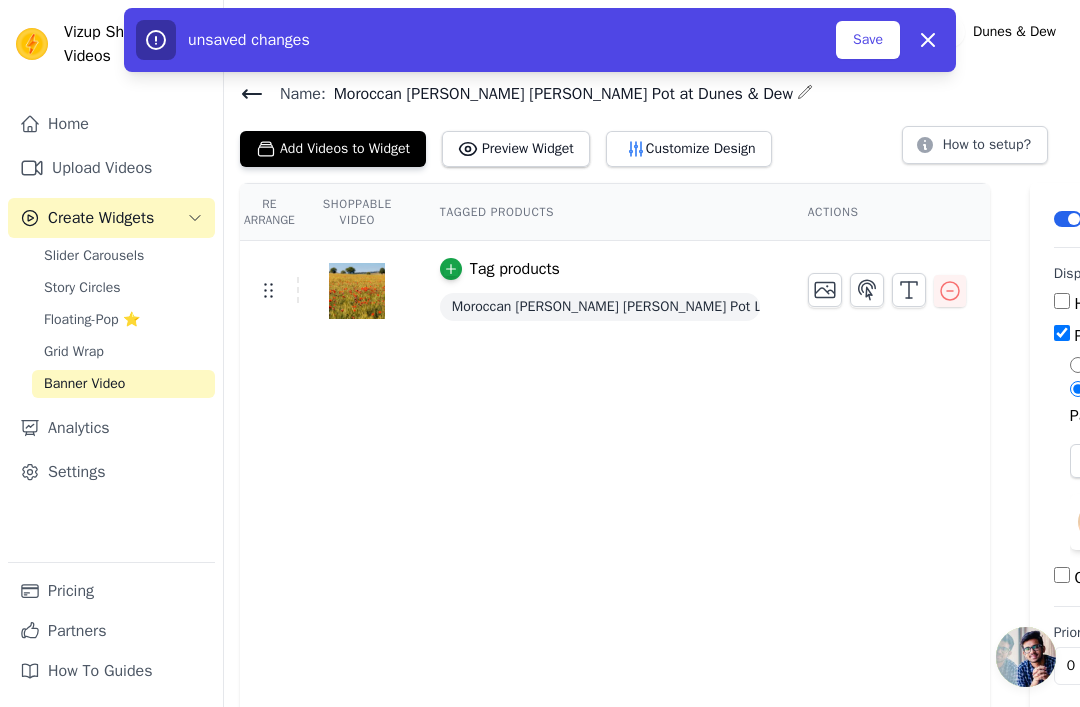 click on "Save" at bounding box center (868, 40) 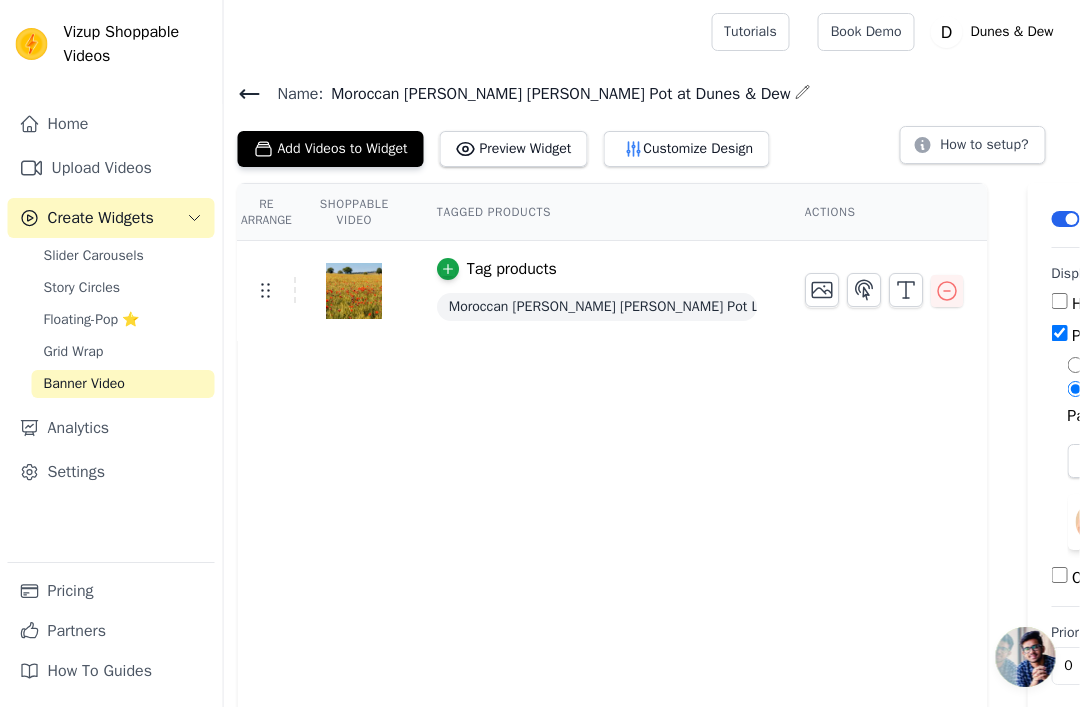 scroll, scrollTop: 0, scrollLeft: 0, axis: both 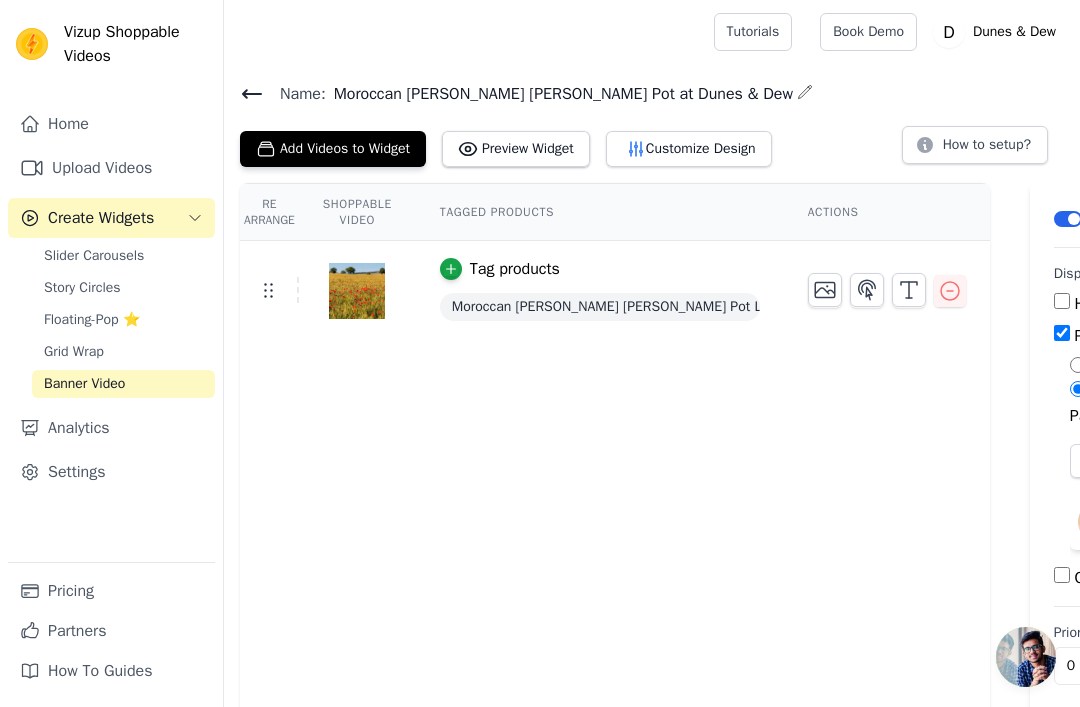 click 